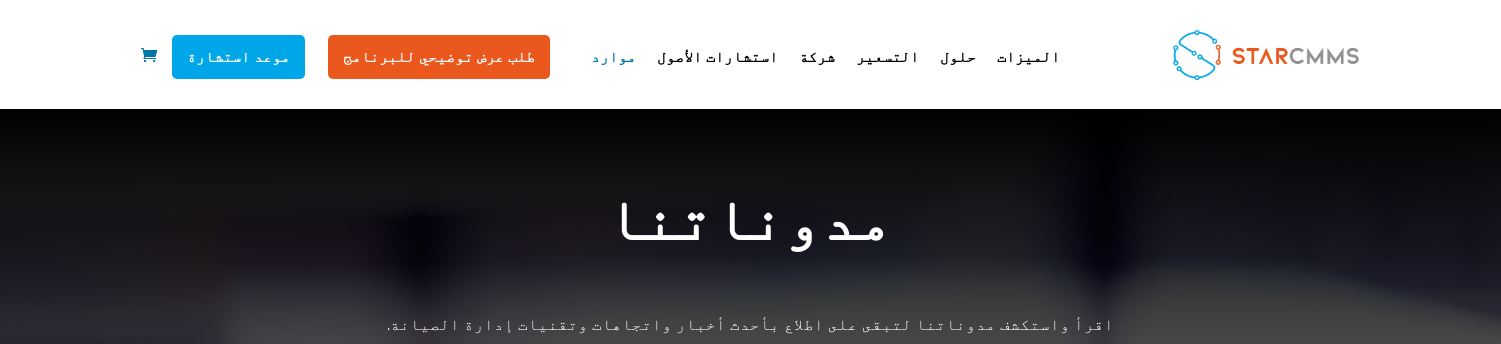 scroll, scrollTop: 3168, scrollLeft: 0, axis: vertical 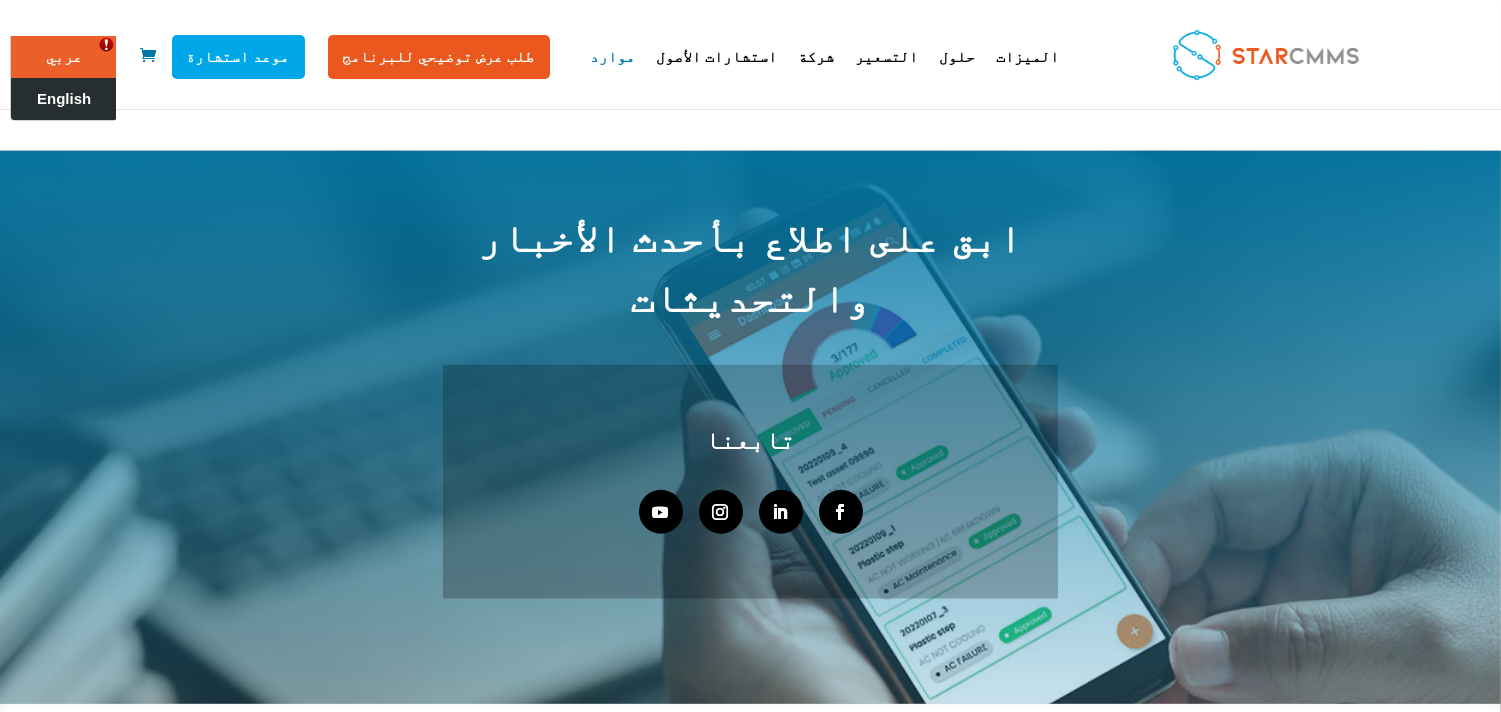 click on "English" at bounding box center [64, 99] 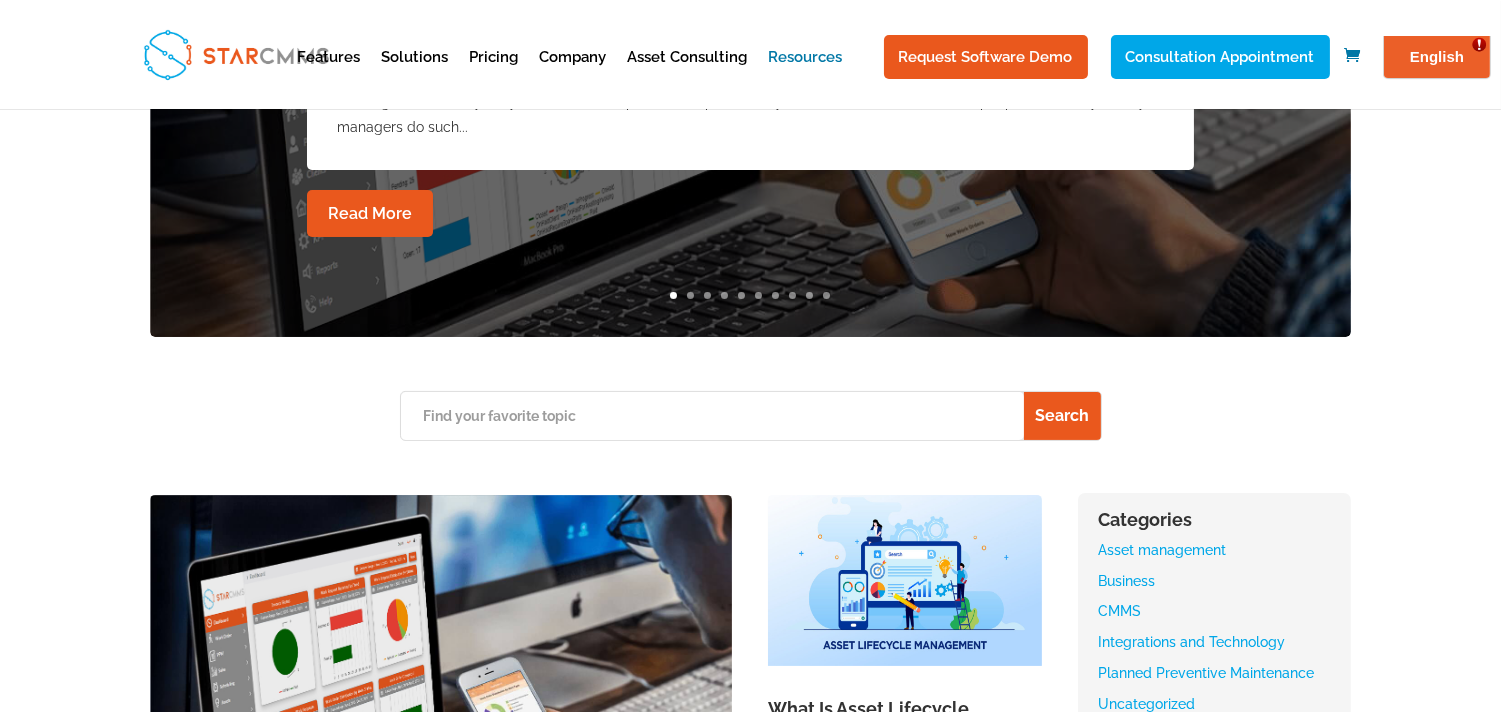 scroll, scrollTop: 764, scrollLeft: 0, axis: vertical 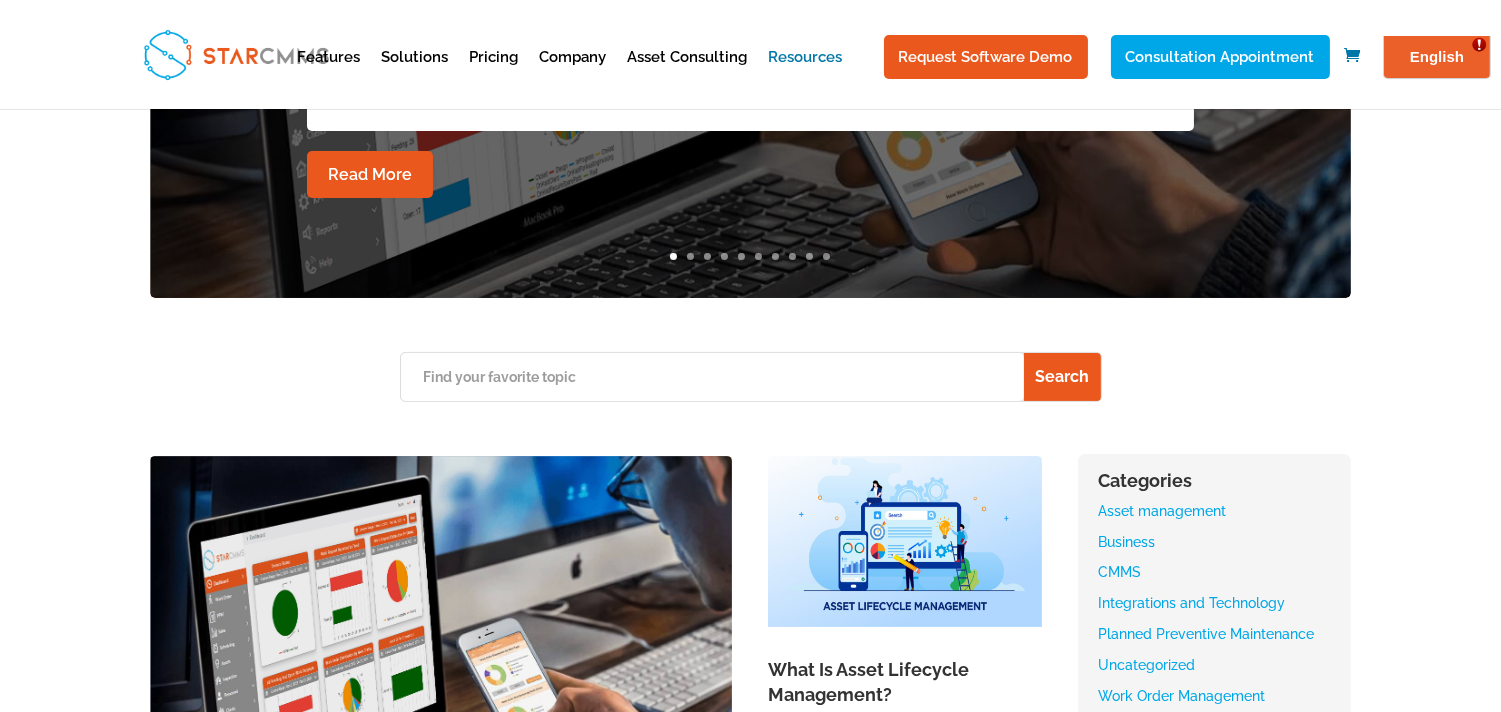click on "Asset management" at bounding box center (1162, 511) 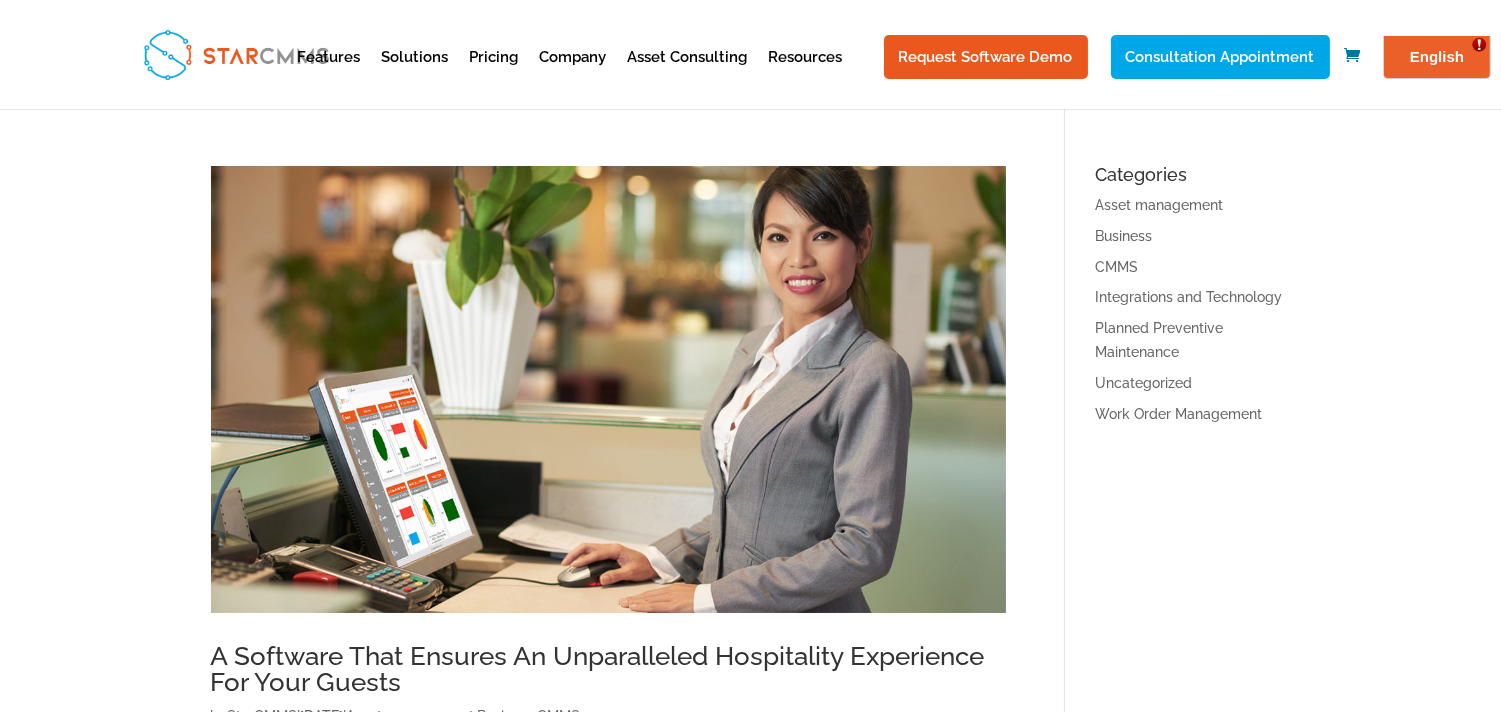 scroll, scrollTop: 0, scrollLeft: 0, axis: both 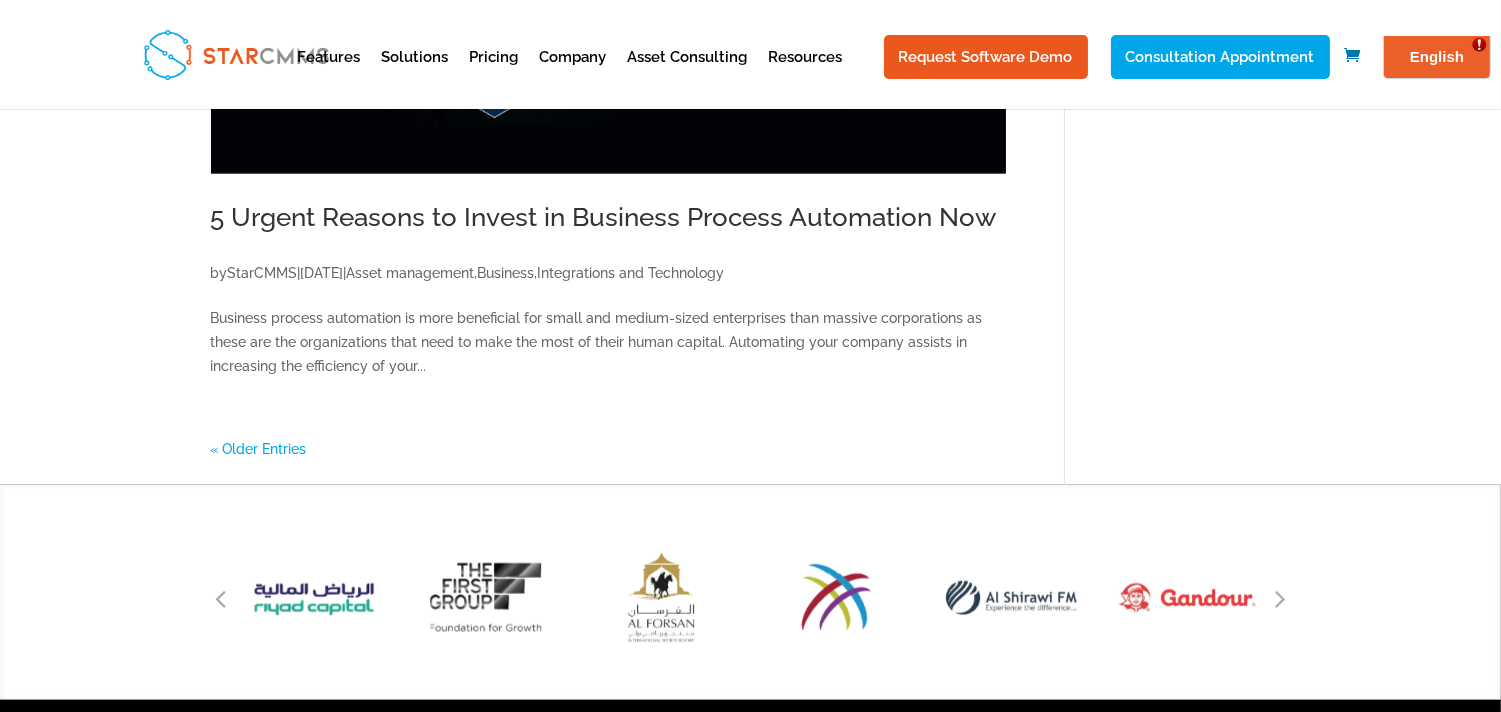 click on "A Software That Ensures An Unparalleled Hospitality Experience For Your Guests
by  StarCMMS  |  Feb 8, 2022  |  Asset management ,  Business ,  CMMS n the hospitality industry, facility maintenance can make the guest’s experience pleasant or terrible! It all starts with first impressions, which are formed by the property’s landscaping, facade, and parking areas. Lodgers anticipate the plumbing,...
StarCMMS CMMS: Preserving Assets & Equipment ROI Amid Harsh Circumstances
by  StarCMMS  |  Feb 7, 2022  |  Asset management ,  CMMS During the last two years, COVID-19 has been highly impactful, whether directly or indirectly, as it has resulted in thousands of lives lost and a significant incremental cost on the worldwide market, and on the healthcare system as a whole. Pharmaceutical companies,...
," at bounding box center (638, -1730) 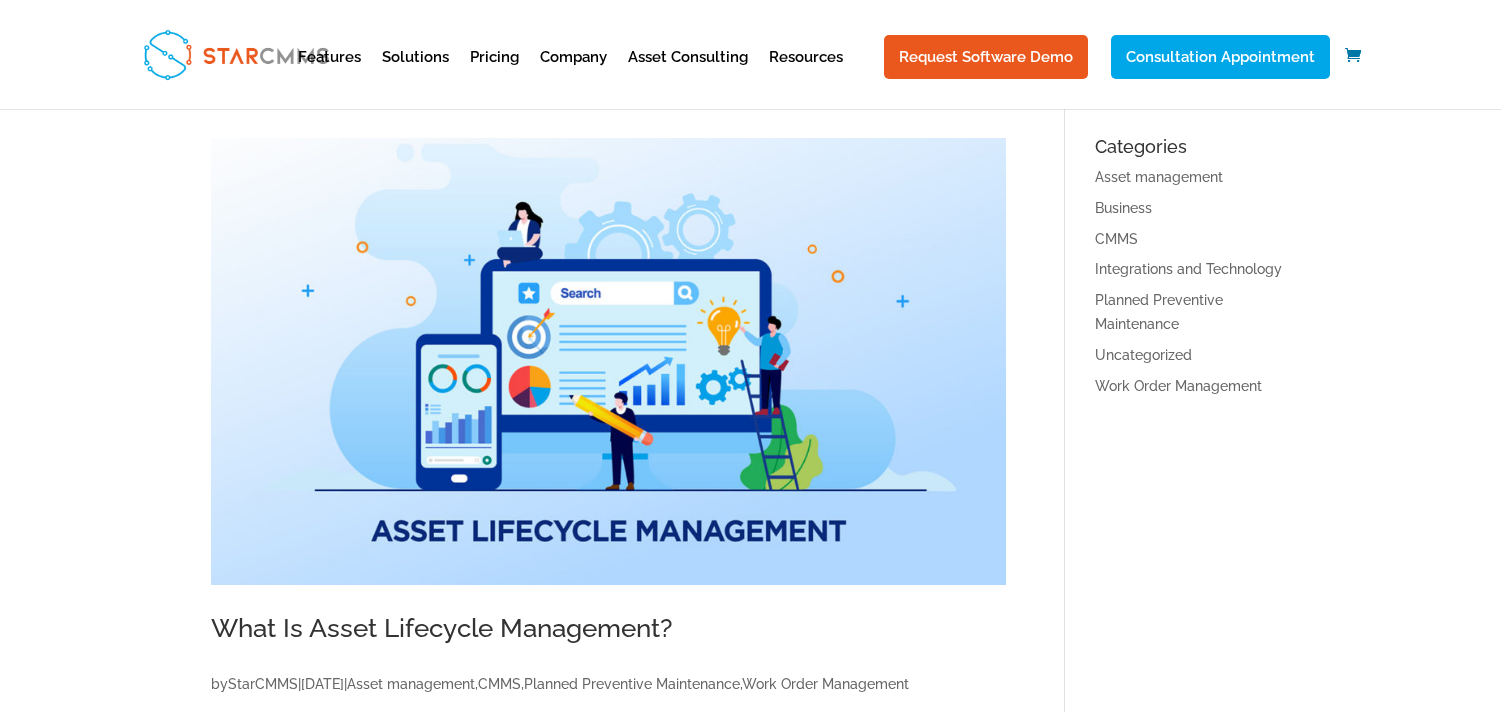 scroll, scrollTop: 0, scrollLeft: 0, axis: both 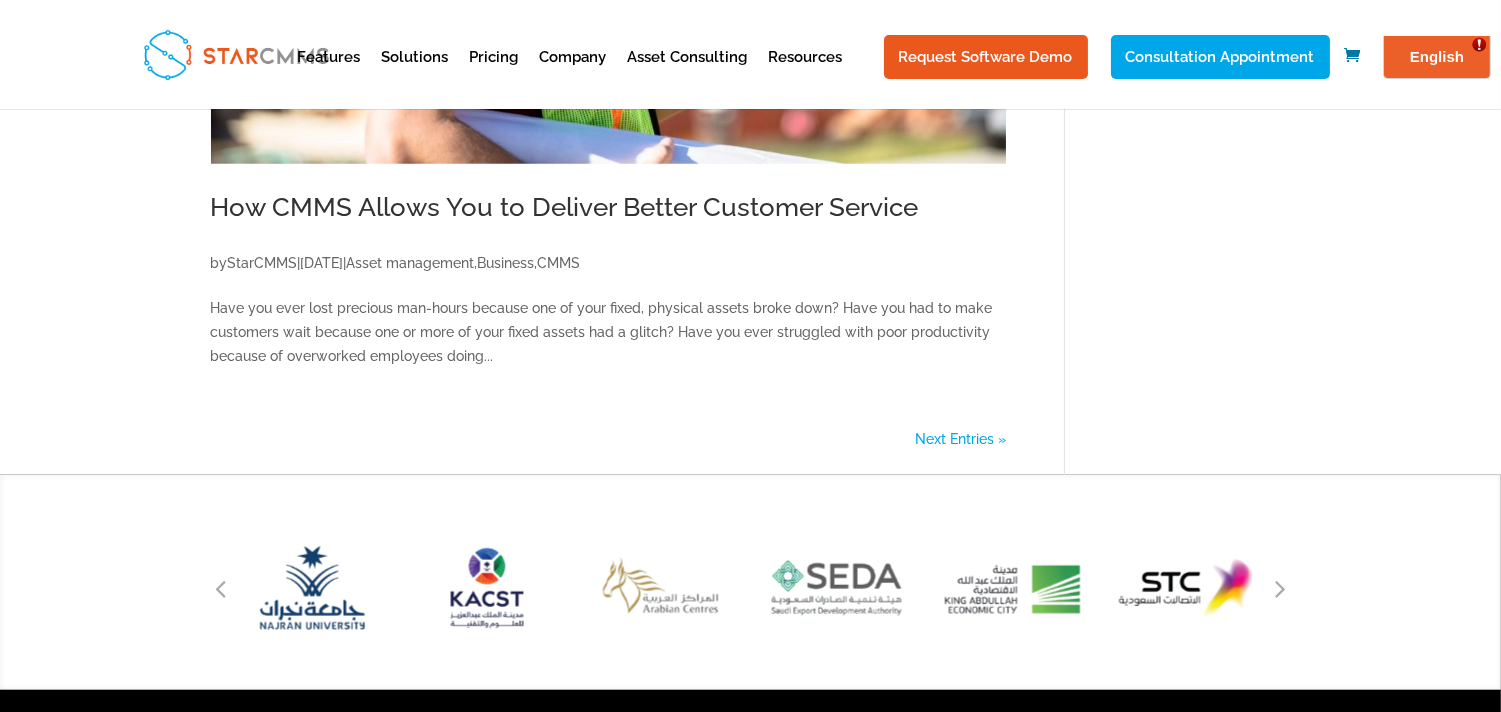 click on "Next Entries »" at bounding box center [960, 439] 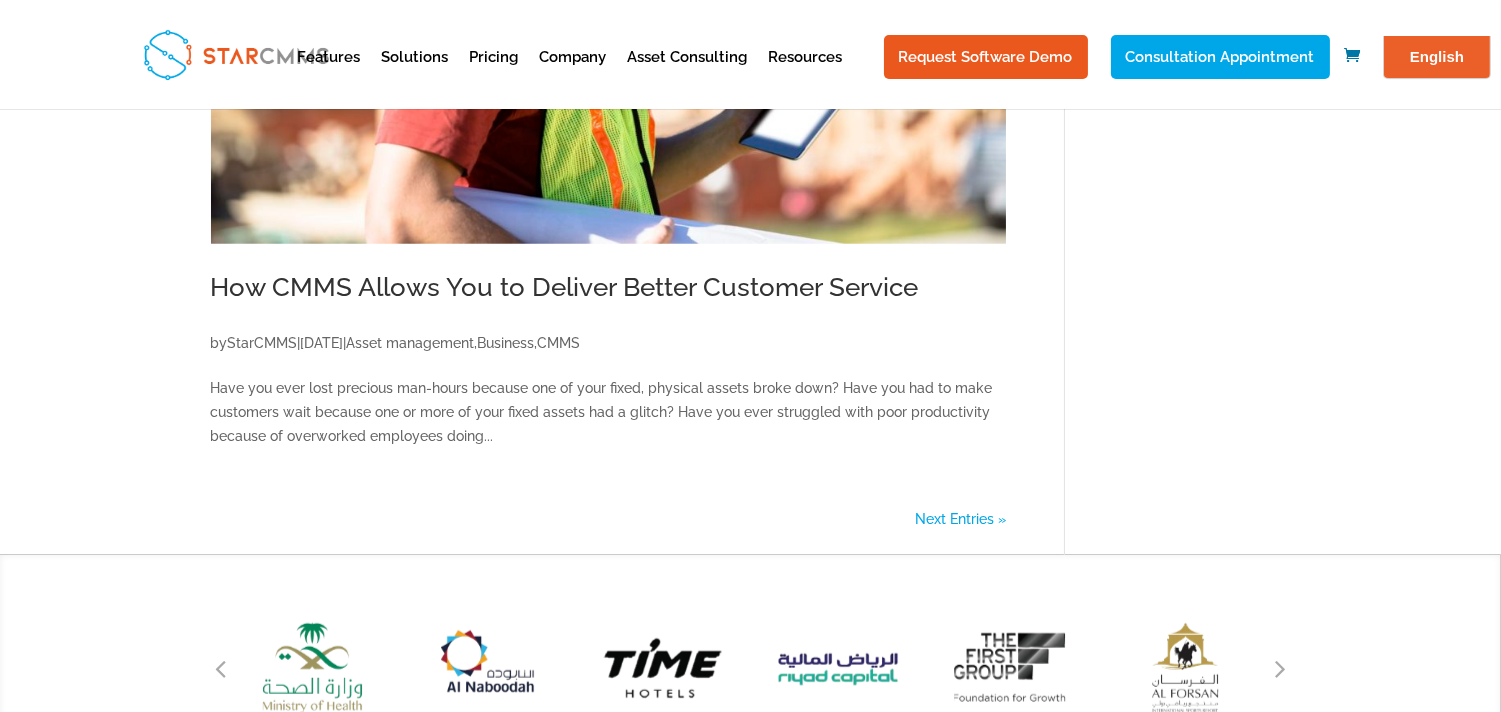 scroll, scrollTop: 0, scrollLeft: 0, axis: both 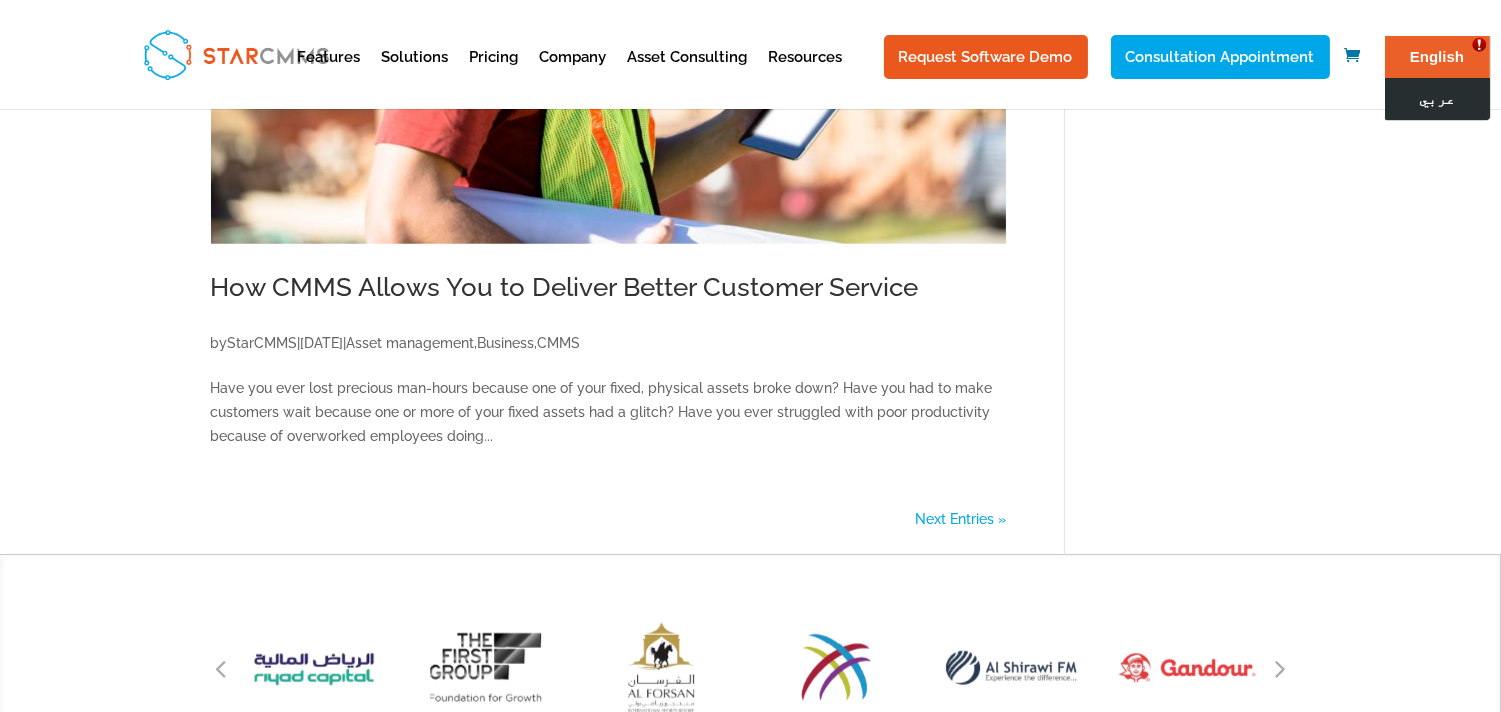 click on "عربي" at bounding box center (1436, 99) 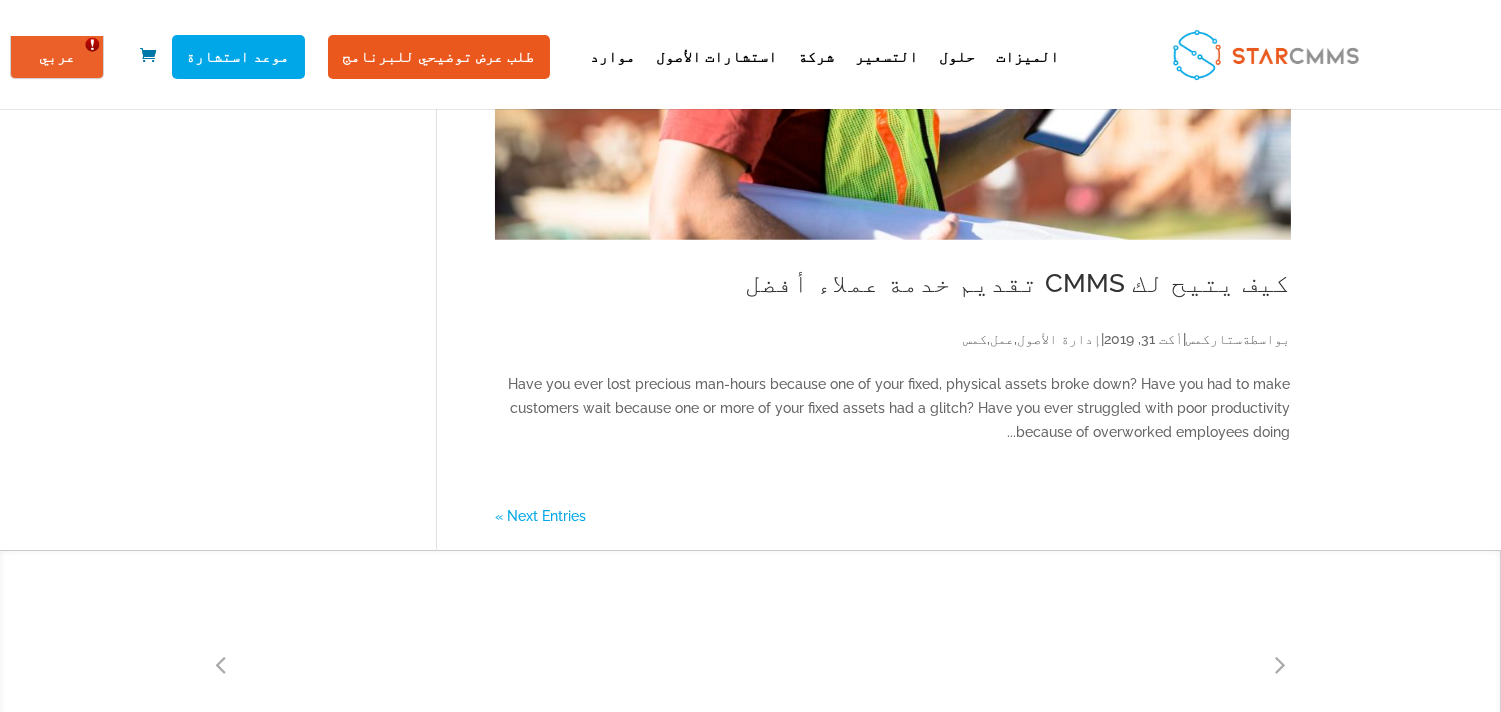 scroll, scrollTop: 0, scrollLeft: 0, axis: both 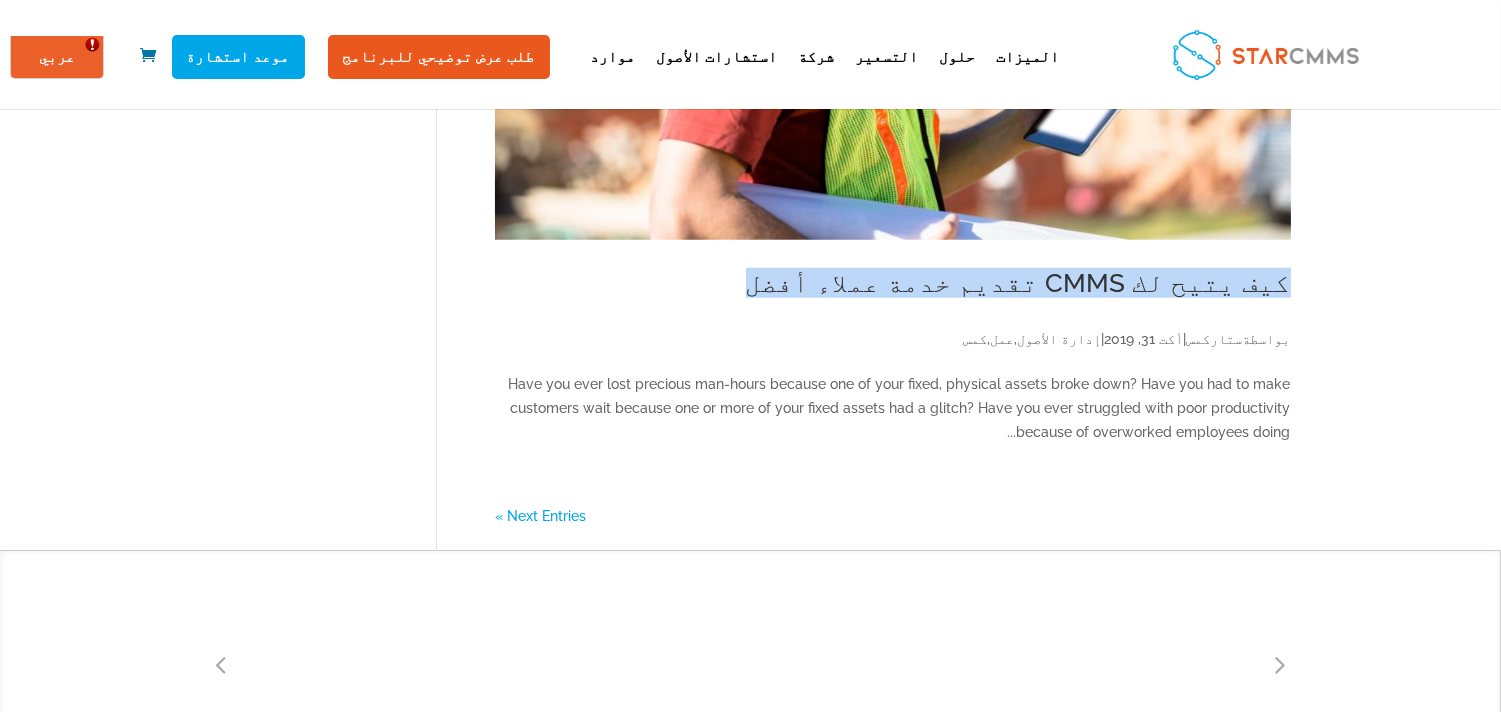 drag, startPoint x: 201, startPoint y: 265, endPoint x: 605, endPoint y: 271, distance: 404.04456 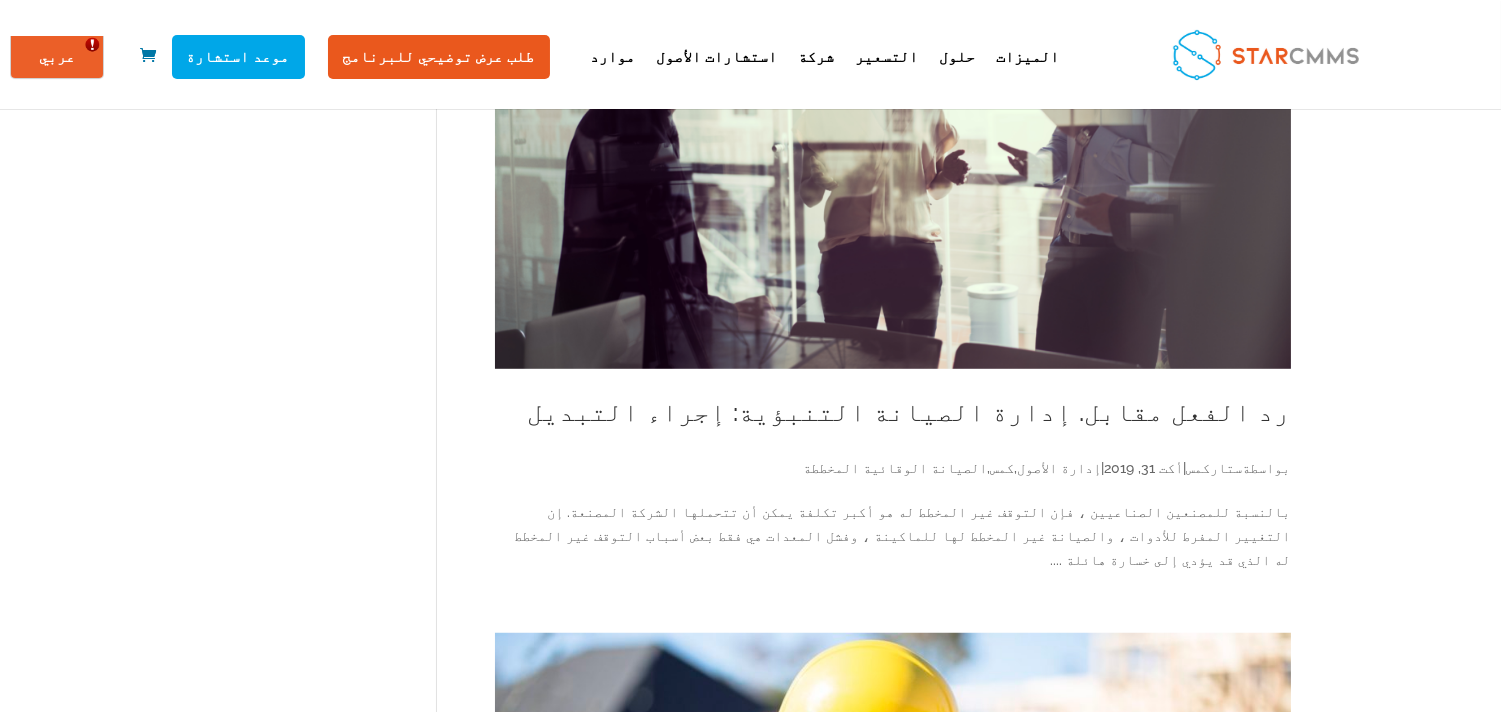 scroll, scrollTop: 2555, scrollLeft: 0, axis: vertical 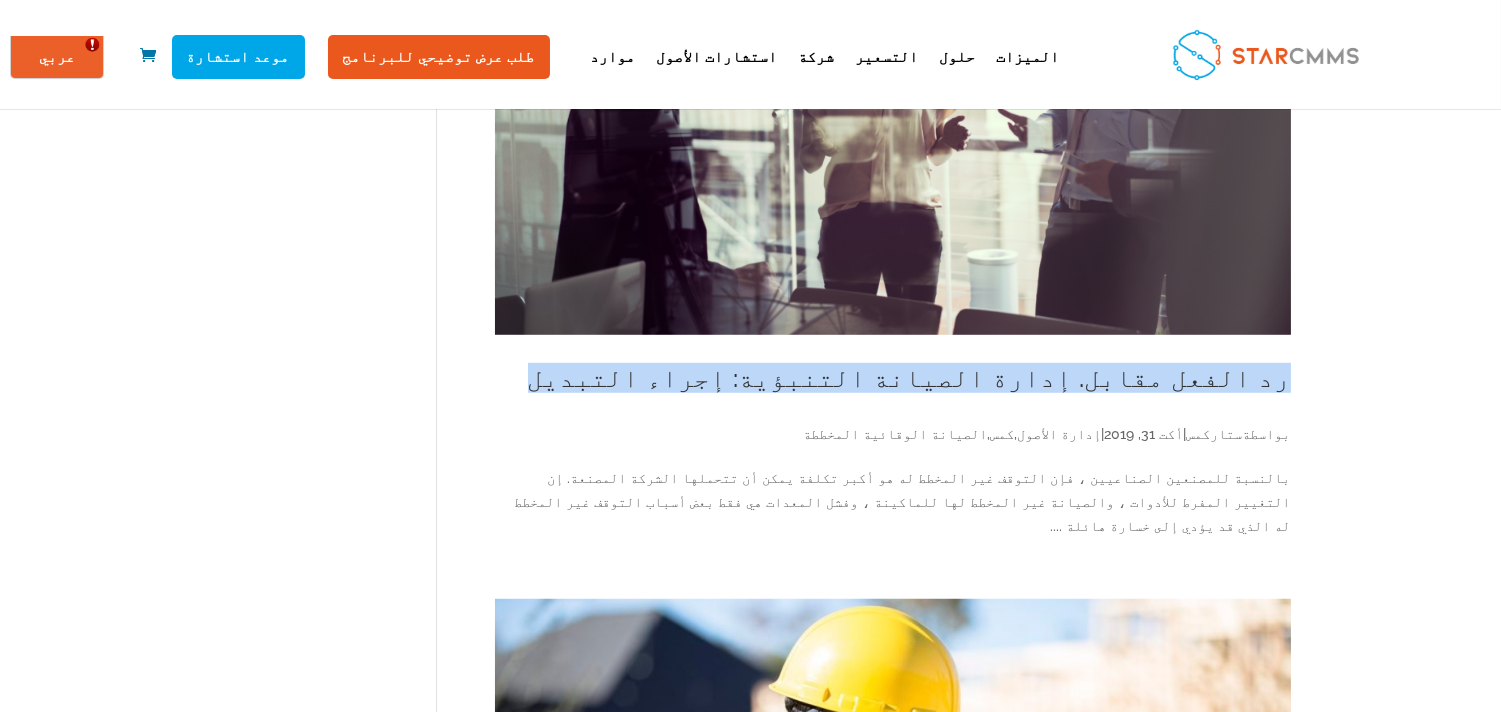 drag, startPoint x: 191, startPoint y: 374, endPoint x: 650, endPoint y: 385, distance: 459.13177 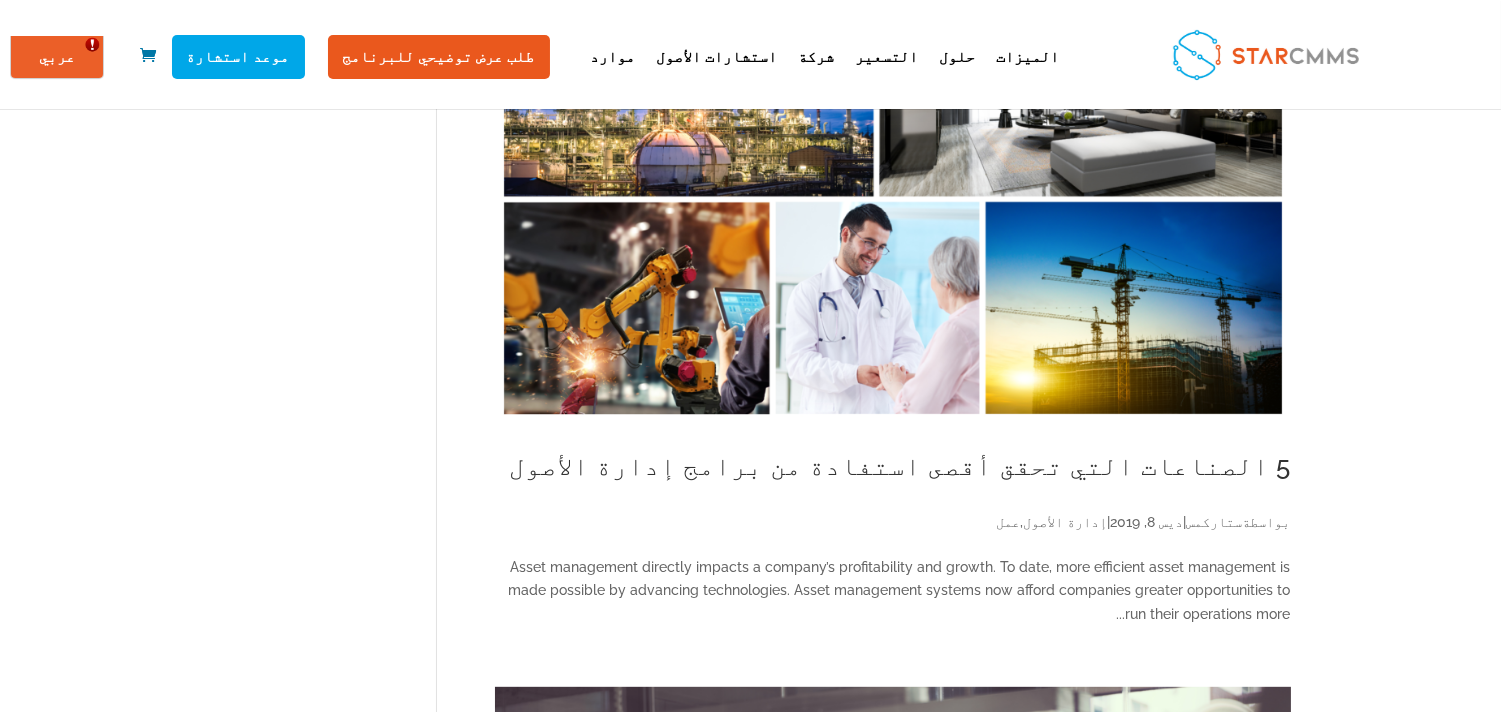 scroll, scrollTop: 1666, scrollLeft: 0, axis: vertical 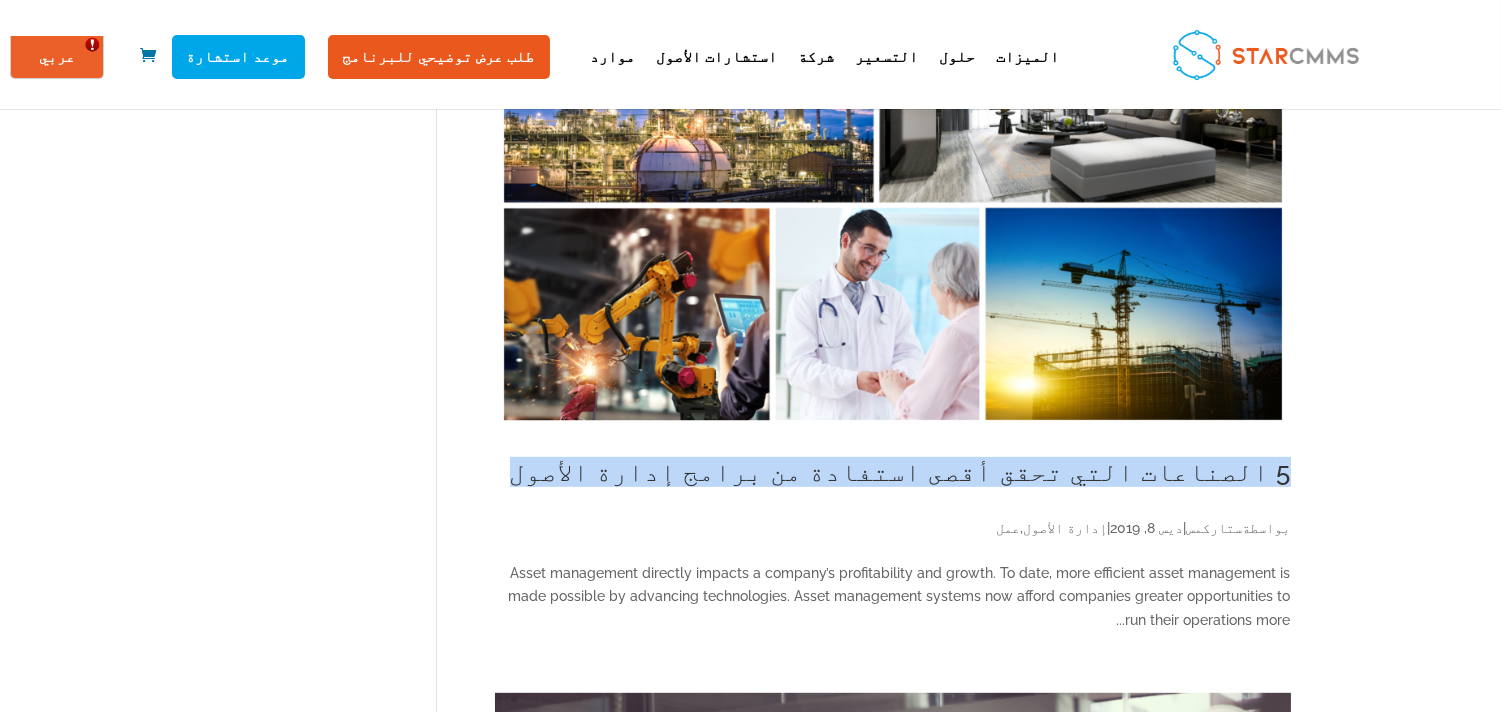 drag, startPoint x: 189, startPoint y: 471, endPoint x: 727, endPoint y: 476, distance: 538.02325 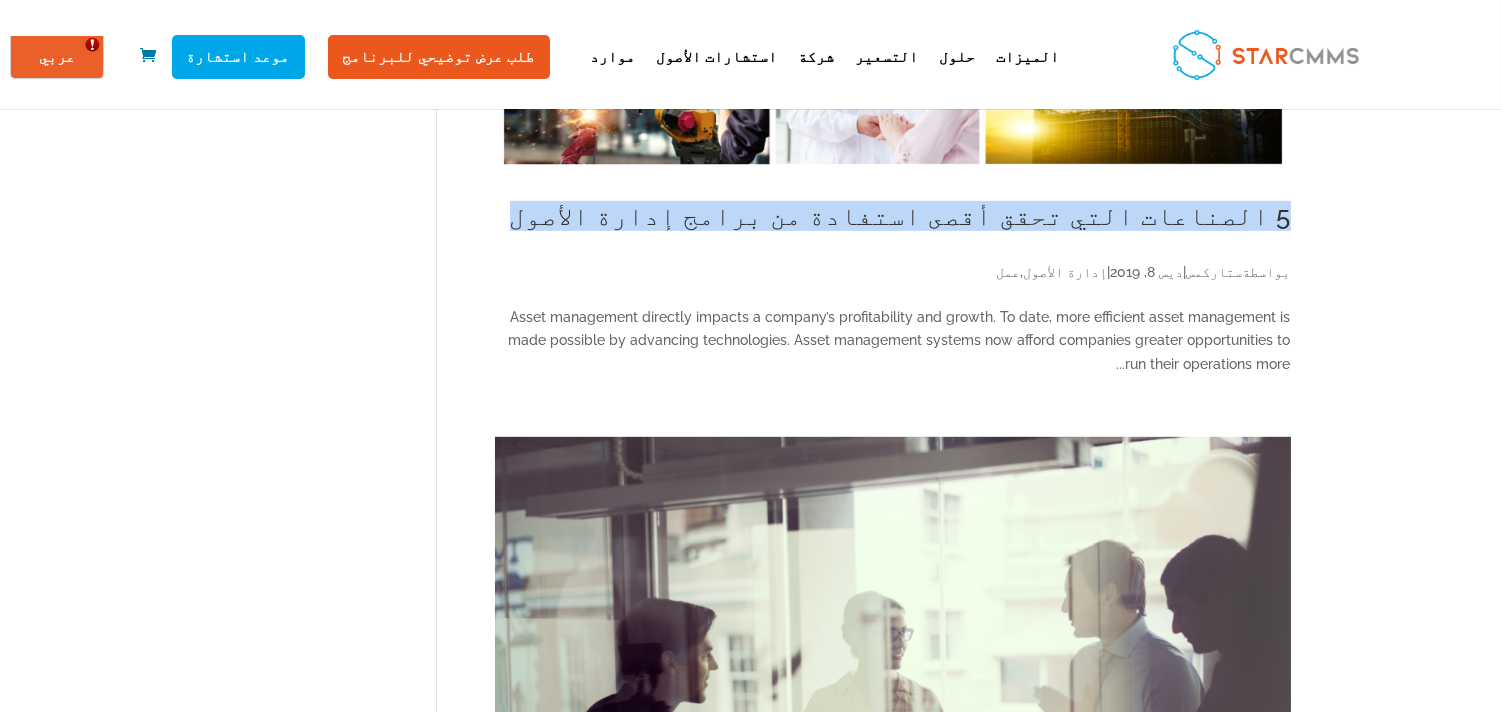 scroll, scrollTop: 1888, scrollLeft: 0, axis: vertical 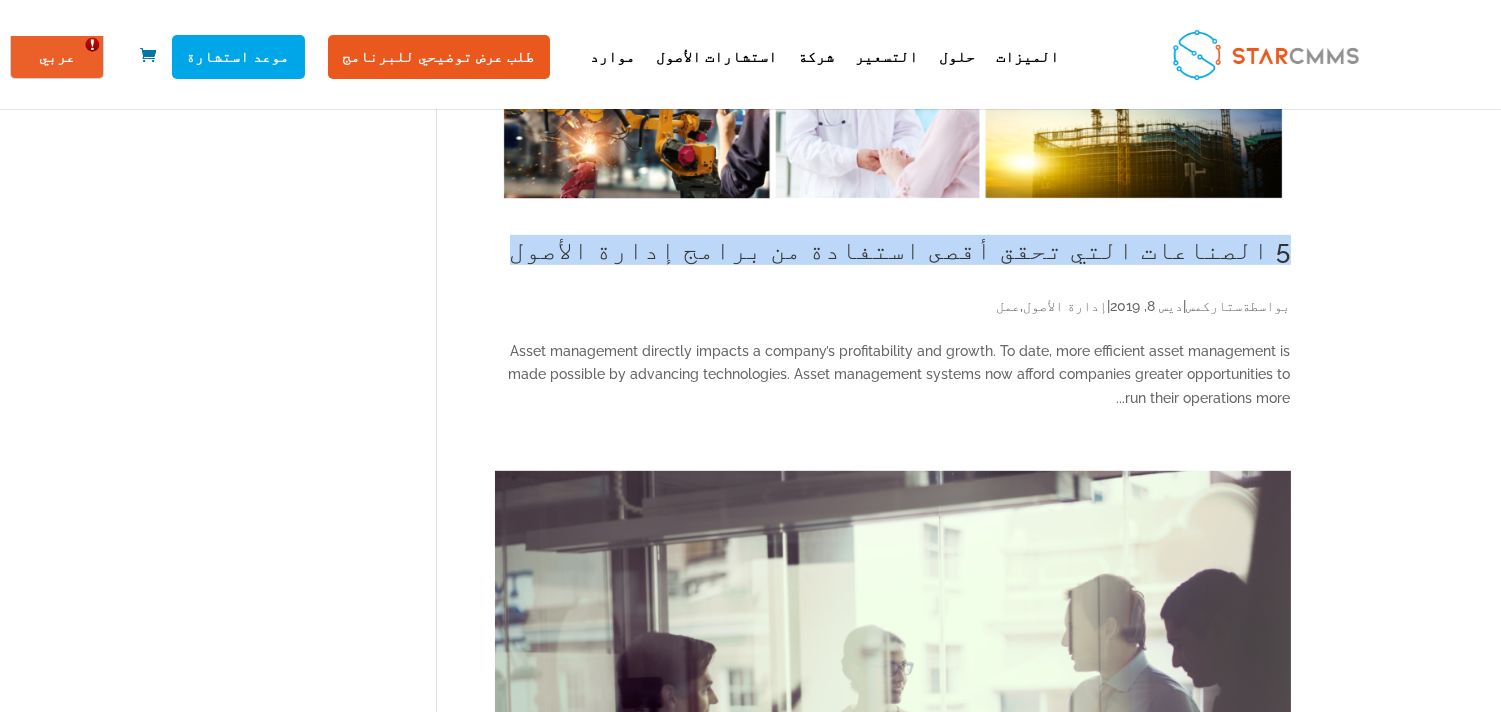 click on "5 الصناعات التي تحقق أقصى استفادة من برامج إدارة الأصول" at bounding box center (892, 266) 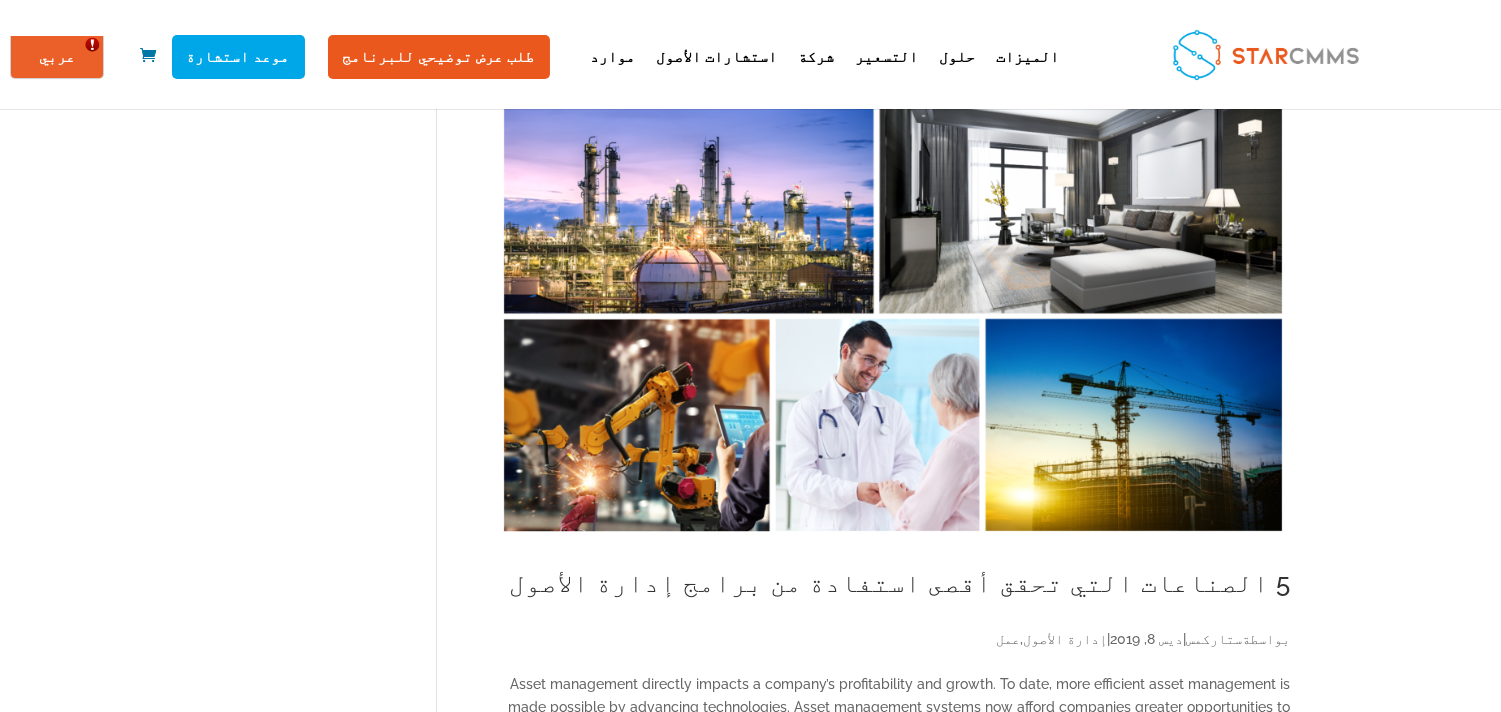 scroll, scrollTop: 1666, scrollLeft: 0, axis: vertical 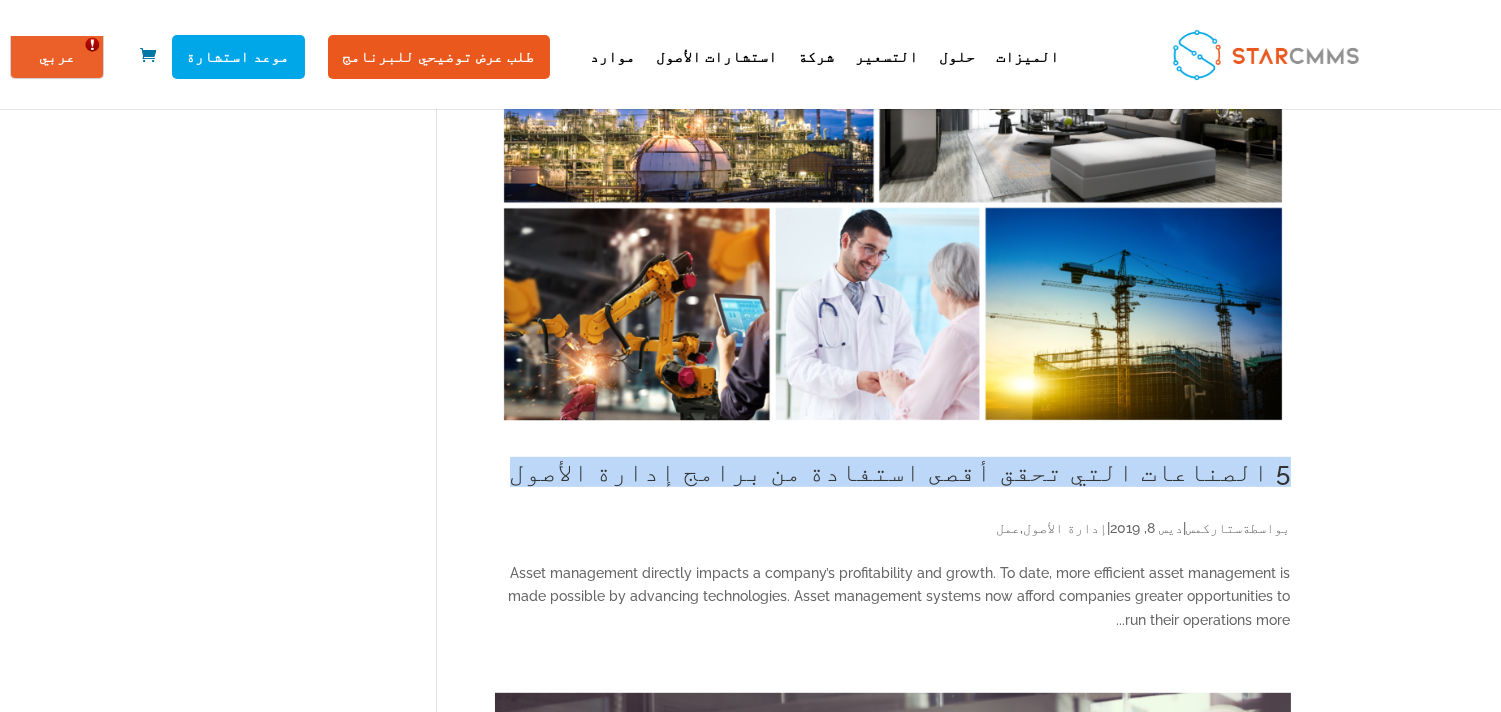 drag, startPoint x: 205, startPoint y: 468, endPoint x: 761, endPoint y: 488, distance: 556.3596 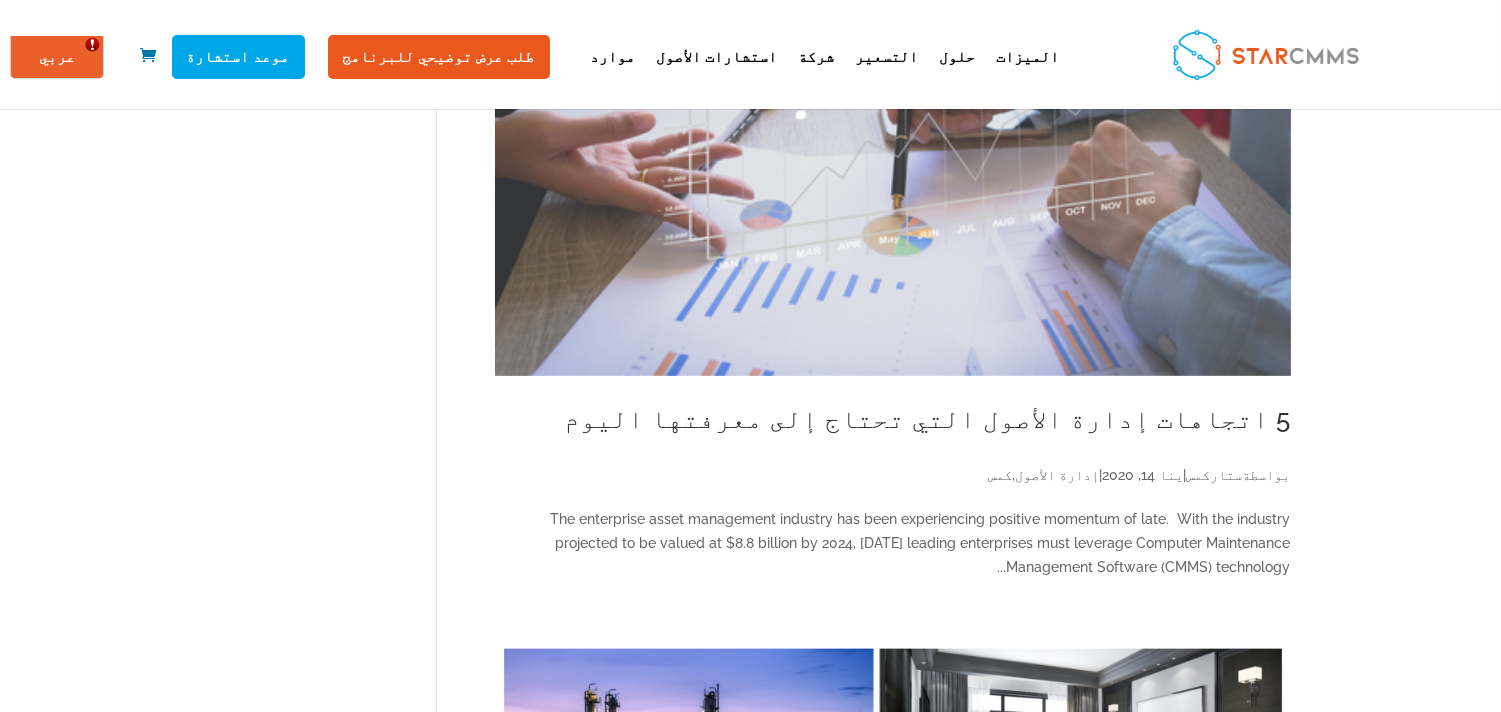 scroll, scrollTop: 1000, scrollLeft: 0, axis: vertical 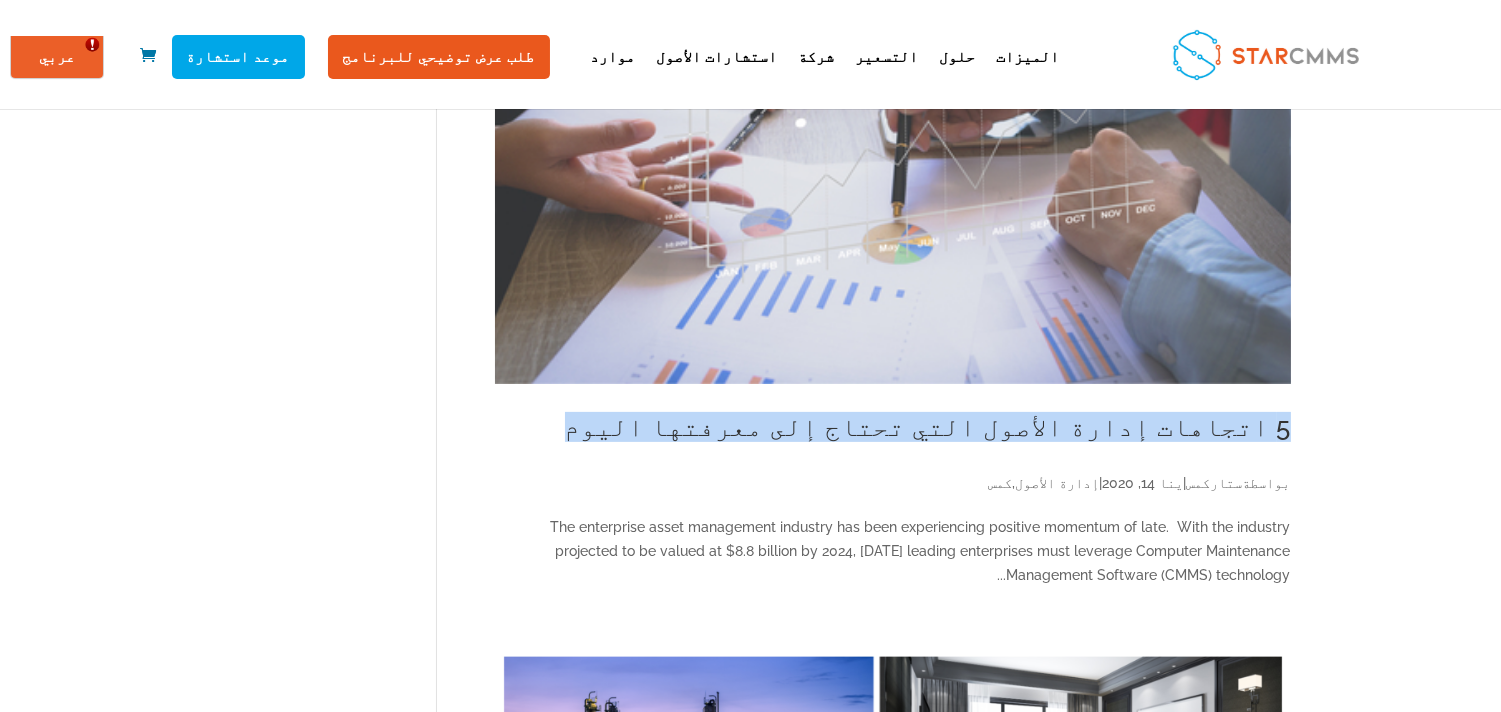 drag, startPoint x: 193, startPoint y: 424, endPoint x: 659, endPoint y: 427, distance: 466.00964 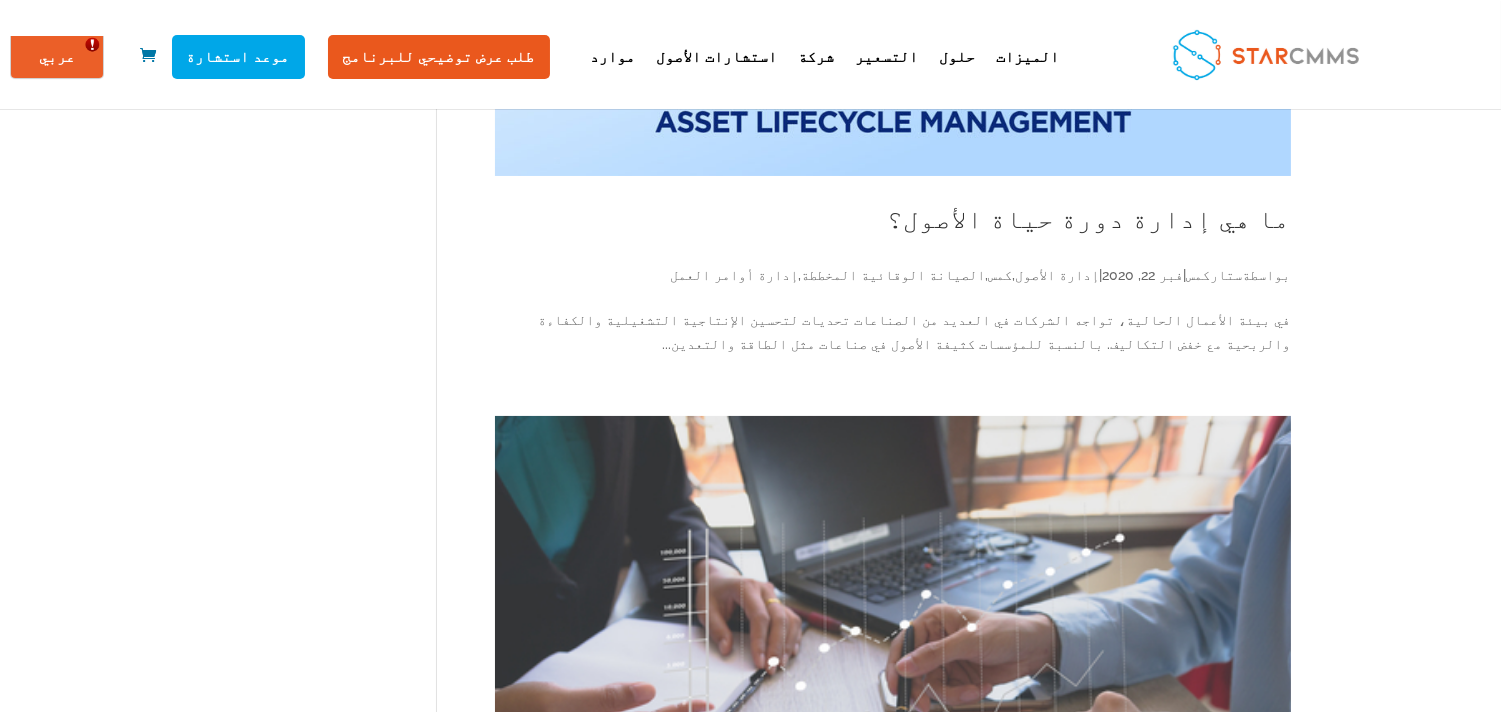 scroll, scrollTop: 222, scrollLeft: 0, axis: vertical 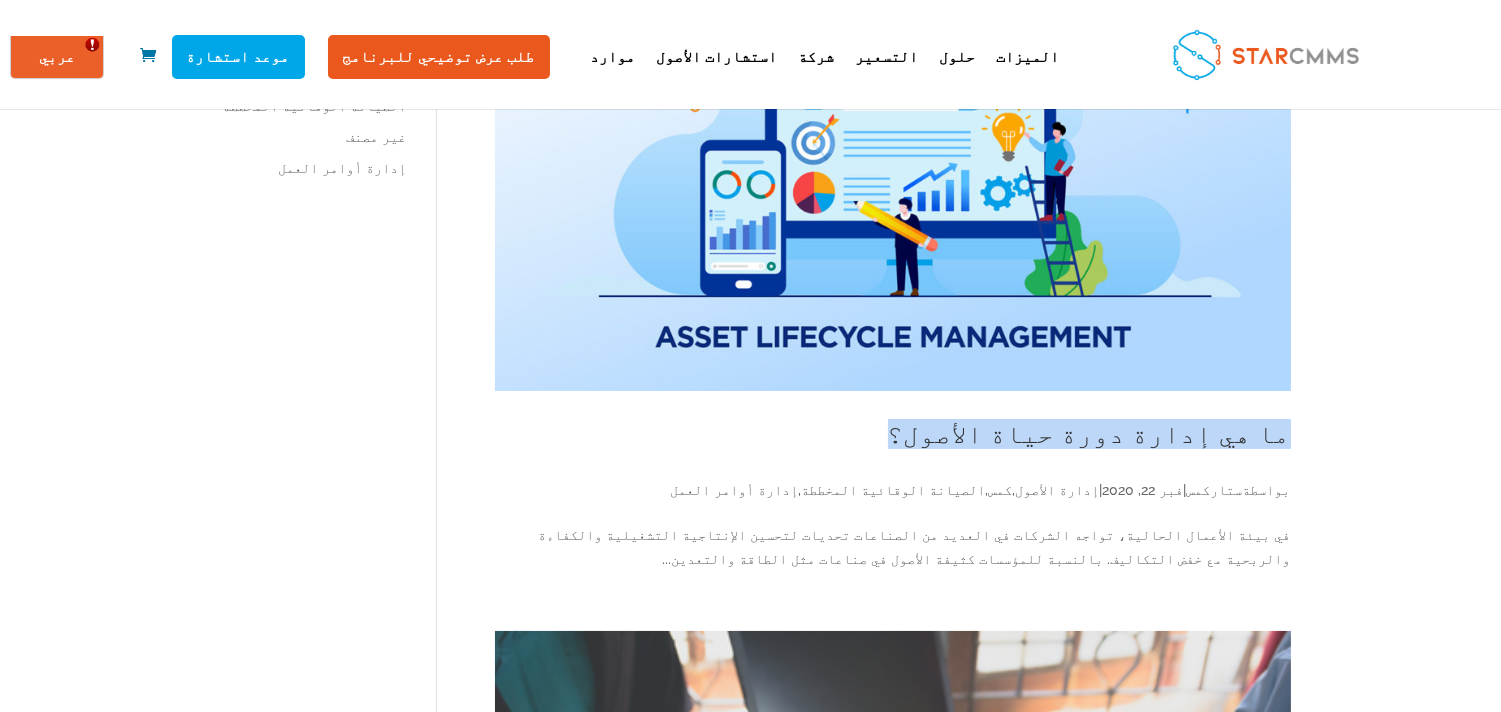 drag, startPoint x: 194, startPoint y: 427, endPoint x: 550, endPoint y: 422, distance: 356.03513 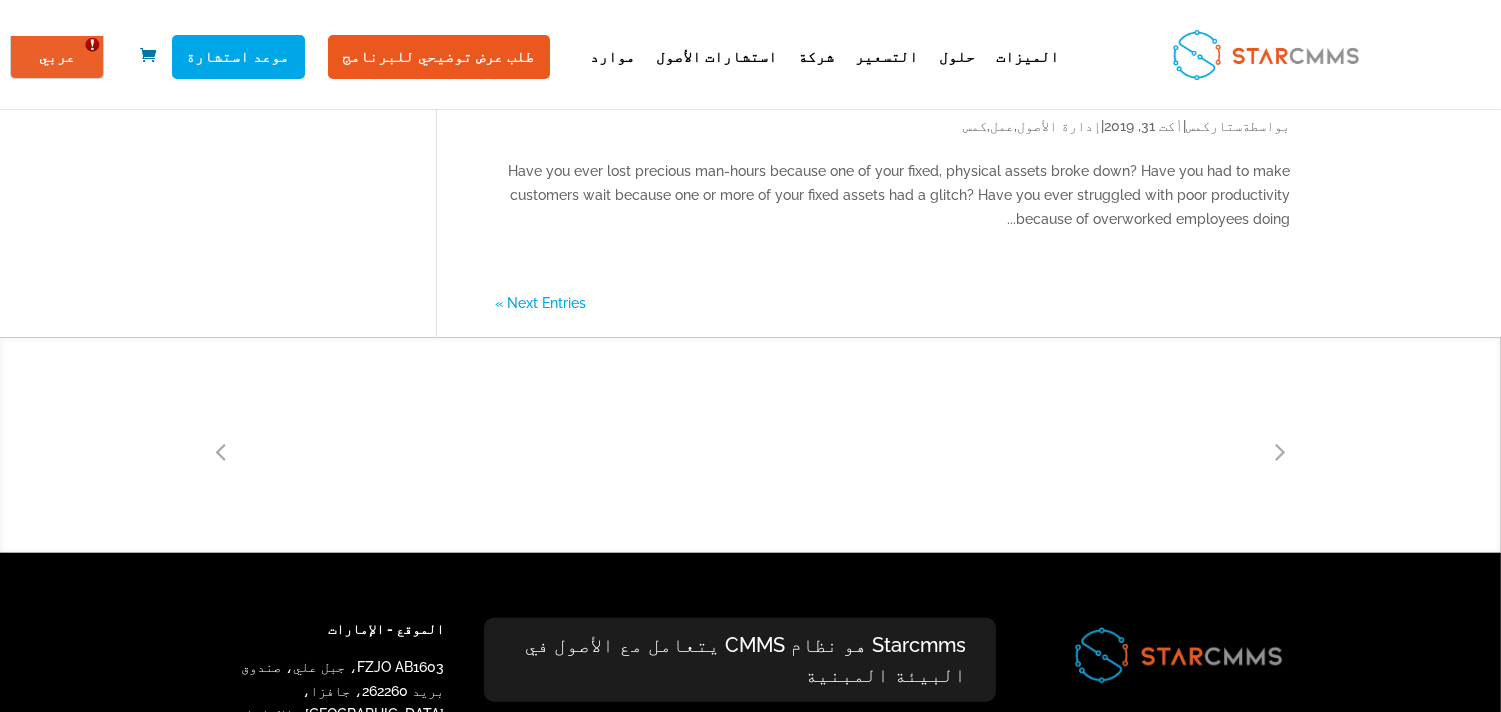 scroll, scrollTop: 3666, scrollLeft: 0, axis: vertical 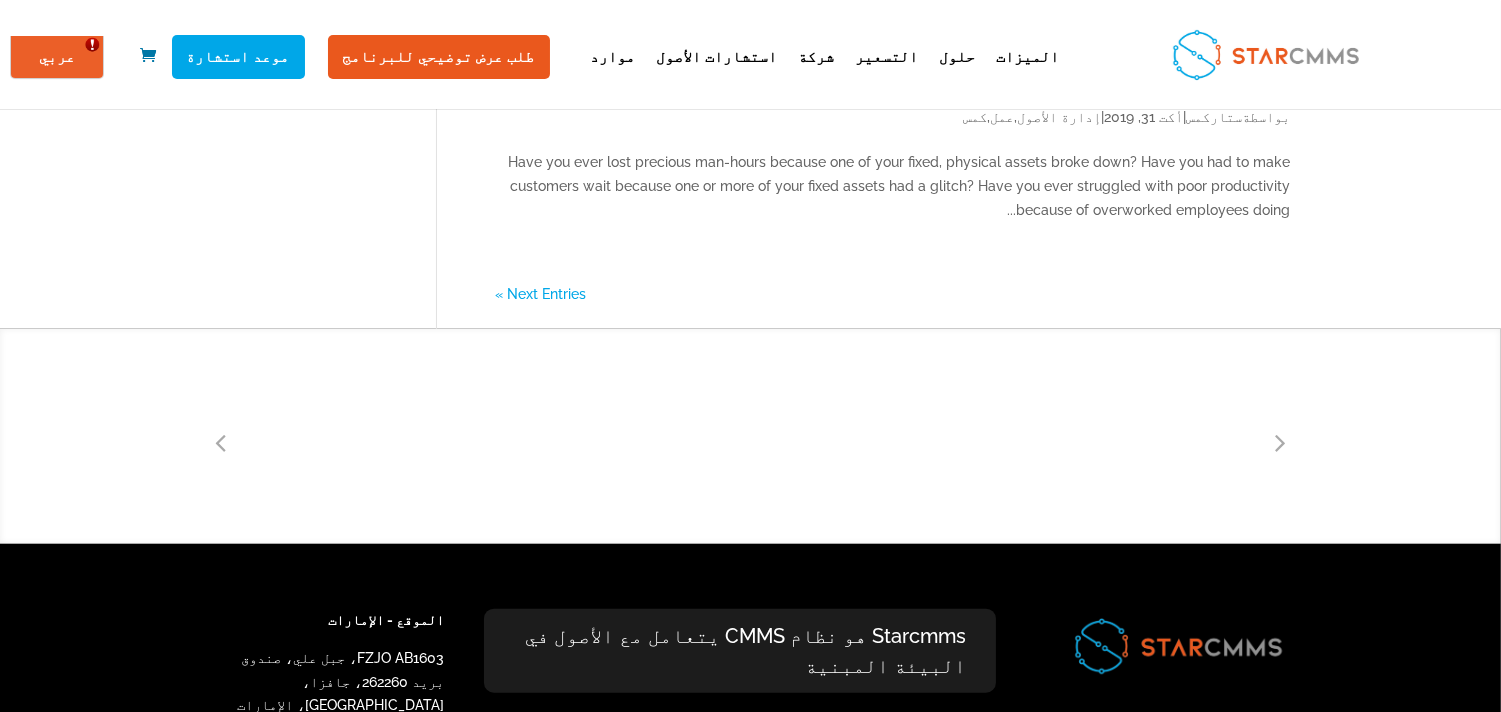 click on "Next Entries »" at bounding box center [540, 294] 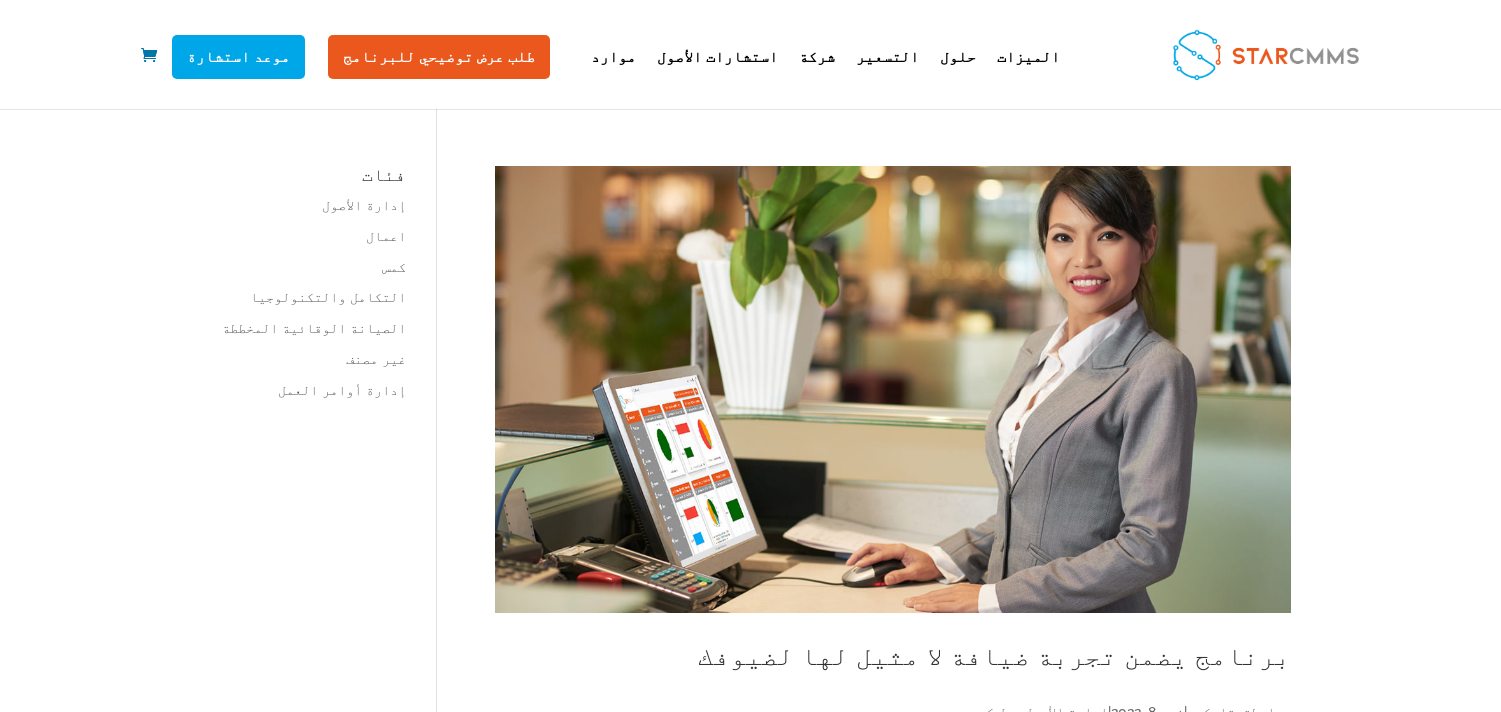scroll, scrollTop: 0, scrollLeft: 0, axis: both 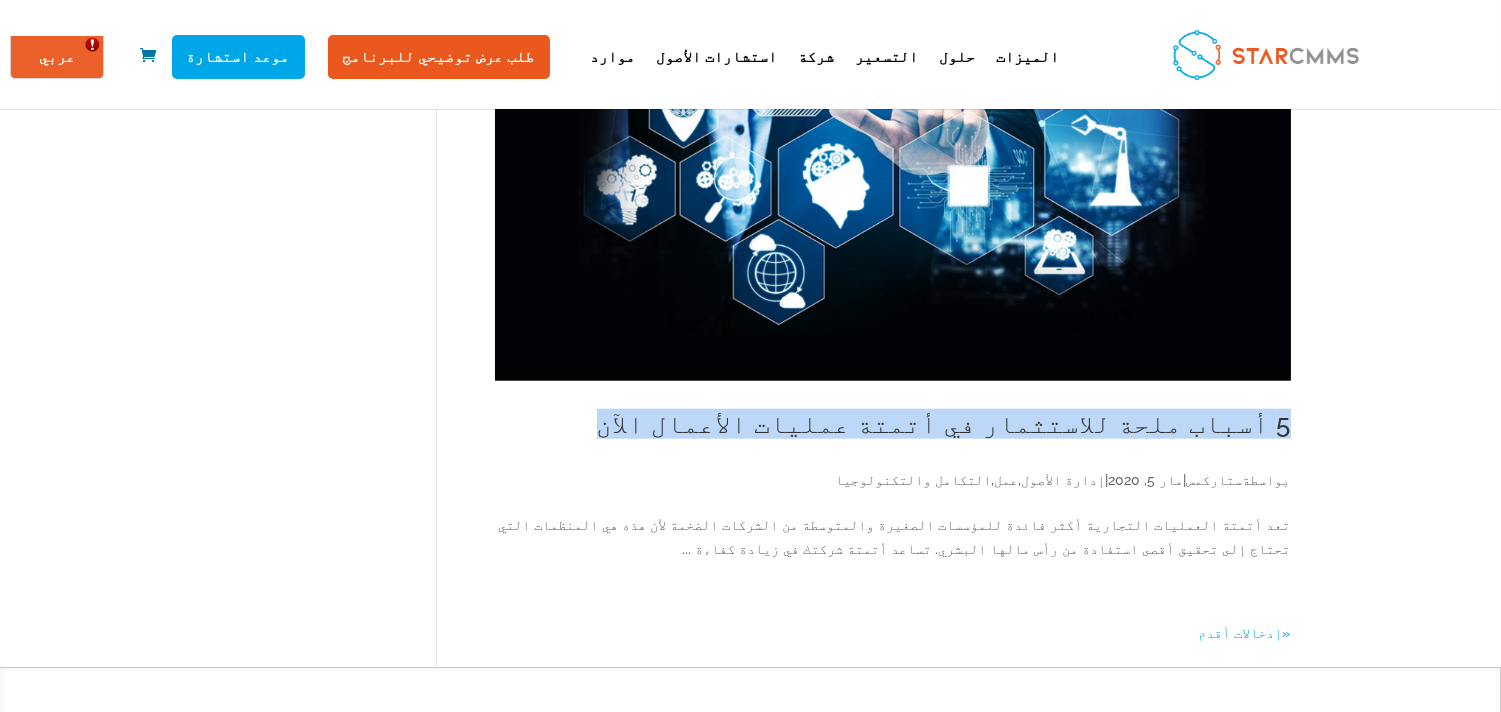 drag, startPoint x: 194, startPoint y: 366, endPoint x: 668, endPoint y: 364, distance: 474.0042 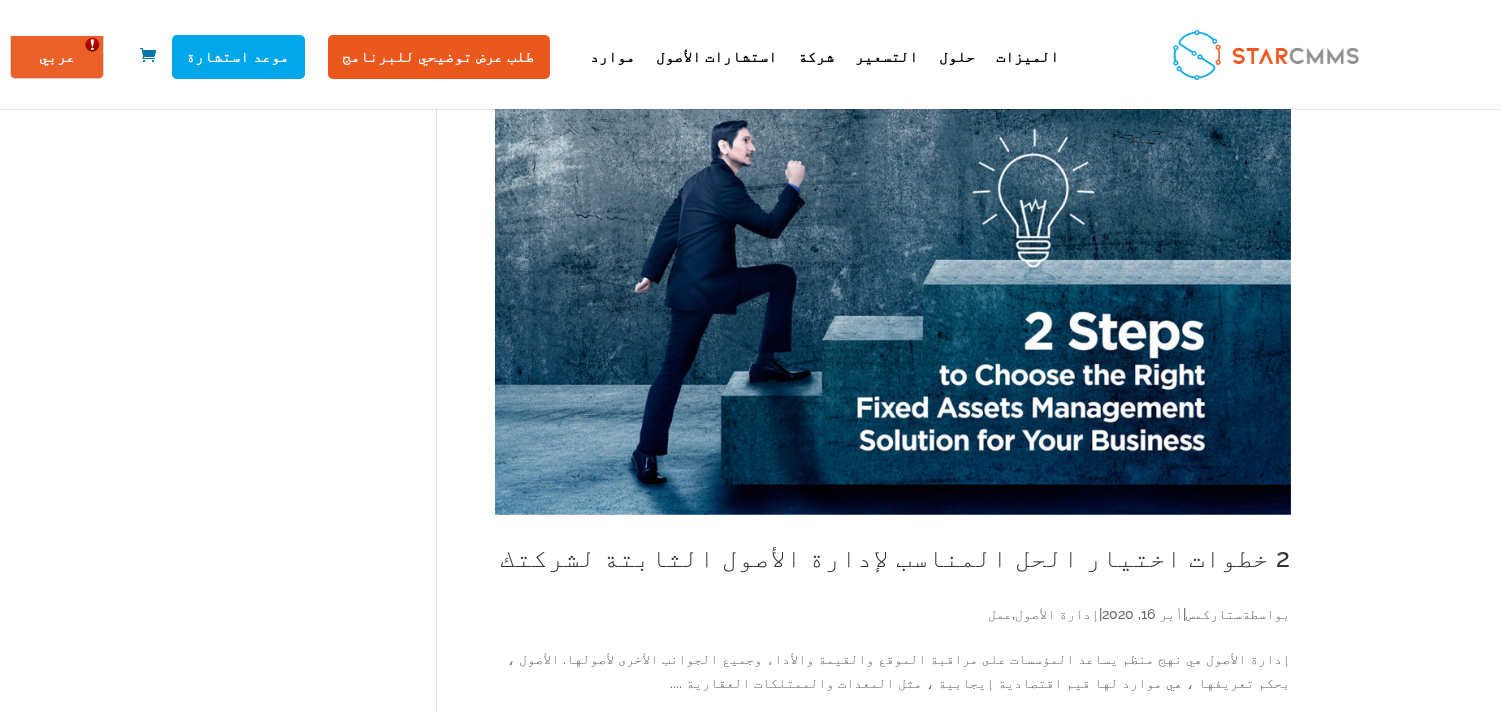 scroll, scrollTop: 2888, scrollLeft: 0, axis: vertical 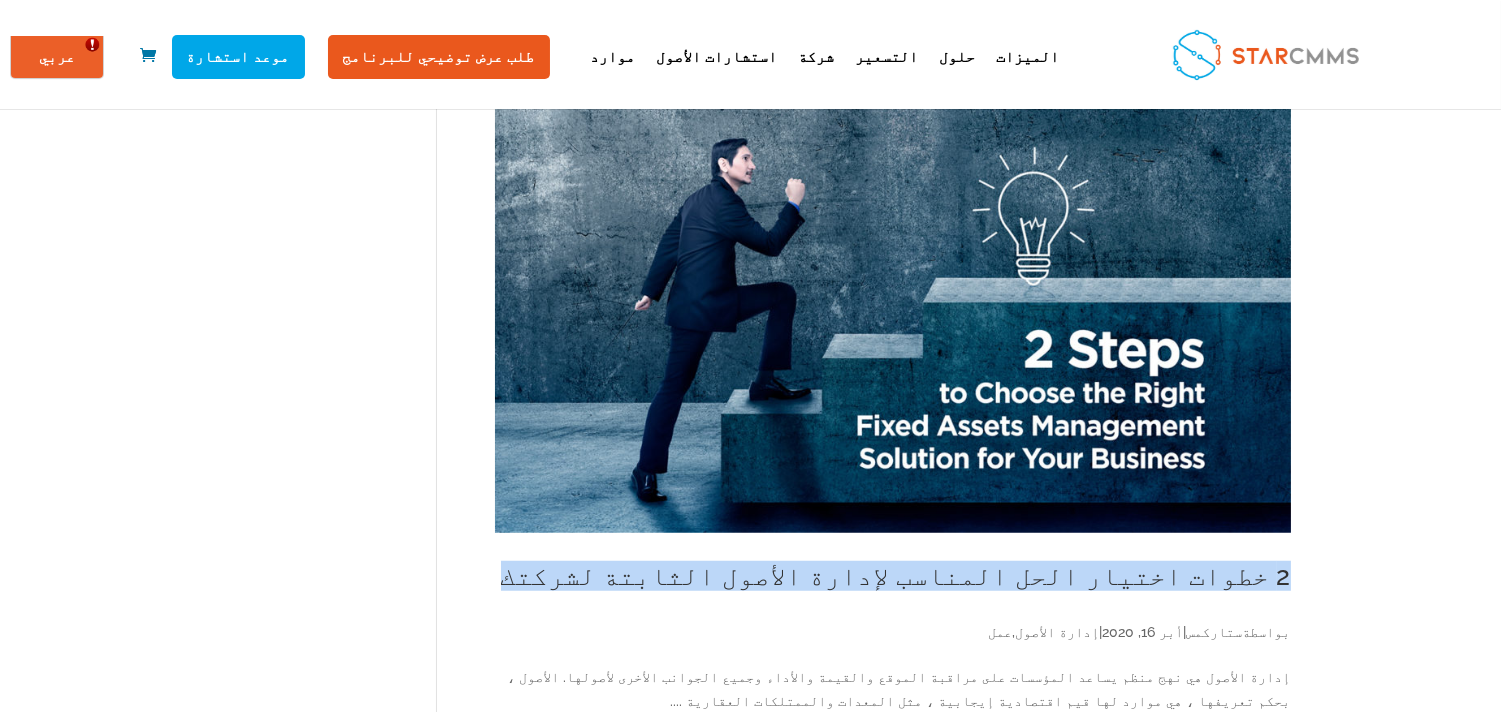 drag, startPoint x: 203, startPoint y: 510, endPoint x: 725, endPoint y: 508, distance: 522.00385 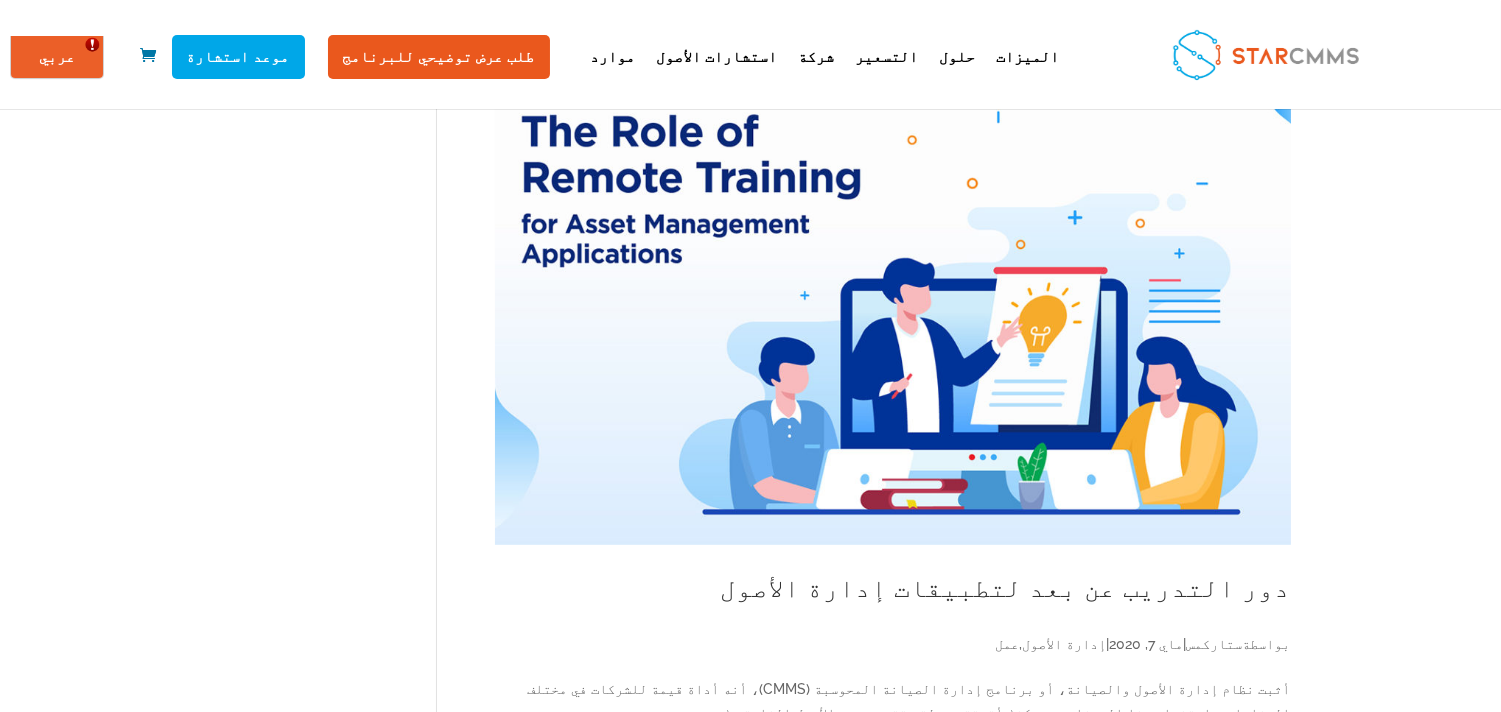 scroll, scrollTop: 2222, scrollLeft: 0, axis: vertical 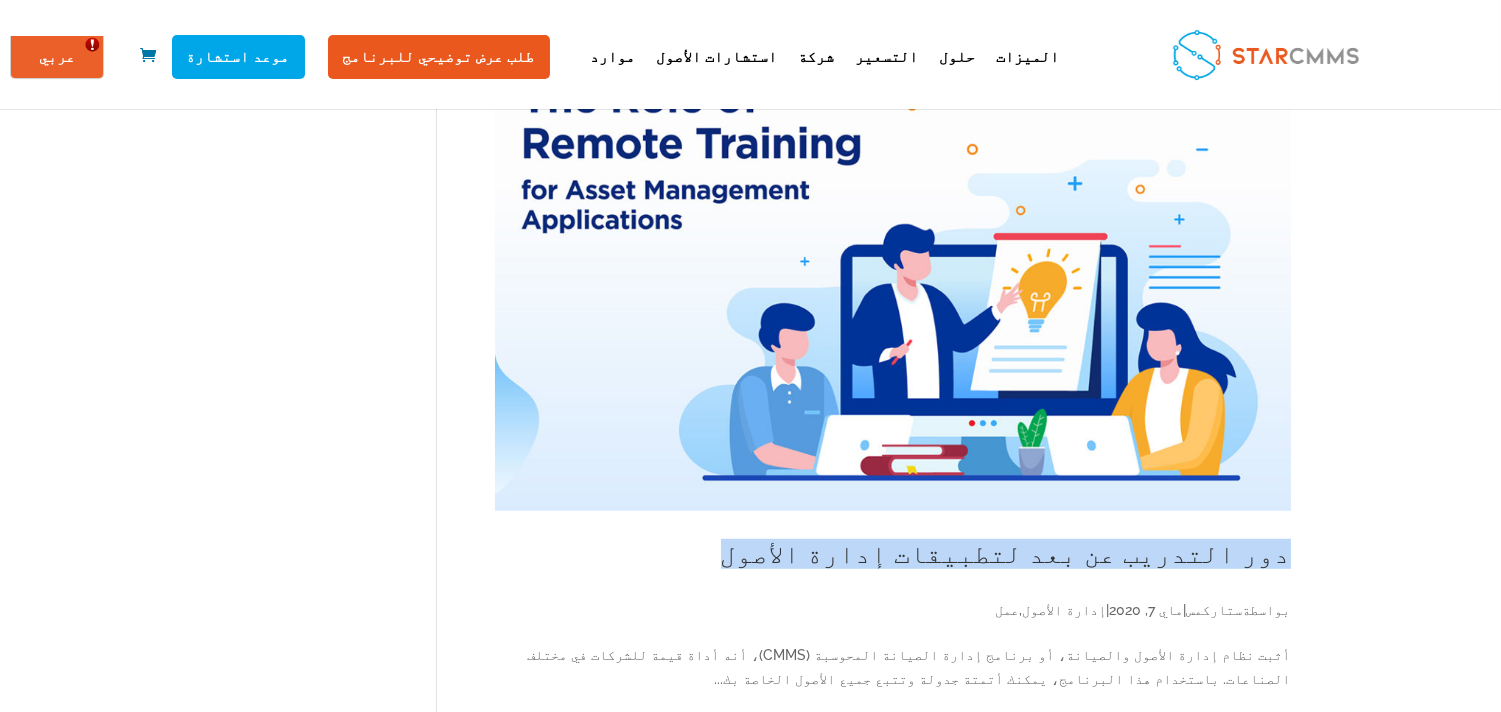 drag, startPoint x: 199, startPoint y: 495, endPoint x: 591, endPoint y: 513, distance: 392.41306 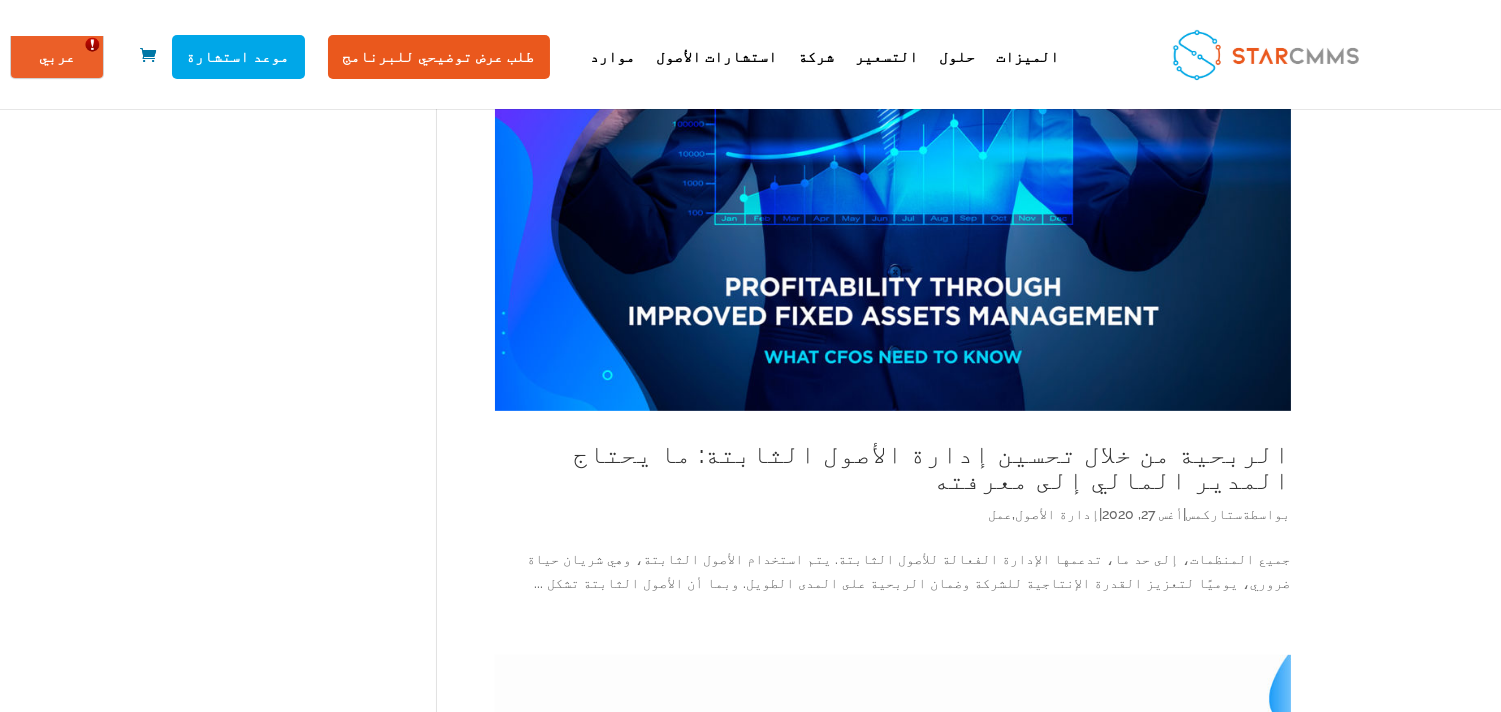 scroll, scrollTop: 1555, scrollLeft: 0, axis: vertical 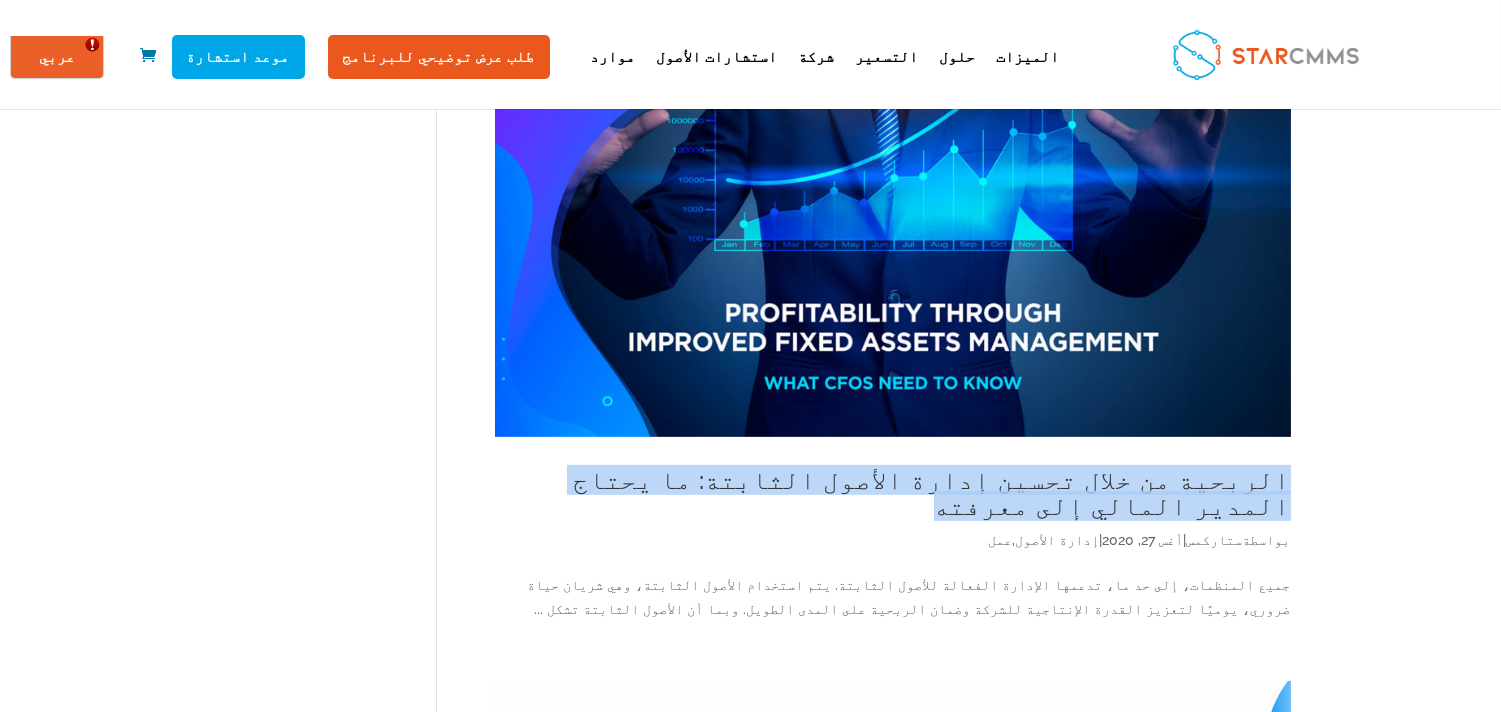 drag, startPoint x: 206, startPoint y: 467, endPoint x: 897, endPoint y: 493, distance: 691.48895 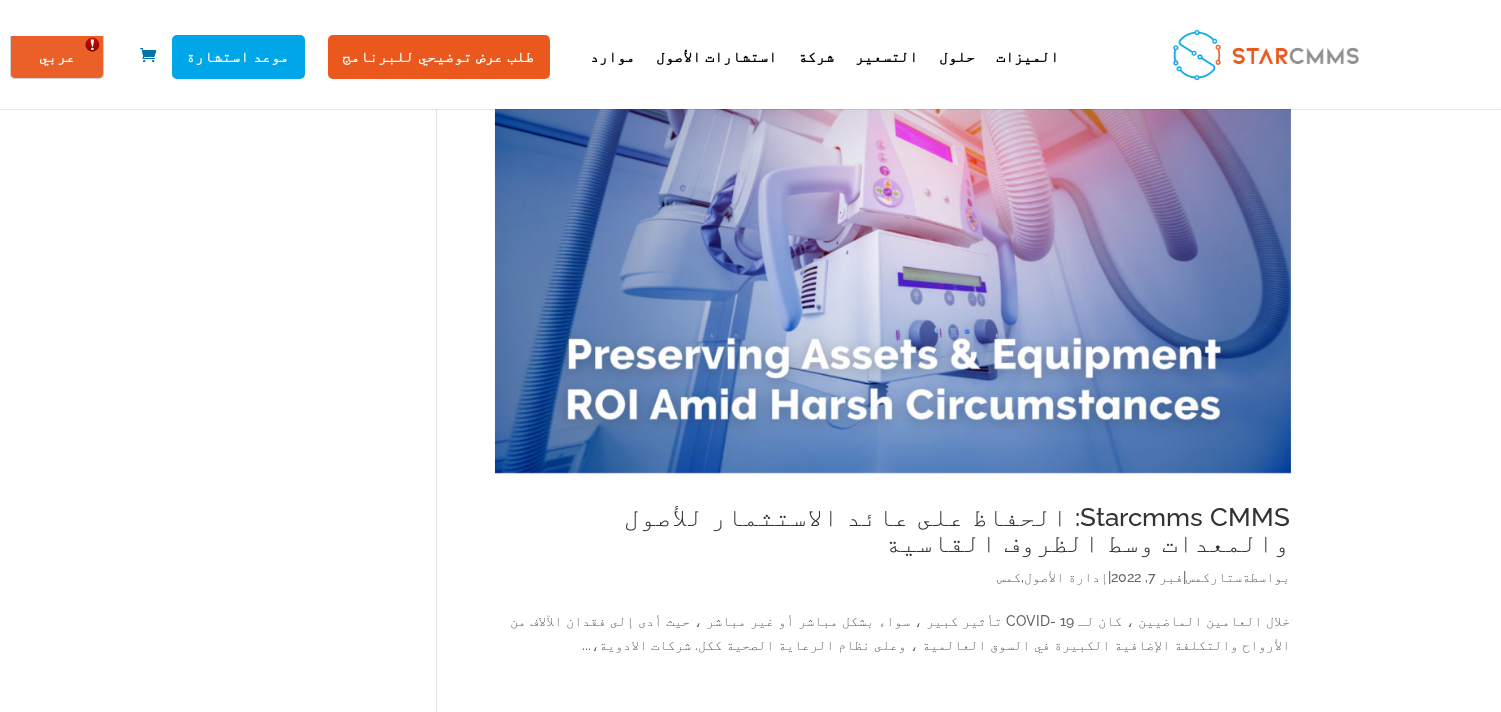 scroll, scrollTop: 777, scrollLeft: 0, axis: vertical 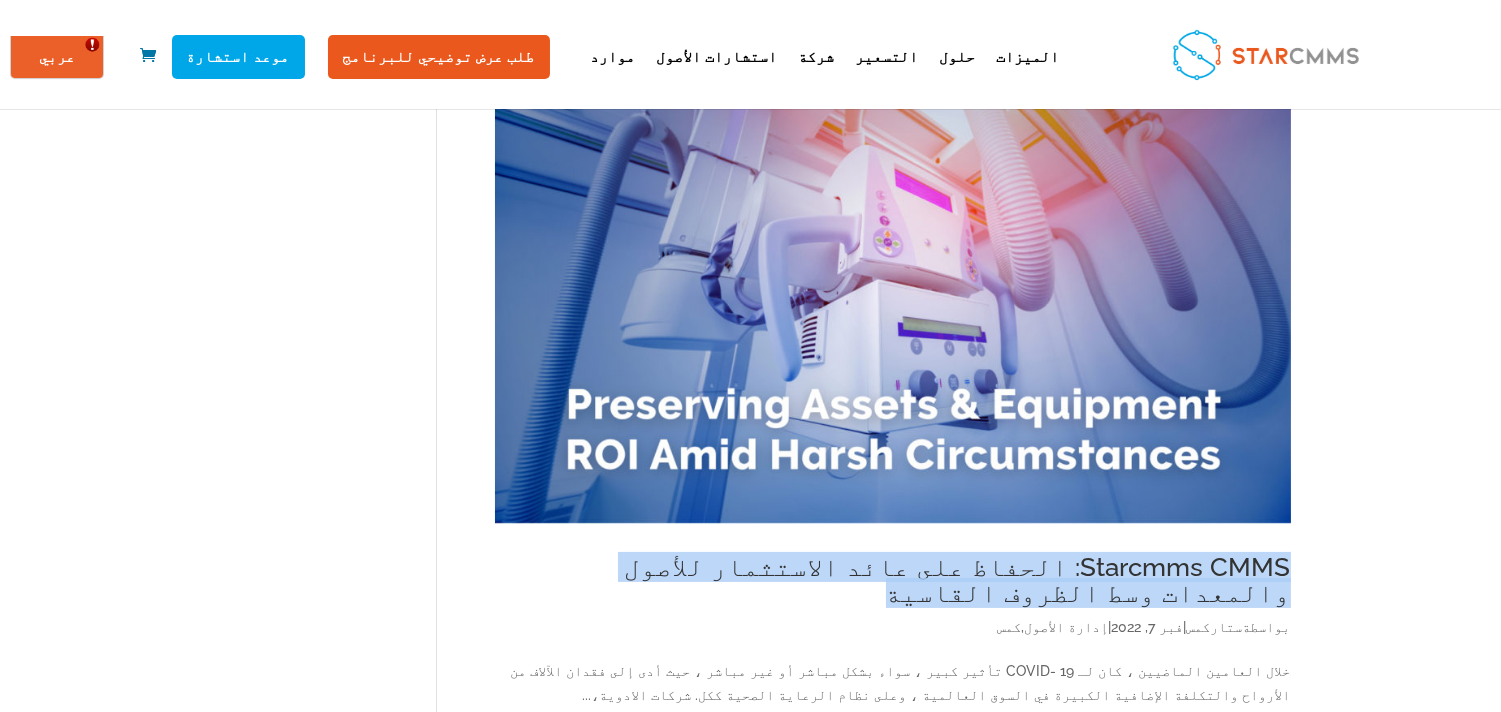 drag, startPoint x: 201, startPoint y: 565, endPoint x: 993, endPoint y: 575, distance: 792.0631 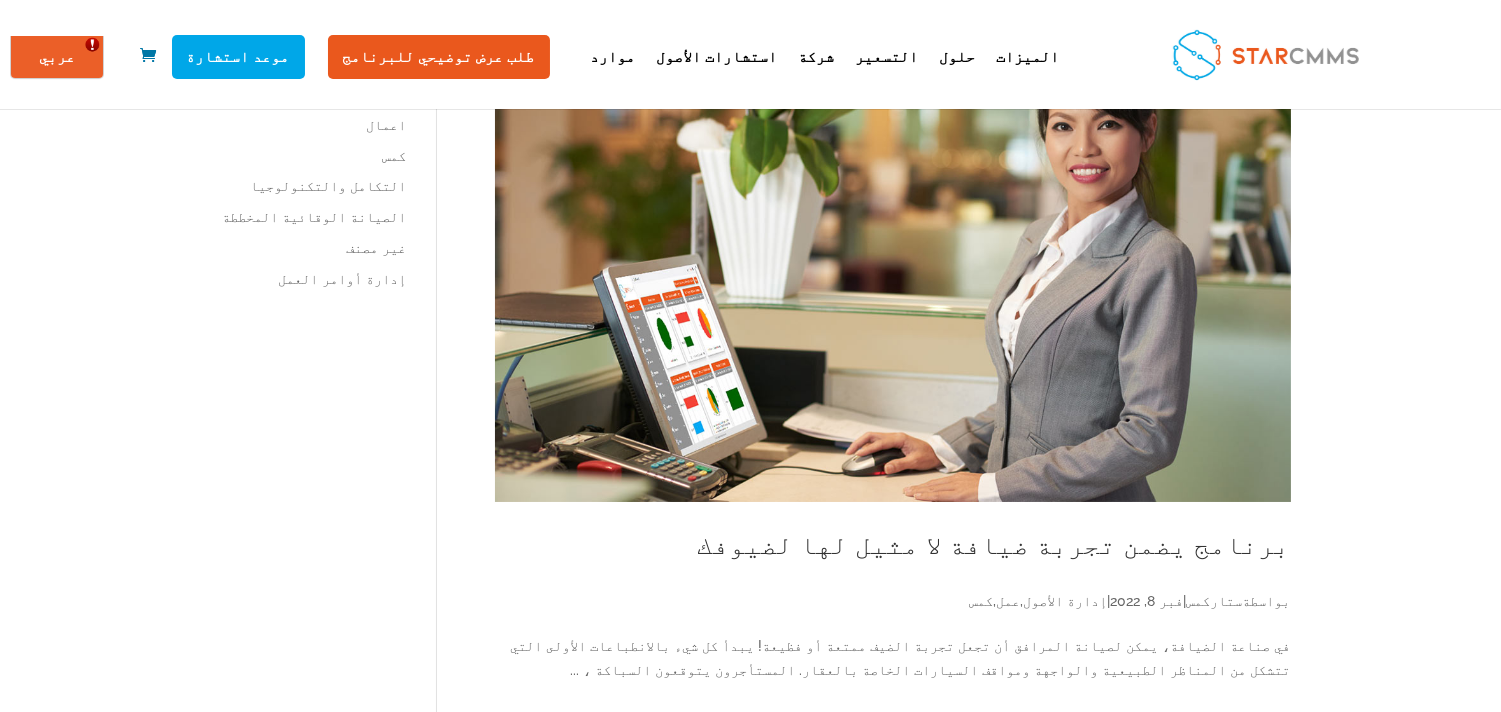 scroll, scrollTop: 222, scrollLeft: 0, axis: vertical 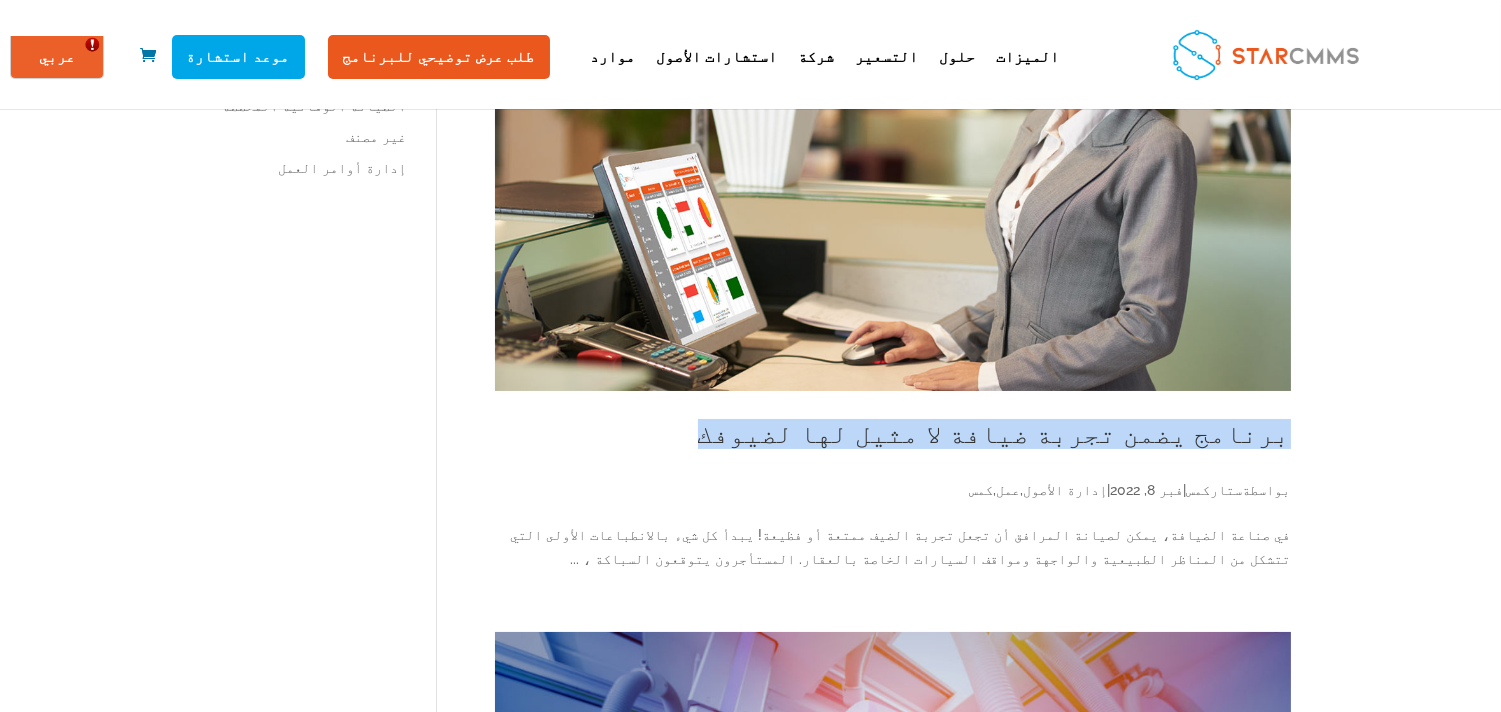 drag, startPoint x: 195, startPoint y: 431, endPoint x: 621, endPoint y: 442, distance: 426.142 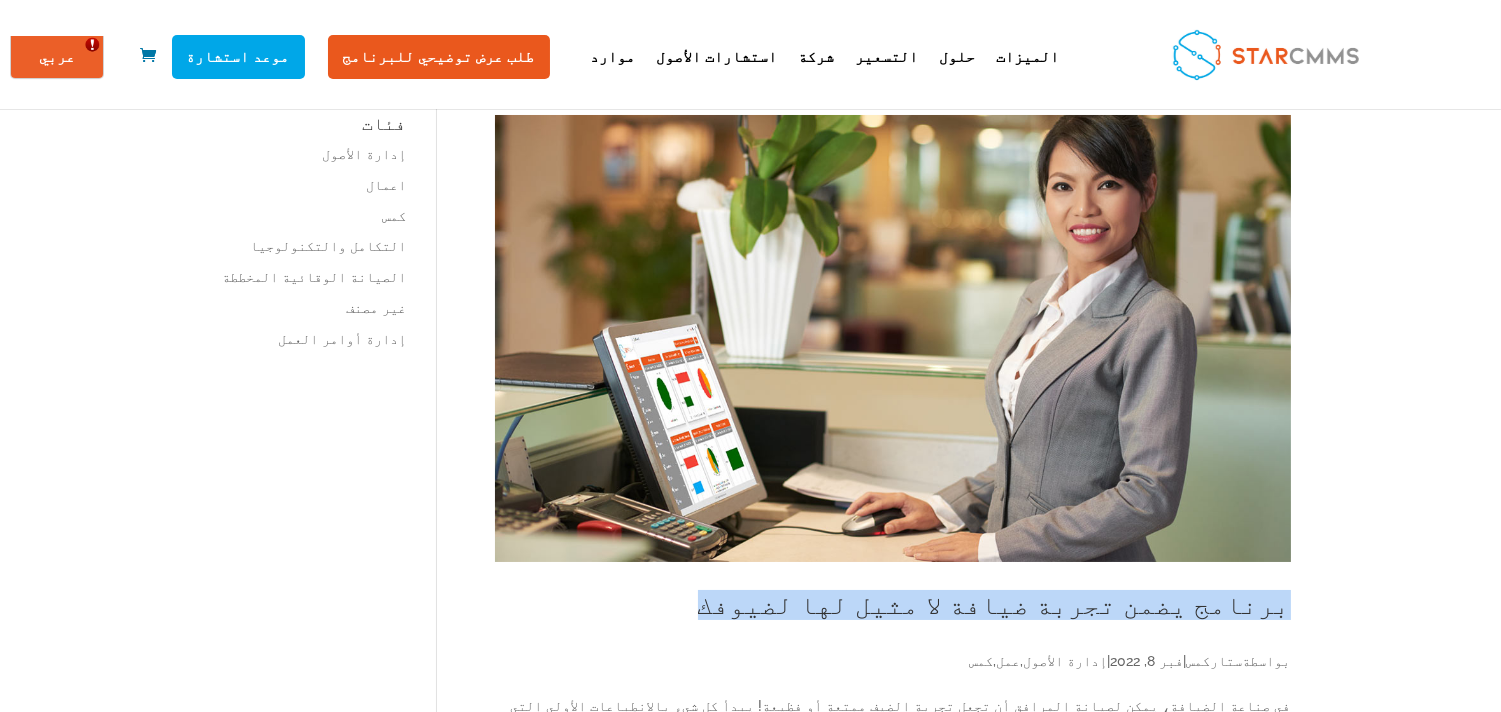 scroll, scrollTop: 0, scrollLeft: 0, axis: both 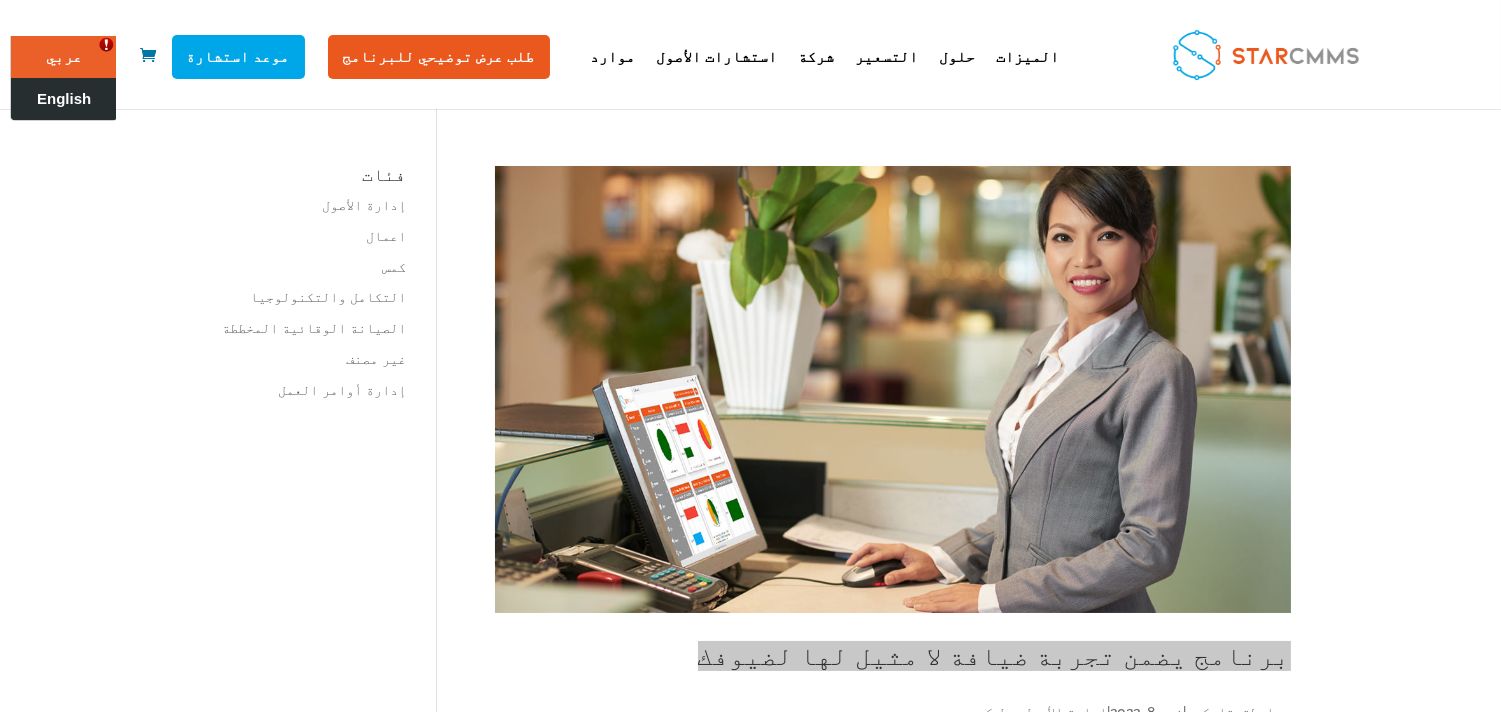 click on "English" at bounding box center [64, 99] 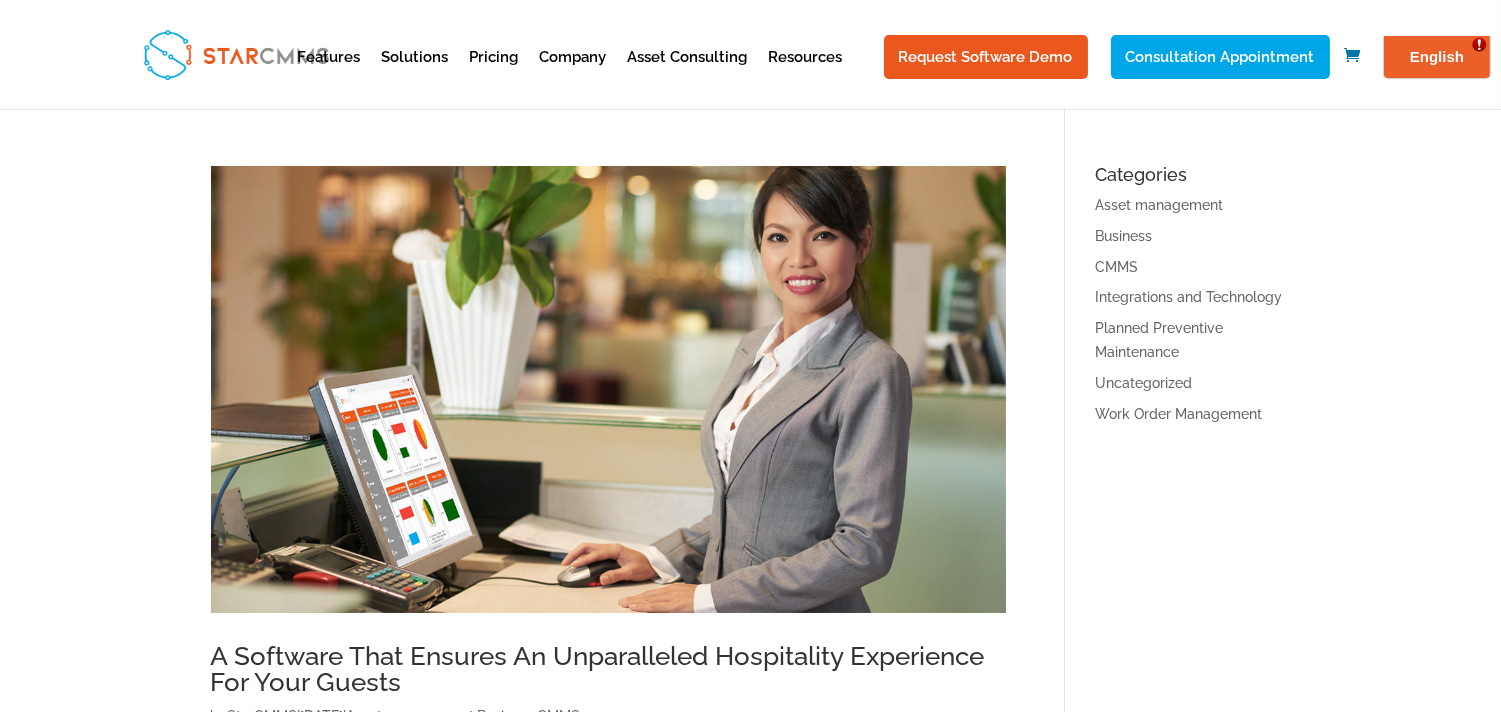 scroll, scrollTop: 0, scrollLeft: 0, axis: both 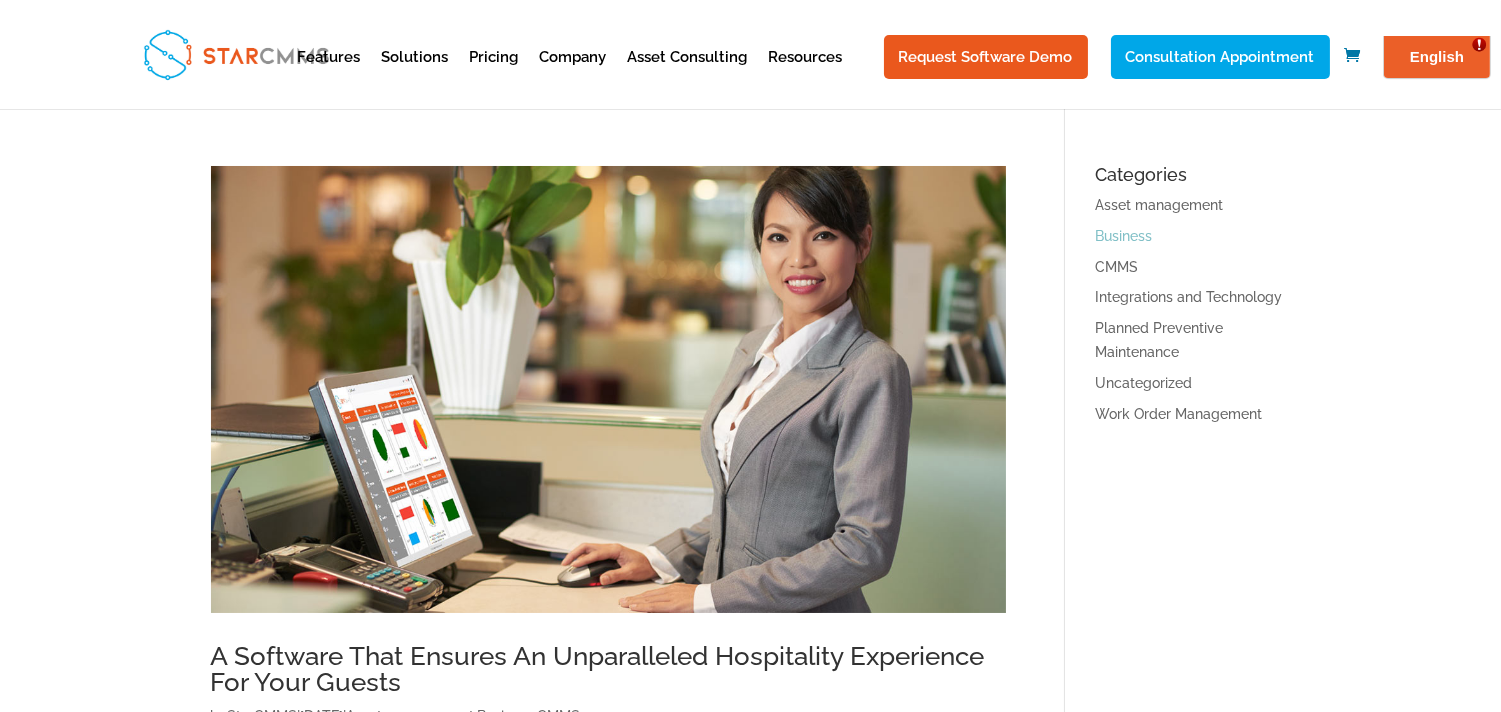 click on "Business" at bounding box center (1123, 236) 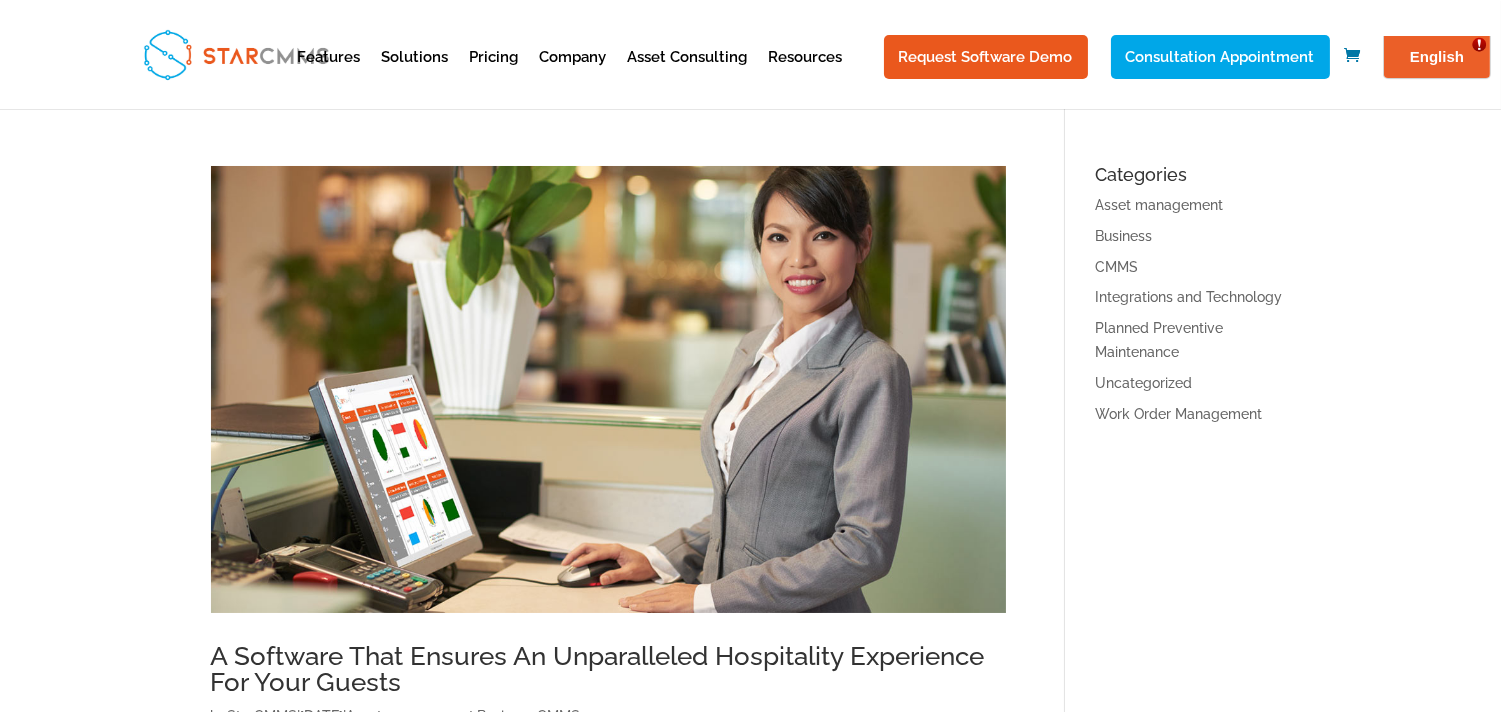 scroll, scrollTop: 0, scrollLeft: 0, axis: both 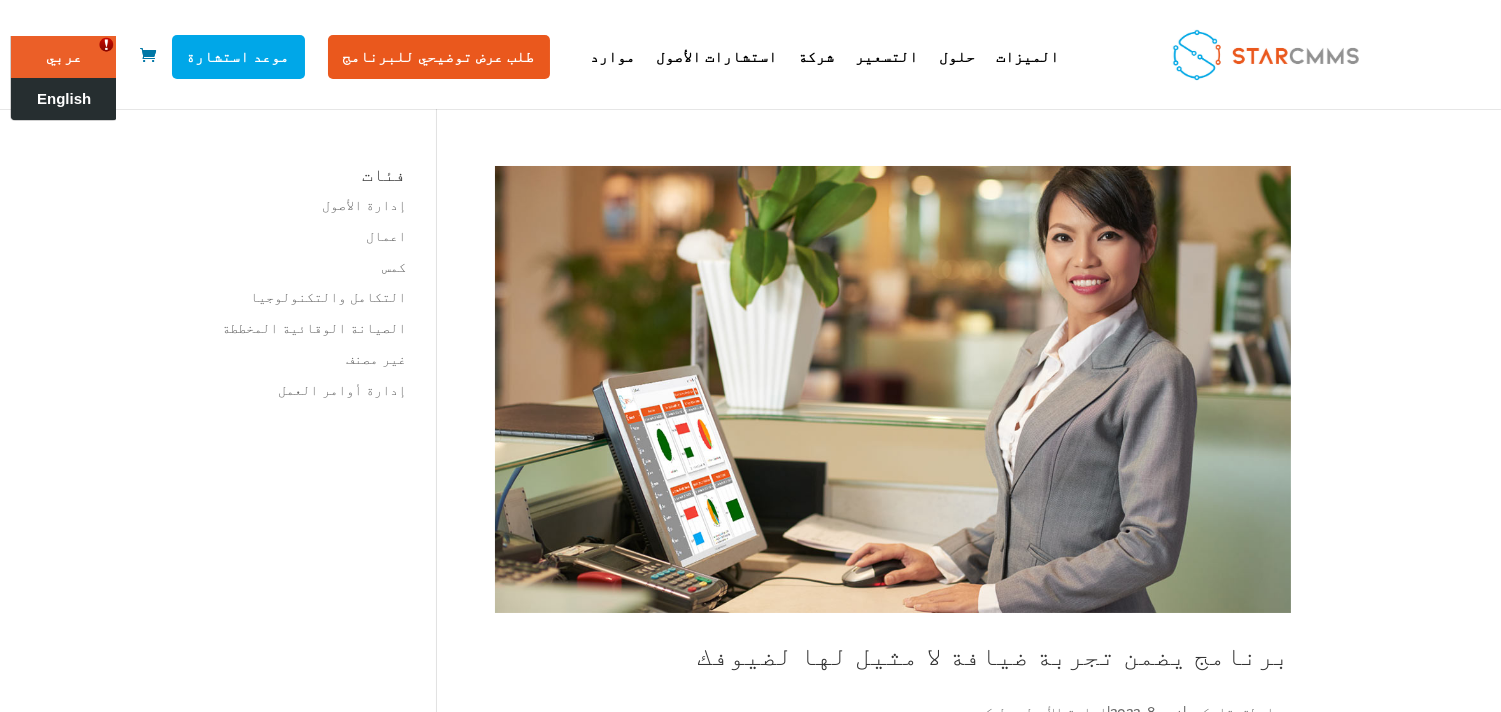 click on "English" at bounding box center [64, 99] 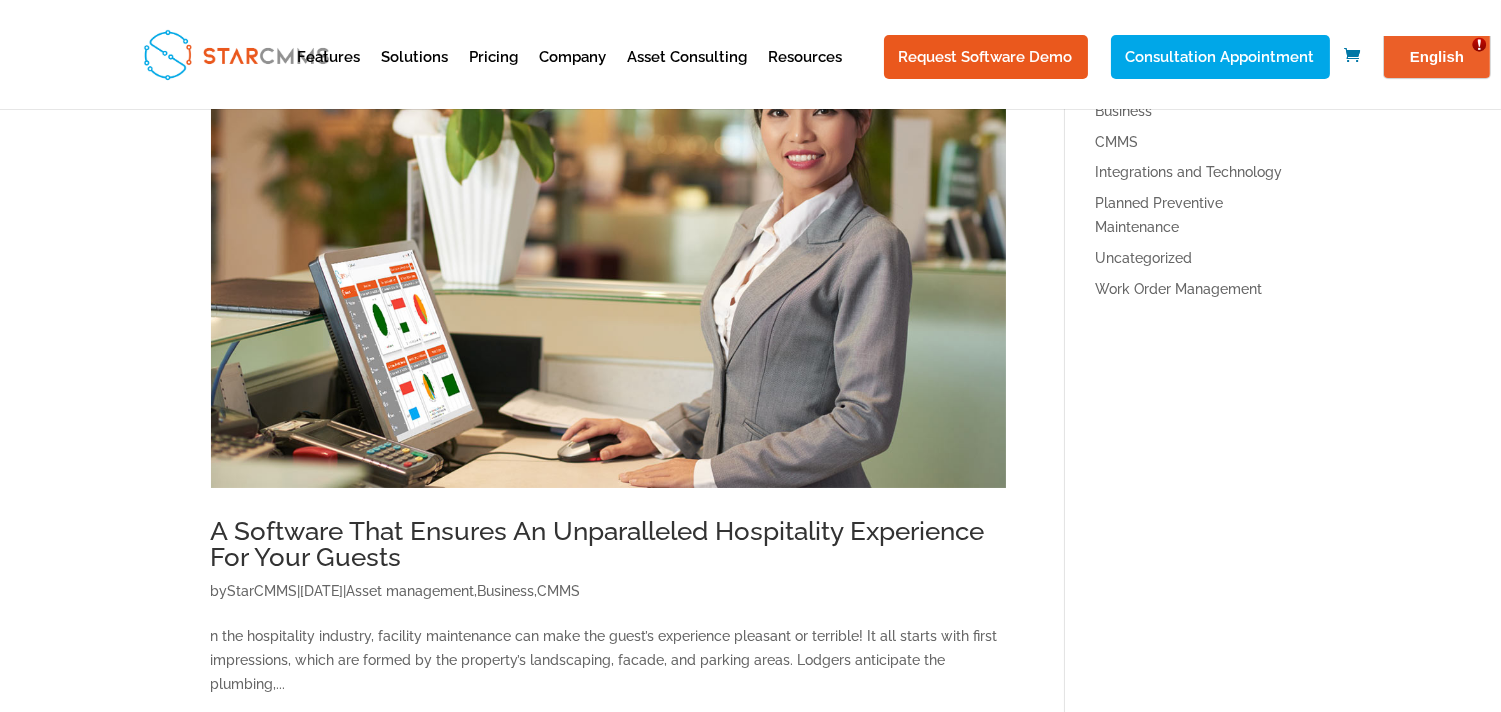 scroll, scrollTop: 0, scrollLeft: 0, axis: both 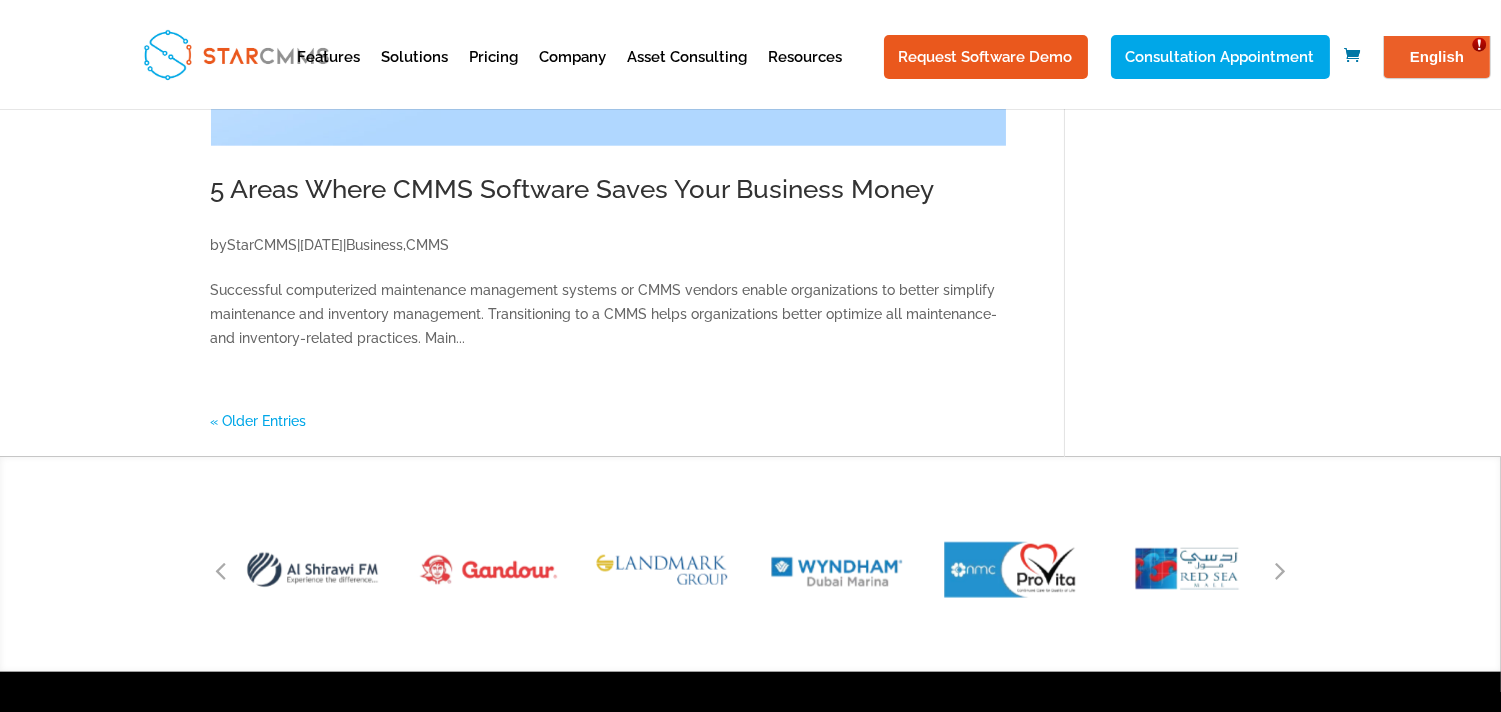 click on "« Older Entries" at bounding box center (259, 421) 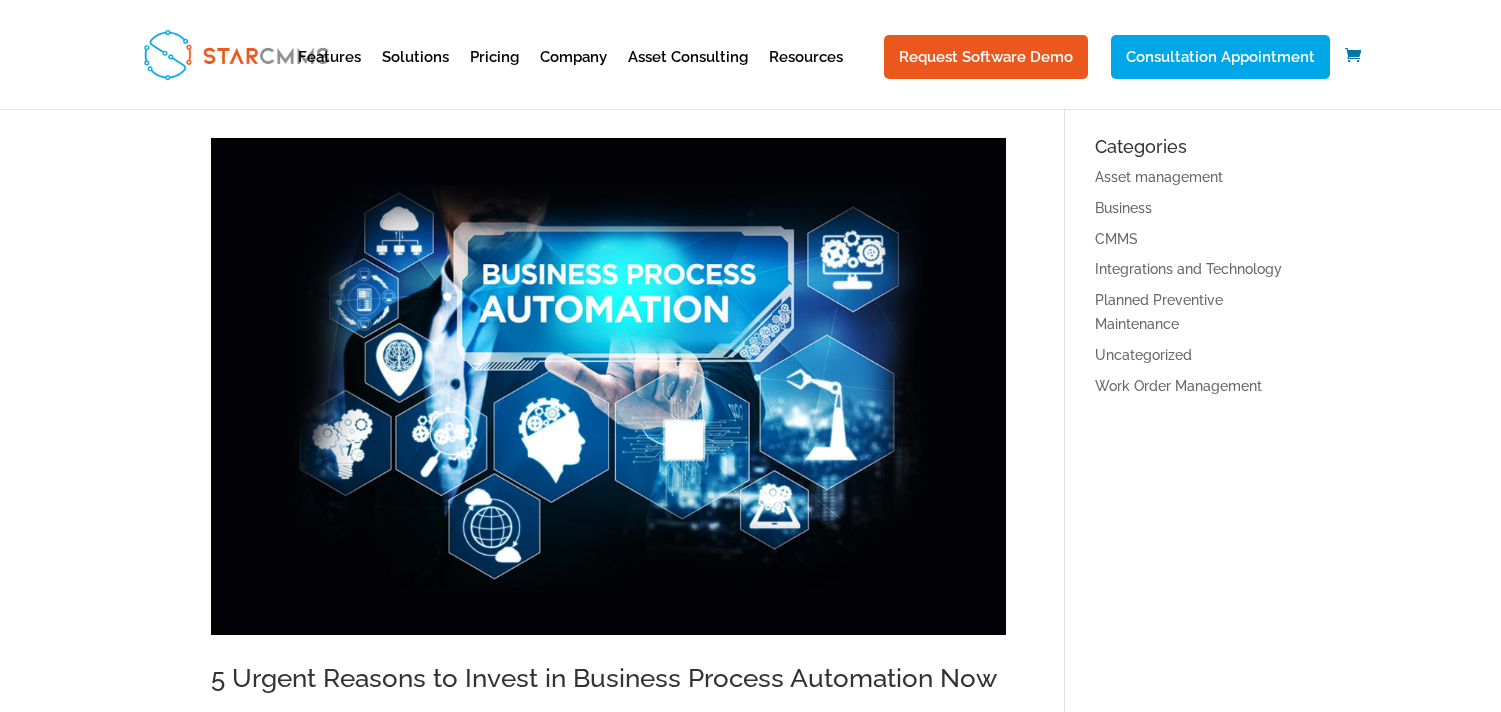 scroll, scrollTop: 0, scrollLeft: 0, axis: both 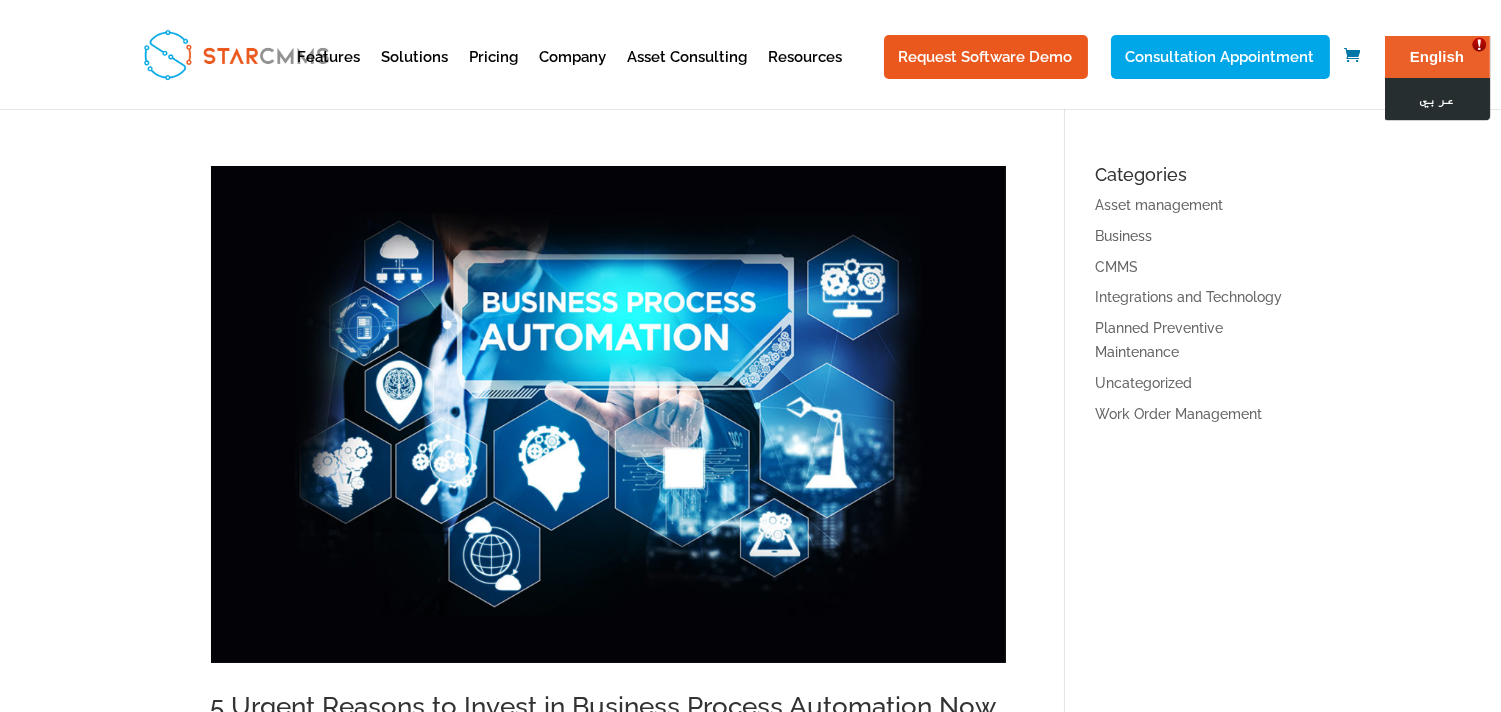 click on "عربي" at bounding box center (1436, 99) 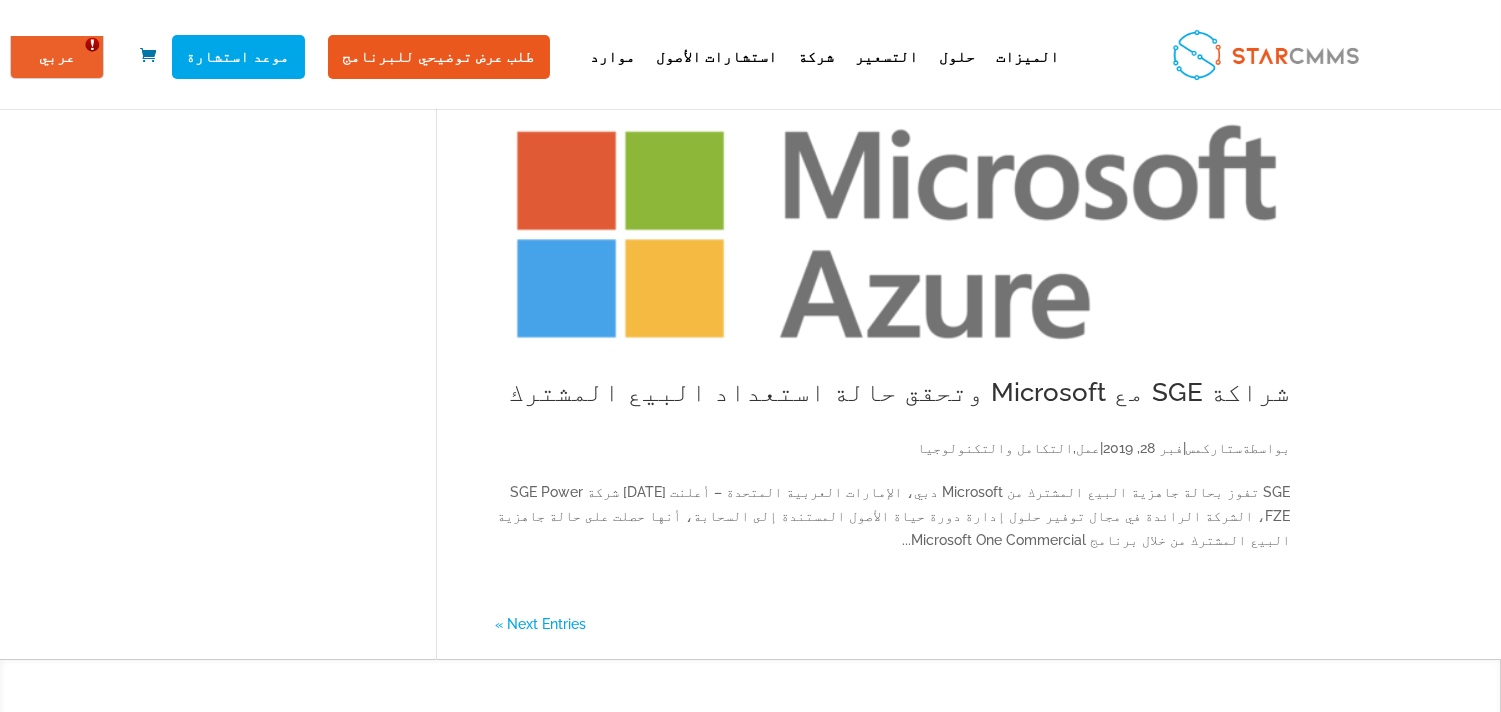 scroll, scrollTop: 3000, scrollLeft: 0, axis: vertical 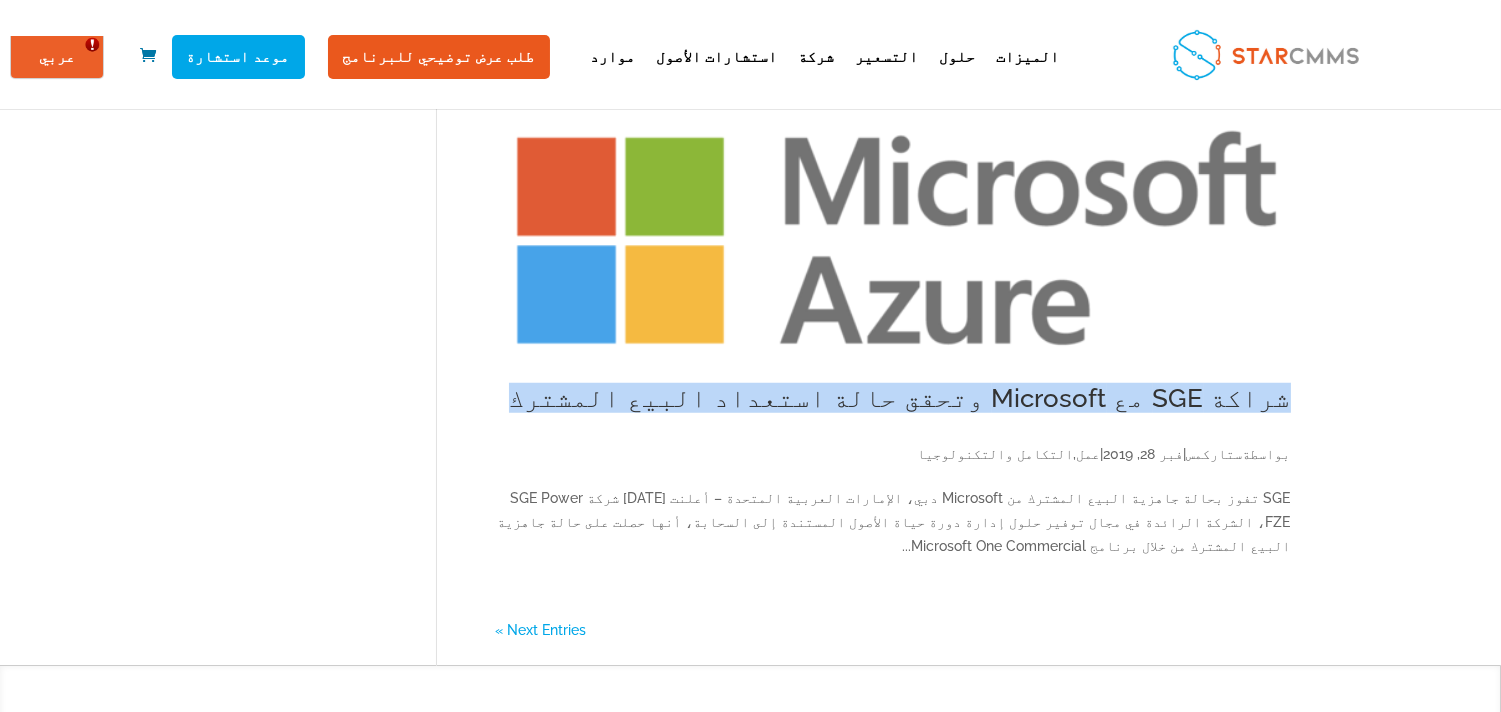 drag, startPoint x: 181, startPoint y: 376, endPoint x: 766, endPoint y: 365, distance: 585.1034 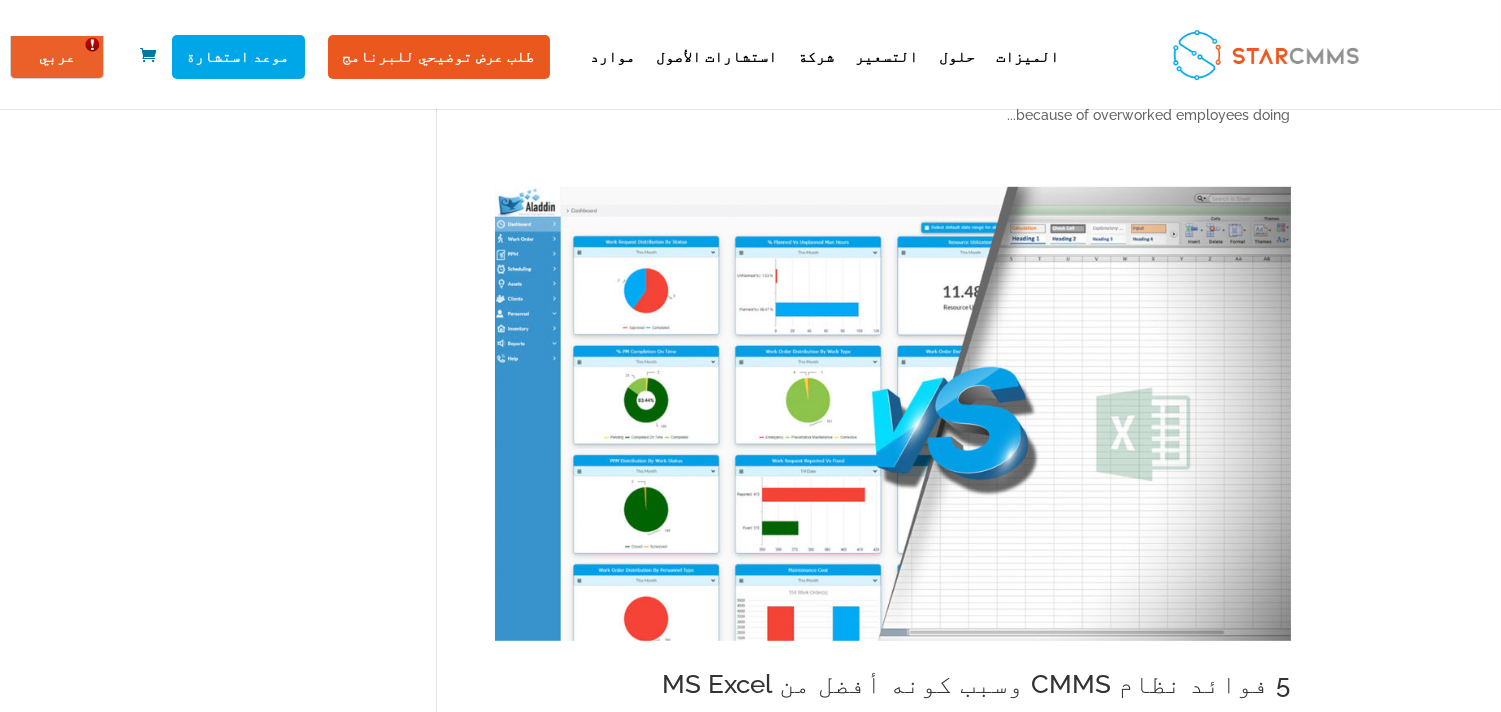 scroll, scrollTop: 2333, scrollLeft: 0, axis: vertical 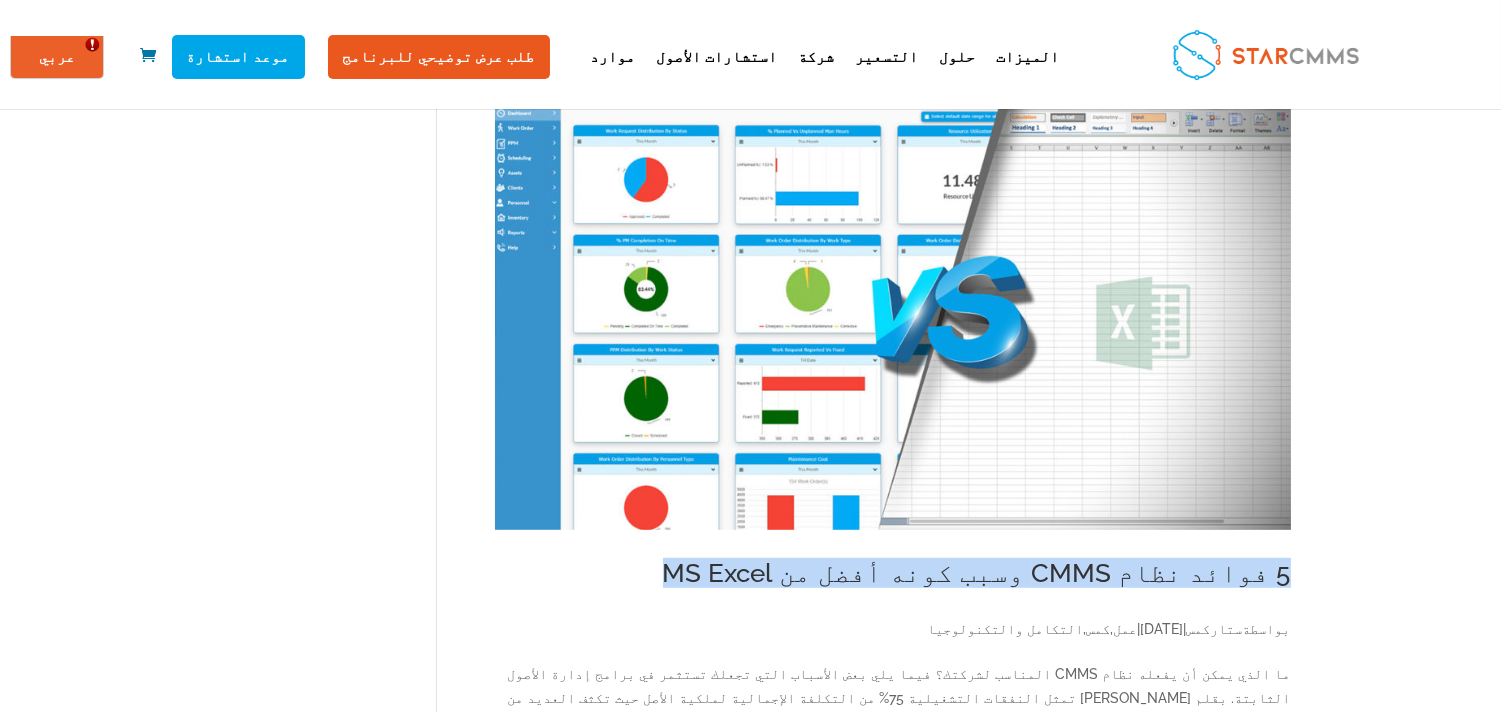 drag, startPoint x: 199, startPoint y: 566, endPoint x: 721, endPoint y: 564, distance: 522.00385 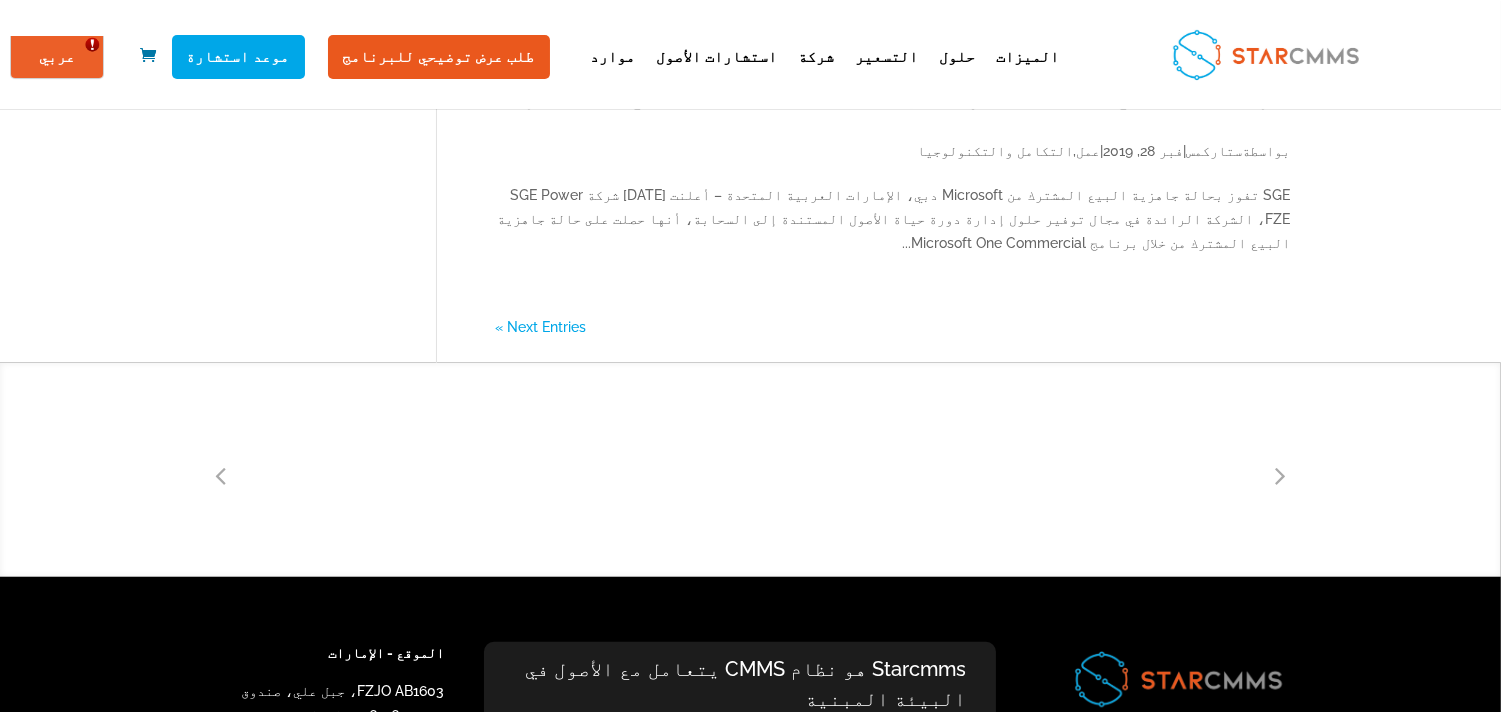scroll, scrollTop: 3301, scrollLeft: 0, axis: vertical 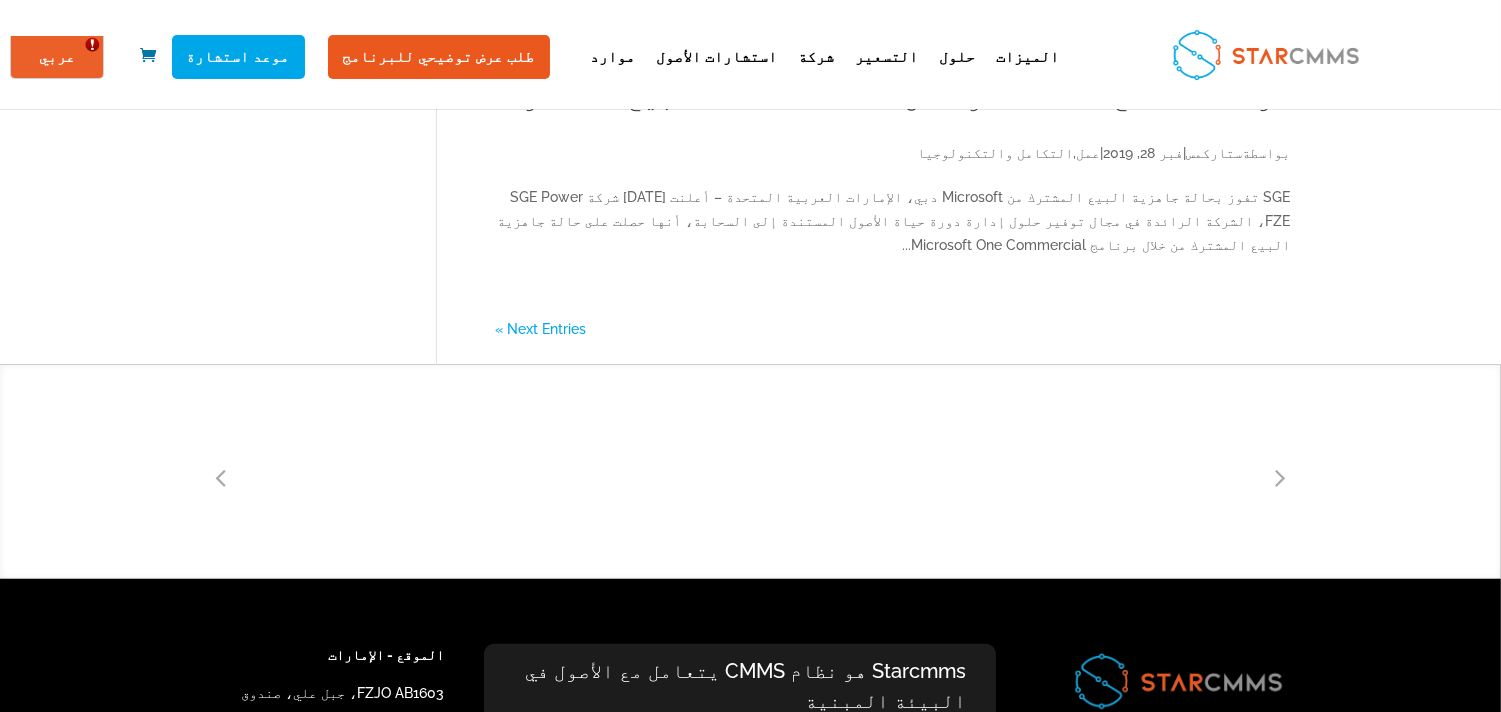click on "Next Entries »" at bounding box center [540, 329] 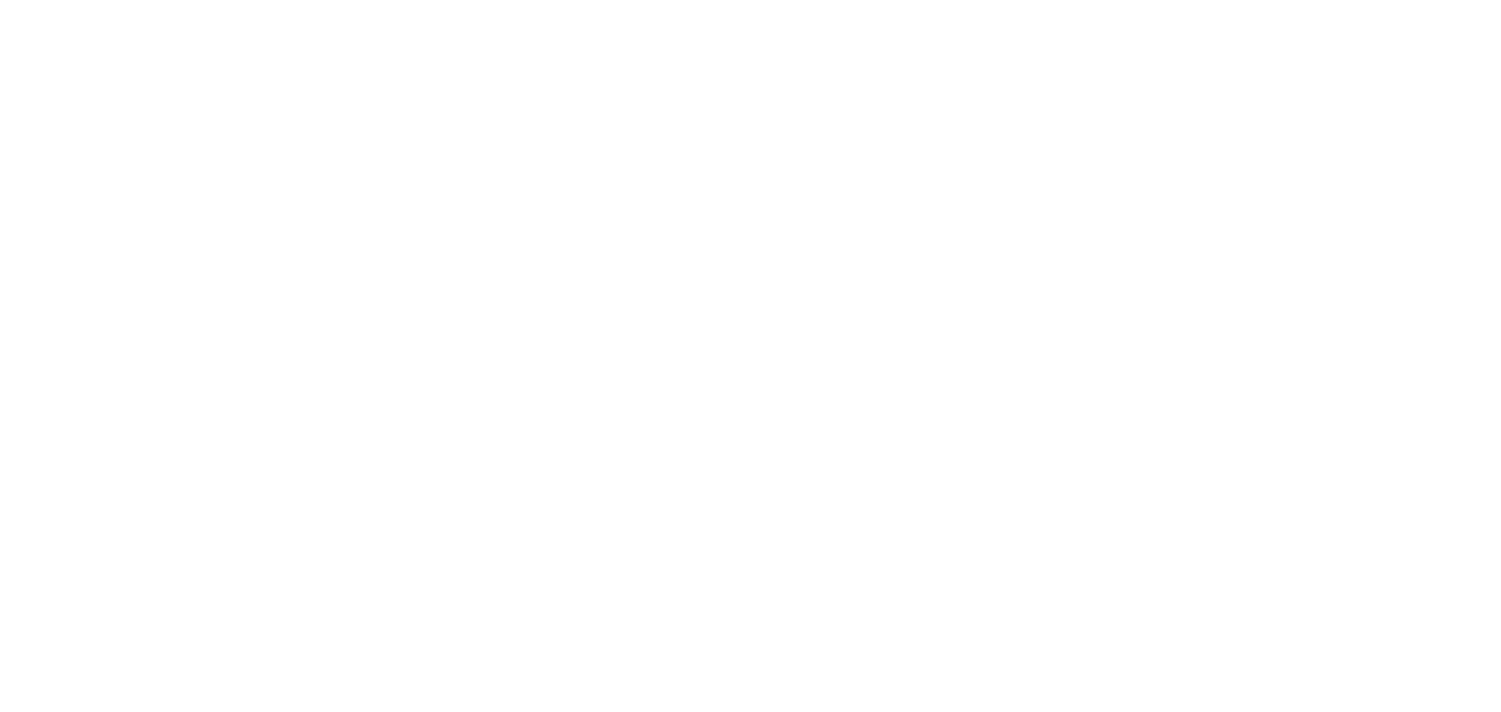 scroll, scrollTop: 0, scrollLeft: 0, axis: both 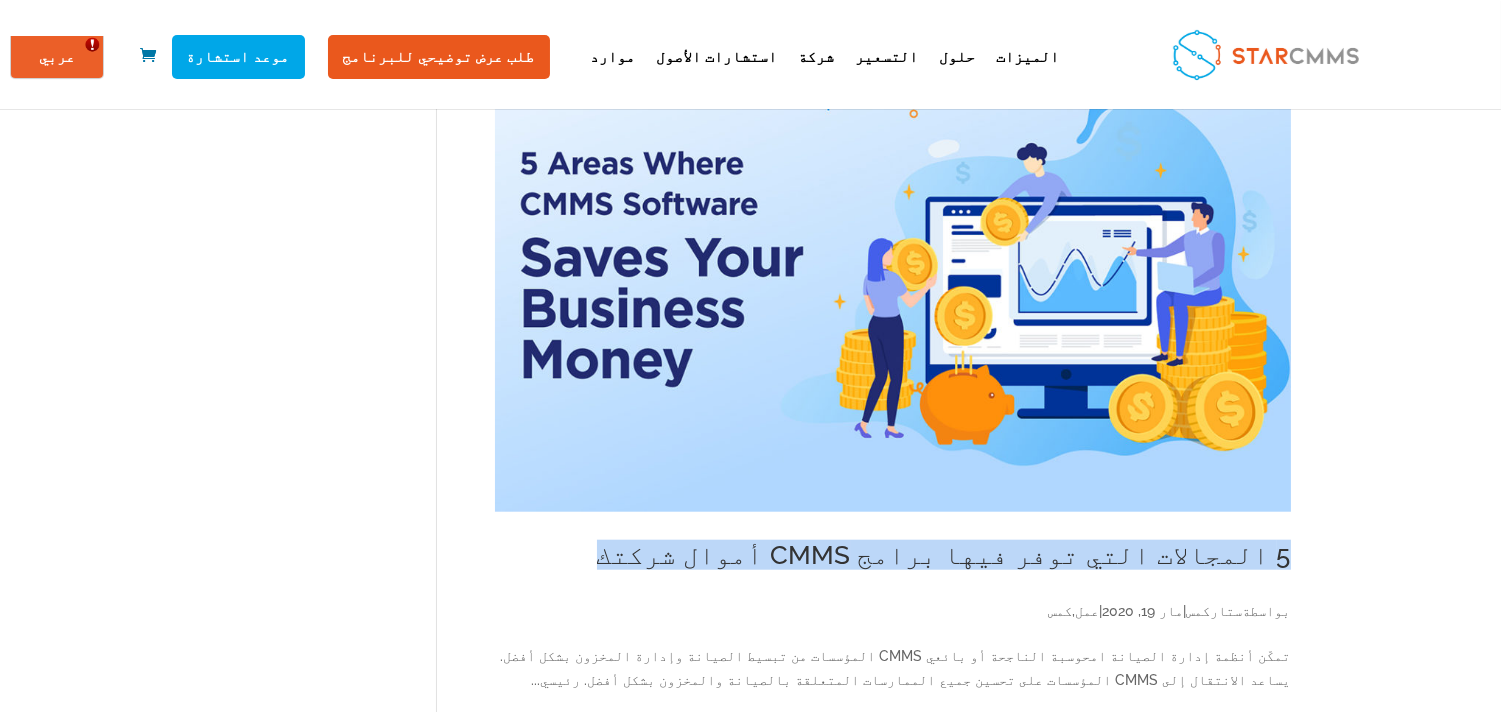 drag, startPoint x: 194, startPoint y: 428, endPoint x: 686, endPoint y: 428, distance: 492 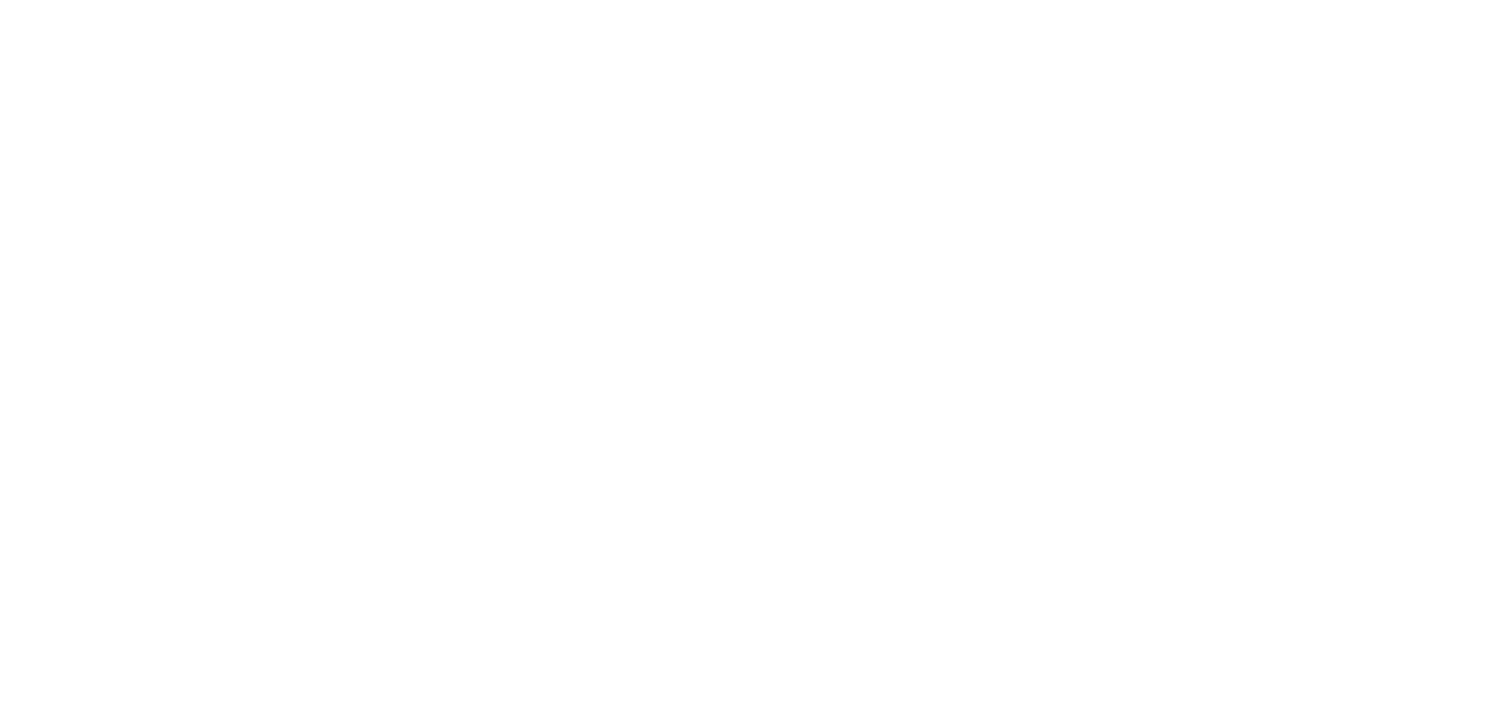 scroll, scrollTop: 3666, scrollLeft: 0, axis: vertical 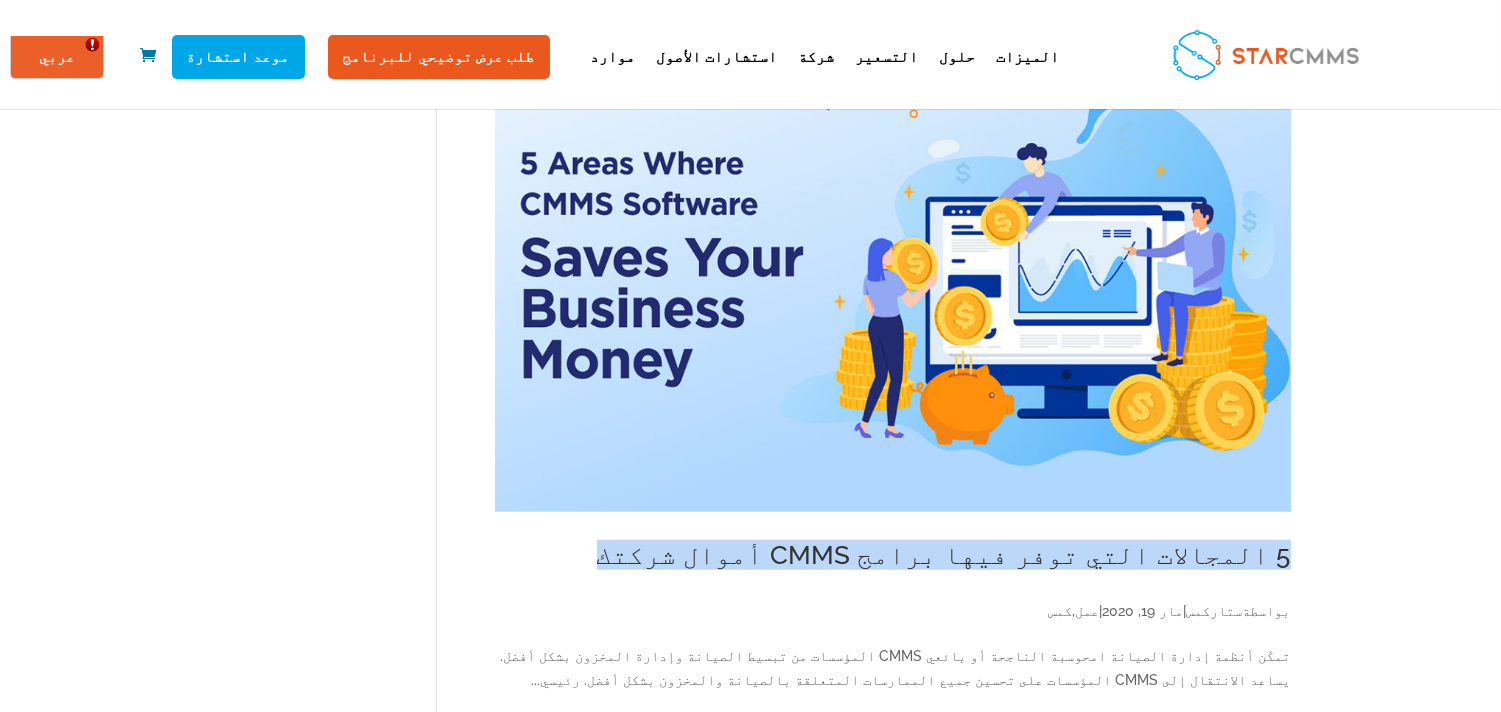 drag, startPoint x: 199, startPoint y: 422, endPoint x: 745, endPoint y: 440, distance: 546.29663 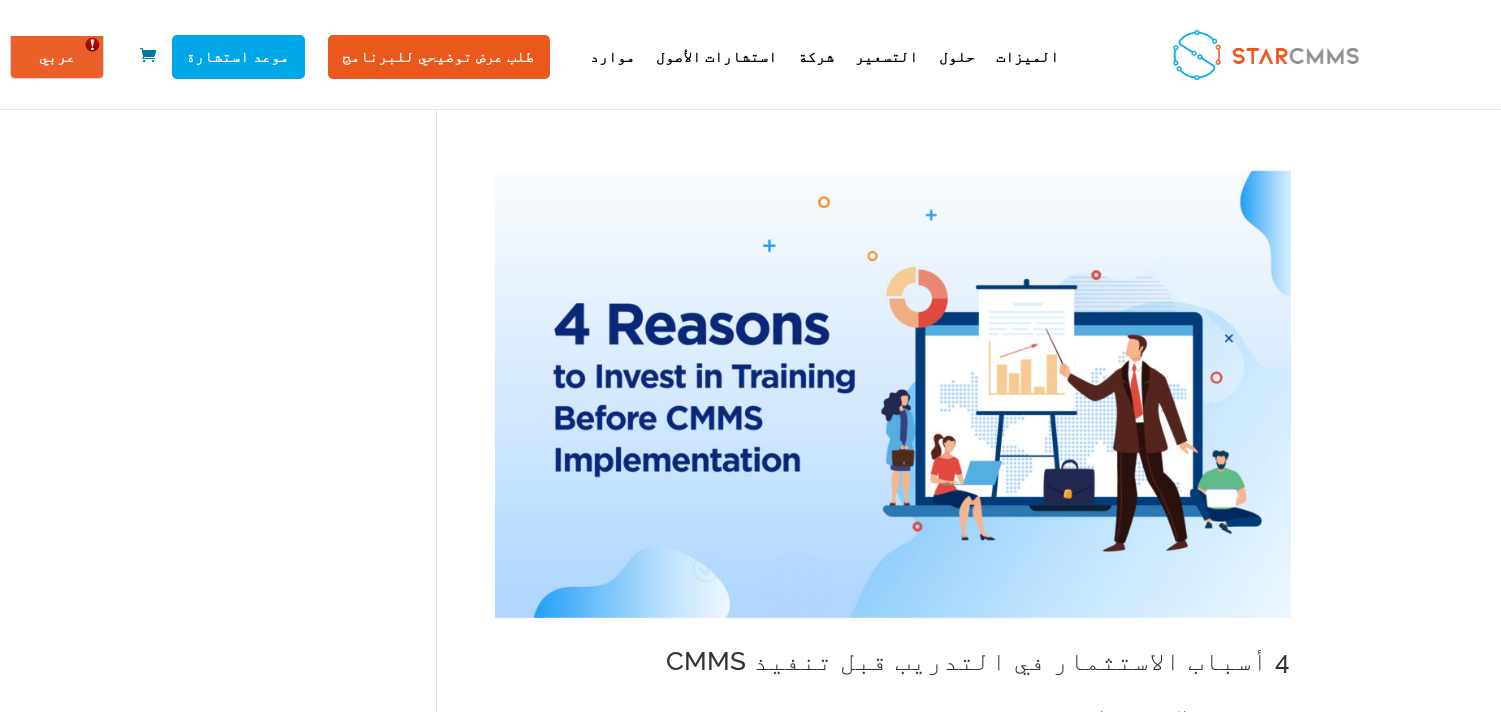 scroll, scrollTop: 2222, scrollLeft: 0, axis: vertical 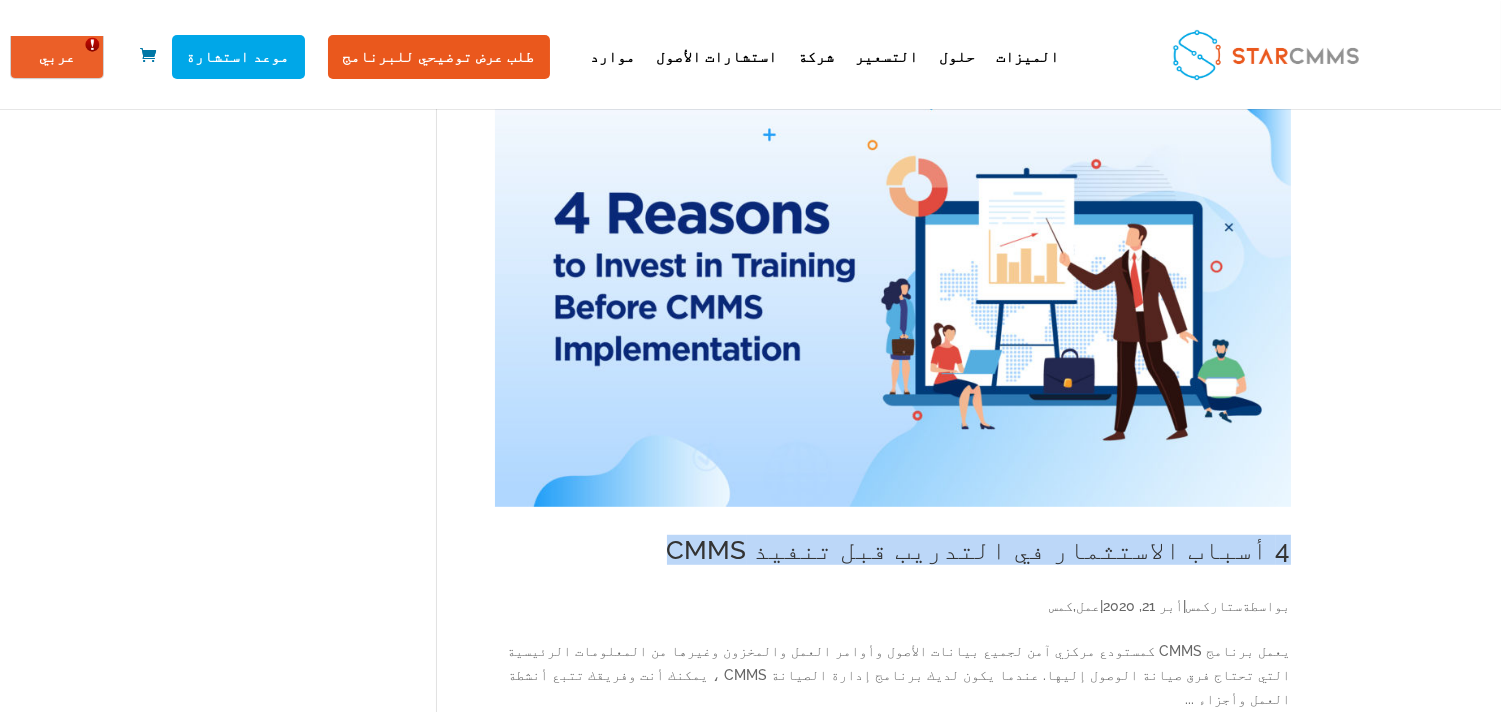 drag, startPoint x: 187, startPoint y: 503, endPoint x: 633, endPoint y: 497, distance: 446.04034 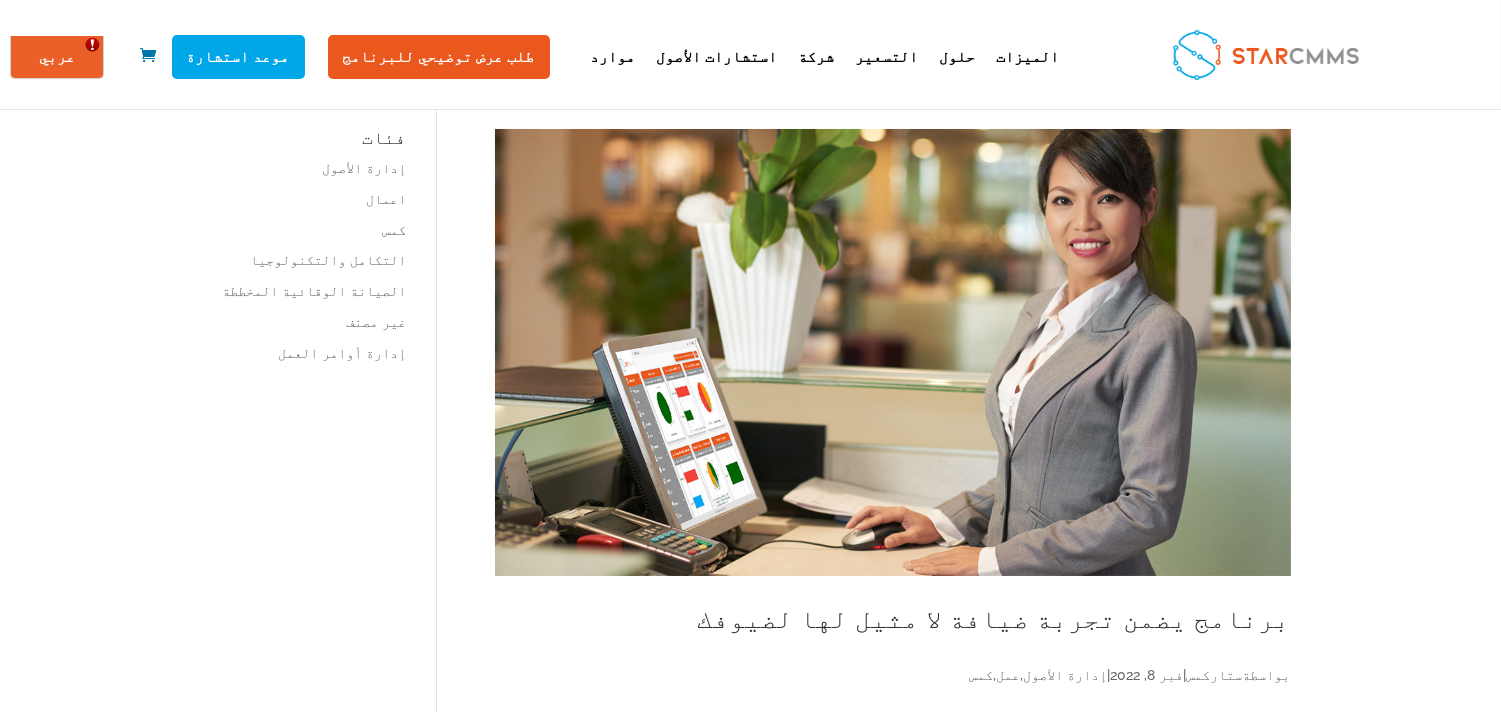 scroll, scrollTop: 0, scrollLeft: 0, axis: both 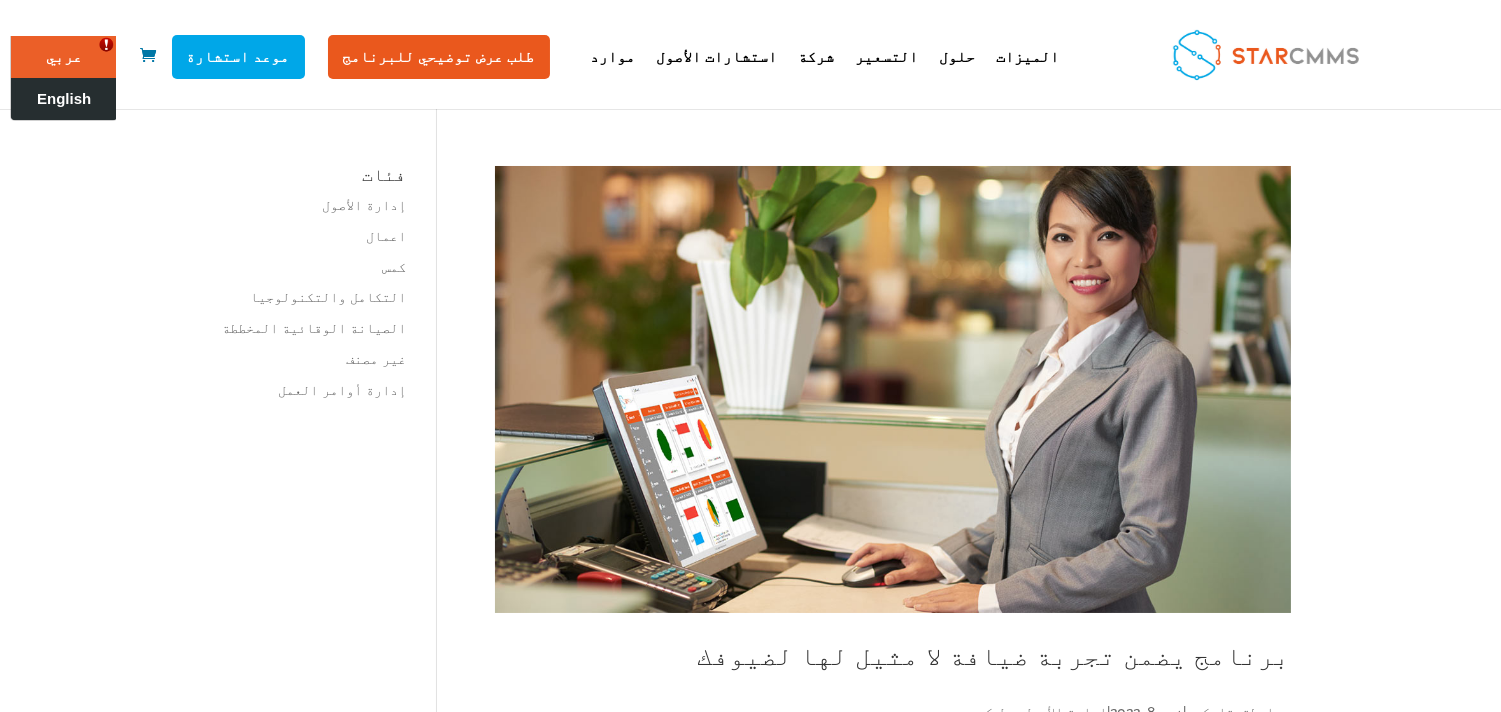 click on "English" at bounding box center [64, 99] 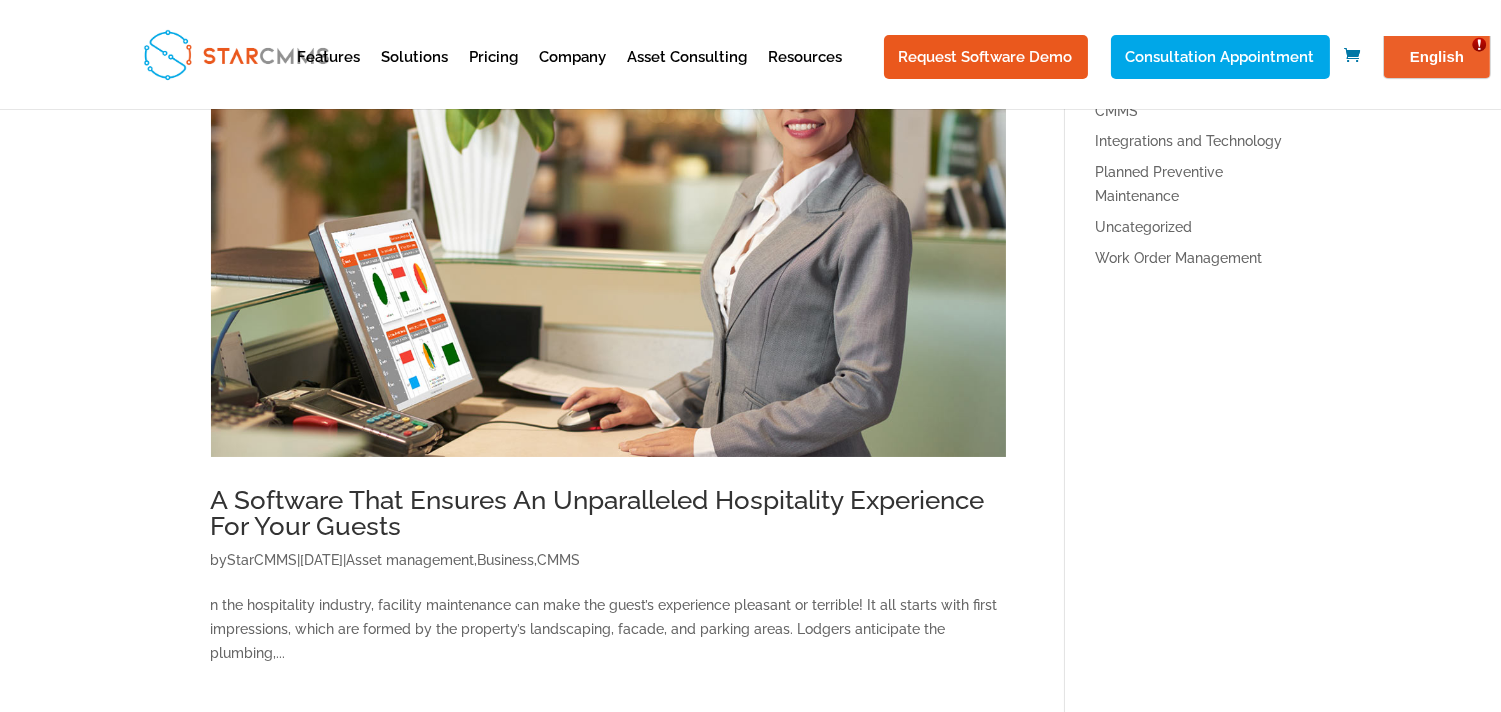 scroll, scrollTop: 0, scrollLeft: 0, axis: both 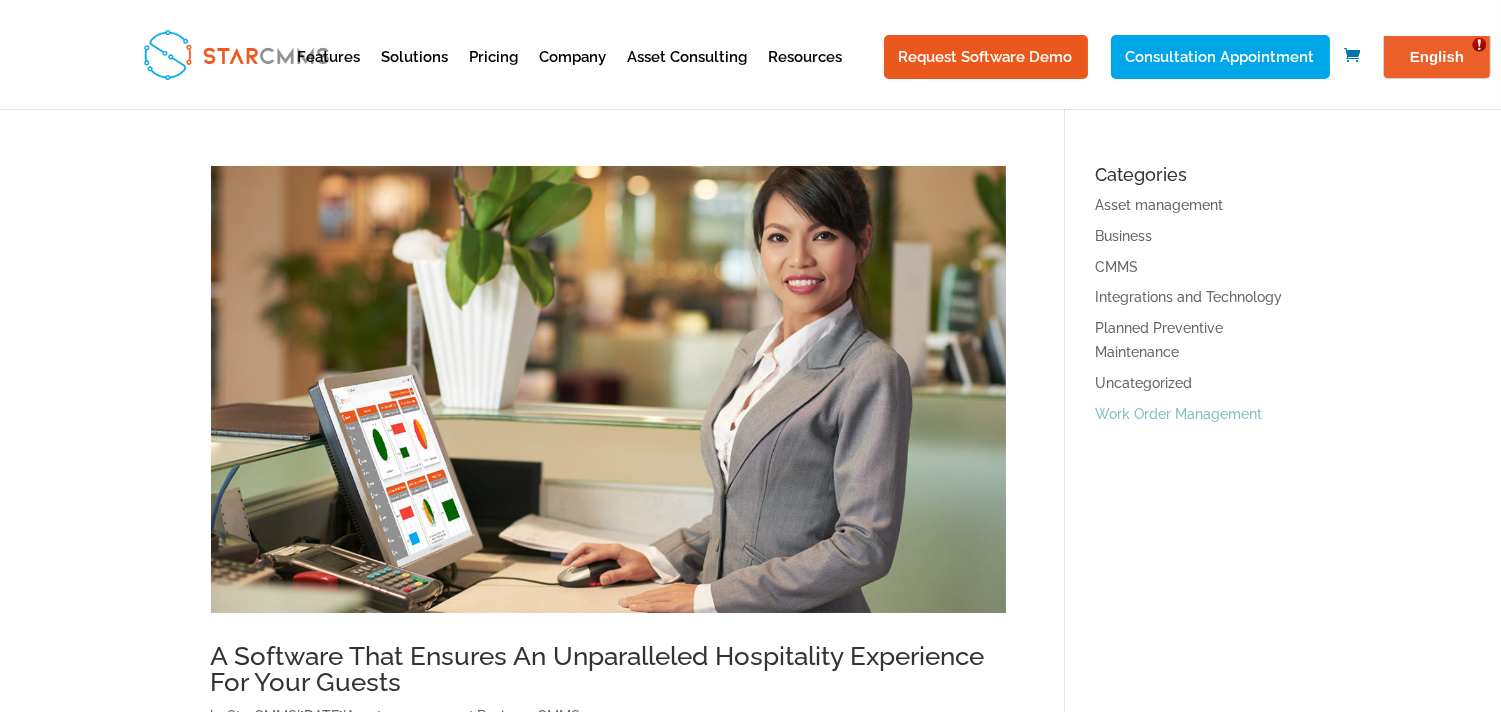 click on "Work Order Management" at bounding box center (1178, 414) 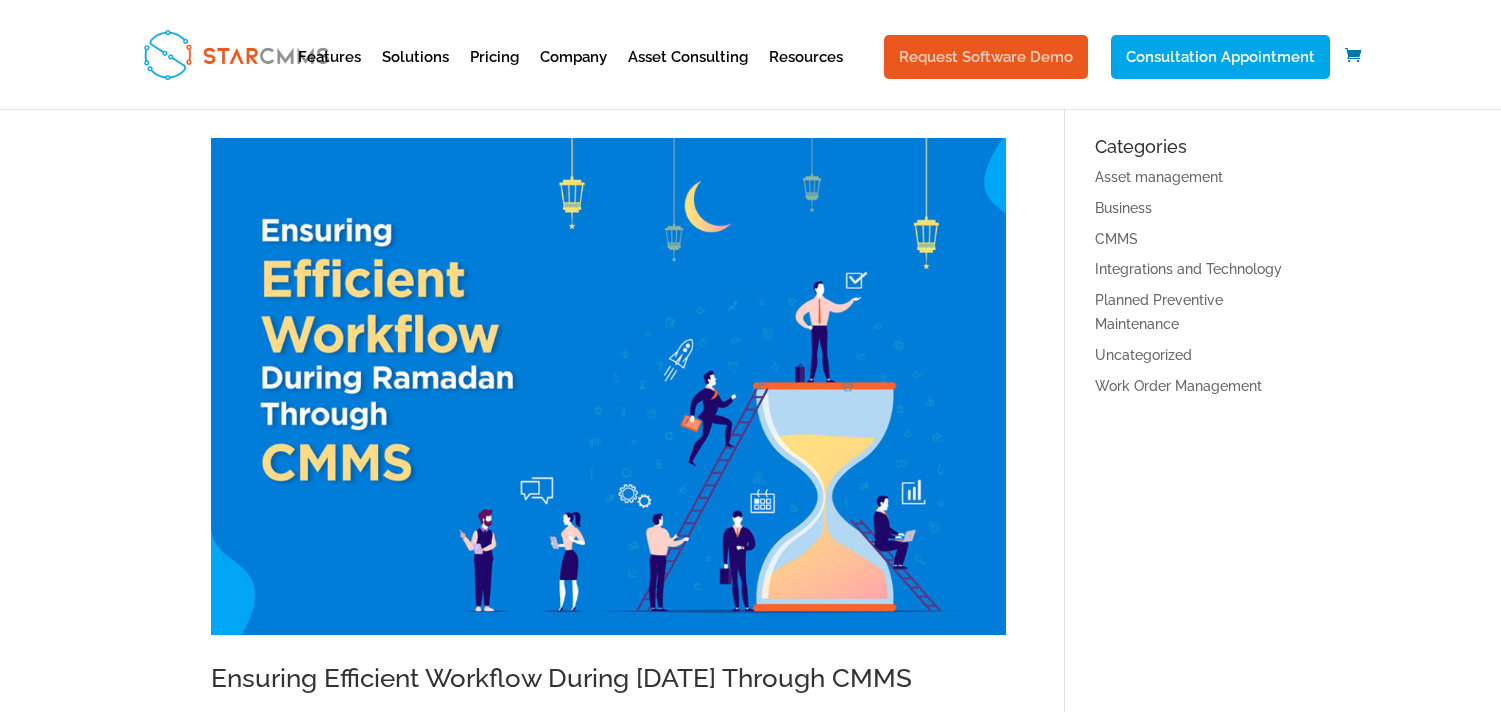 scroll, scrollTop: 0, scrollLeft: 0, axis: both 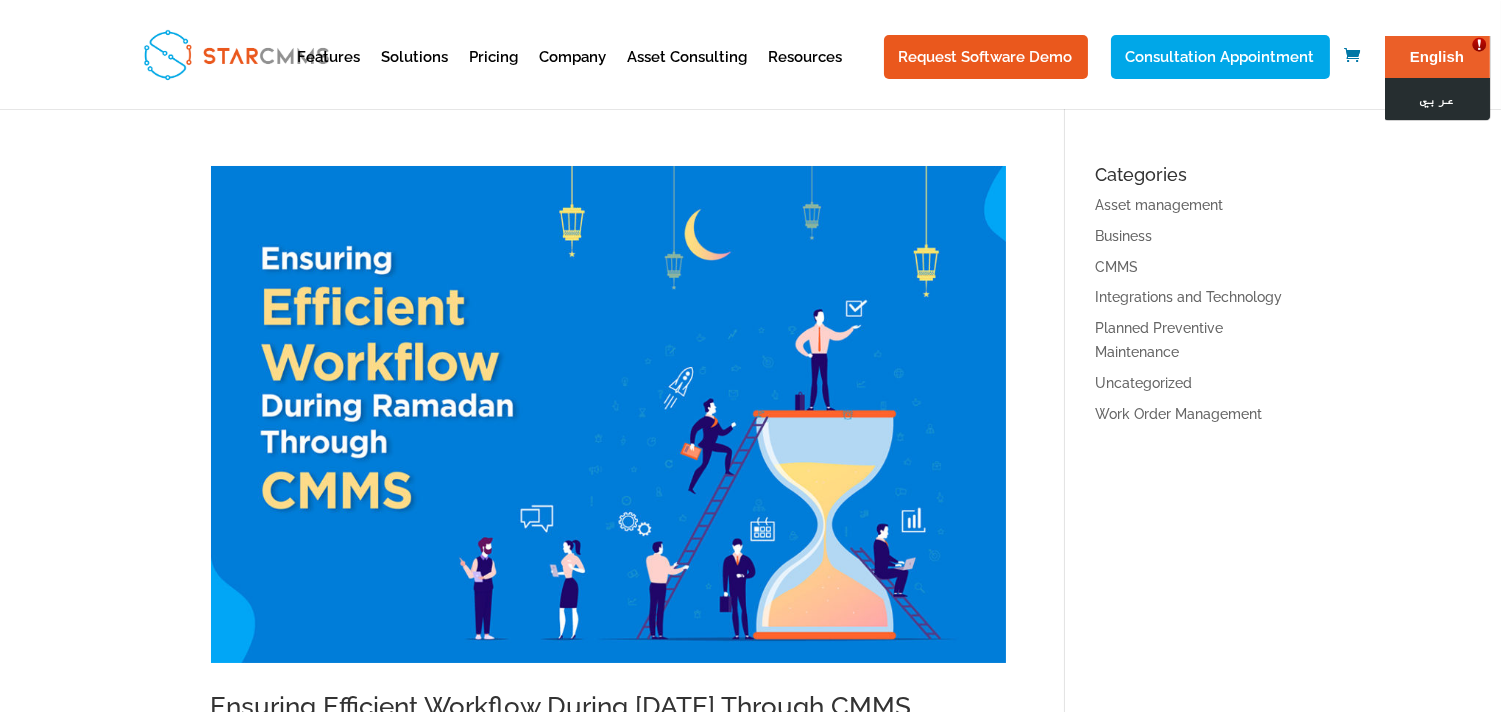 click on "عربي" at bounding box center [1436, 99] 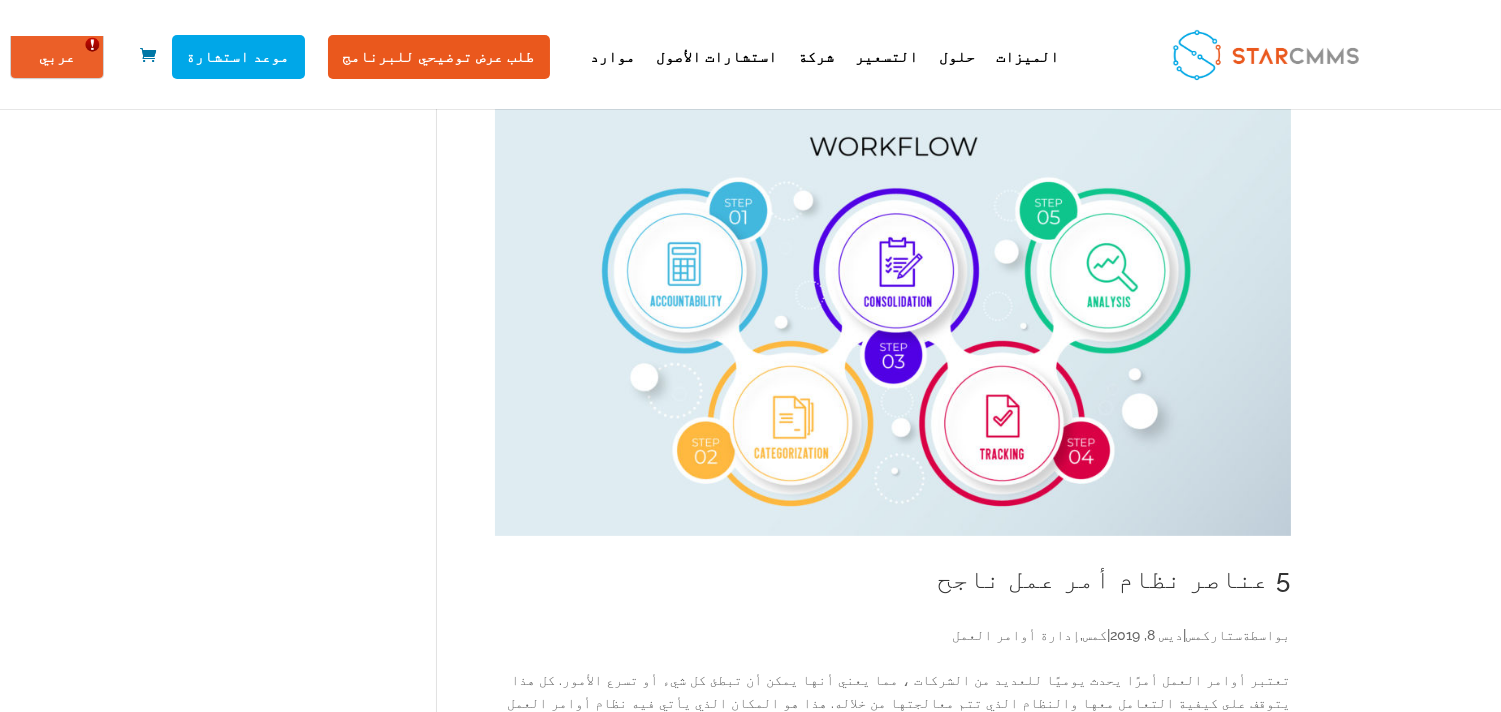 scroll, scrollTop: 1555, scrollLeft: 0, axis: vertical 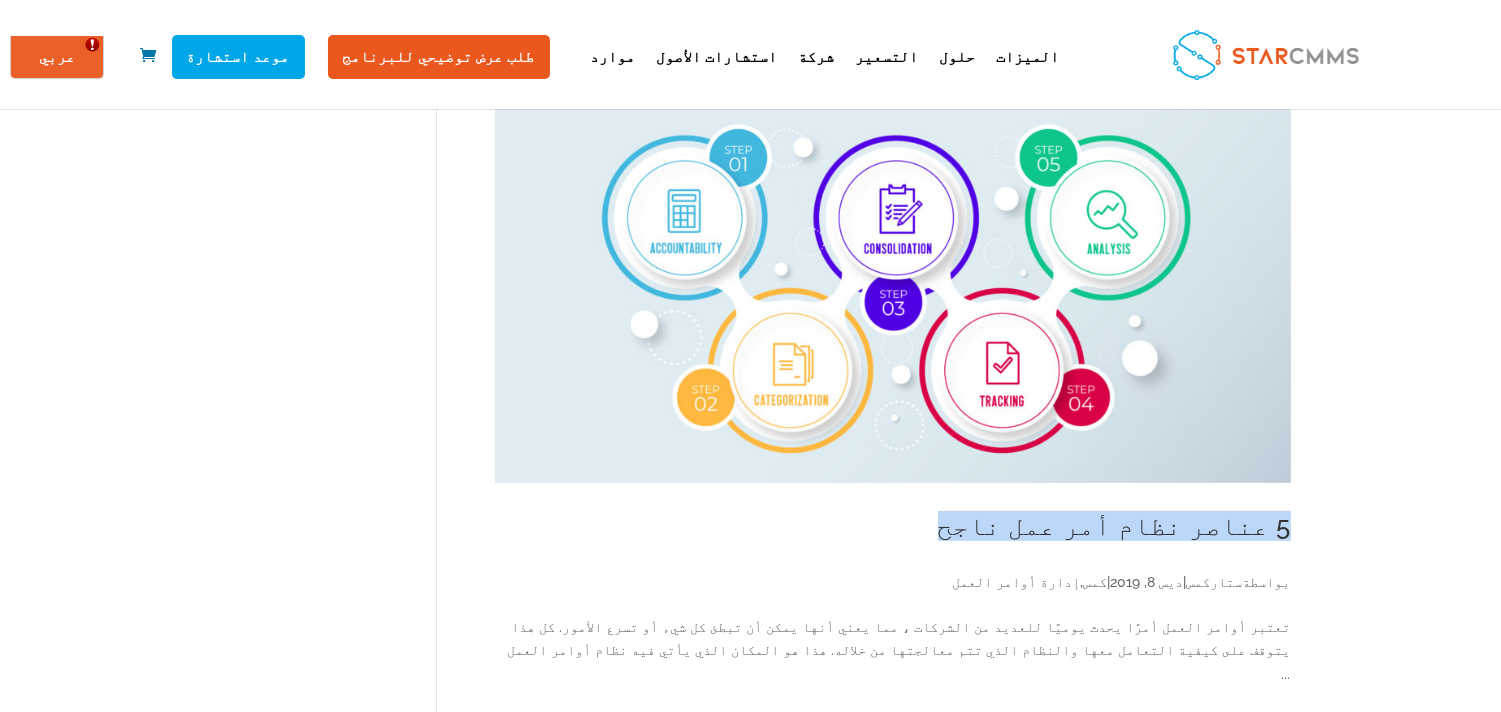 drag, startPoint x: 200, startPoint y: 466, endPoint x: 476, endPoint y: 463, distance: 276.0163 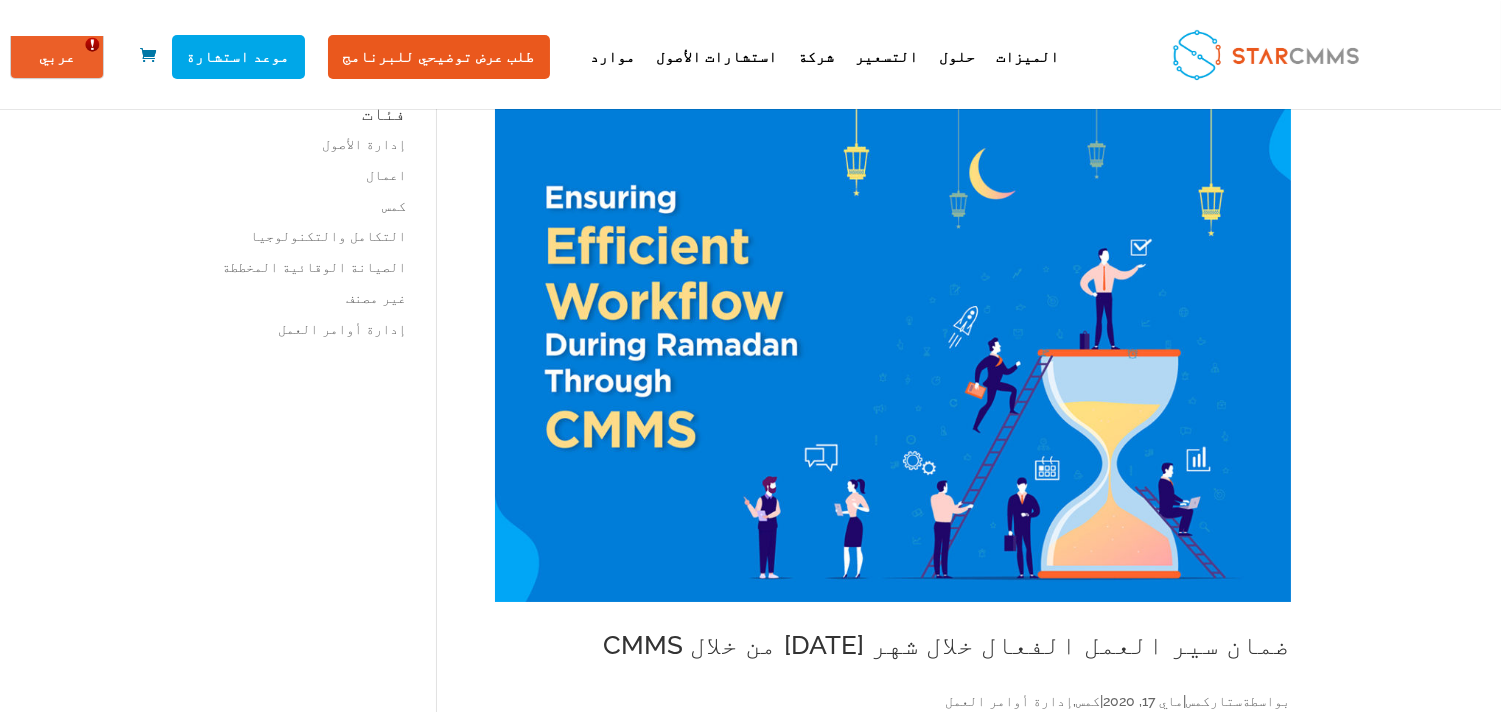 scroll, scrollTop: 111, scrollLeft: 0, axis: vertical 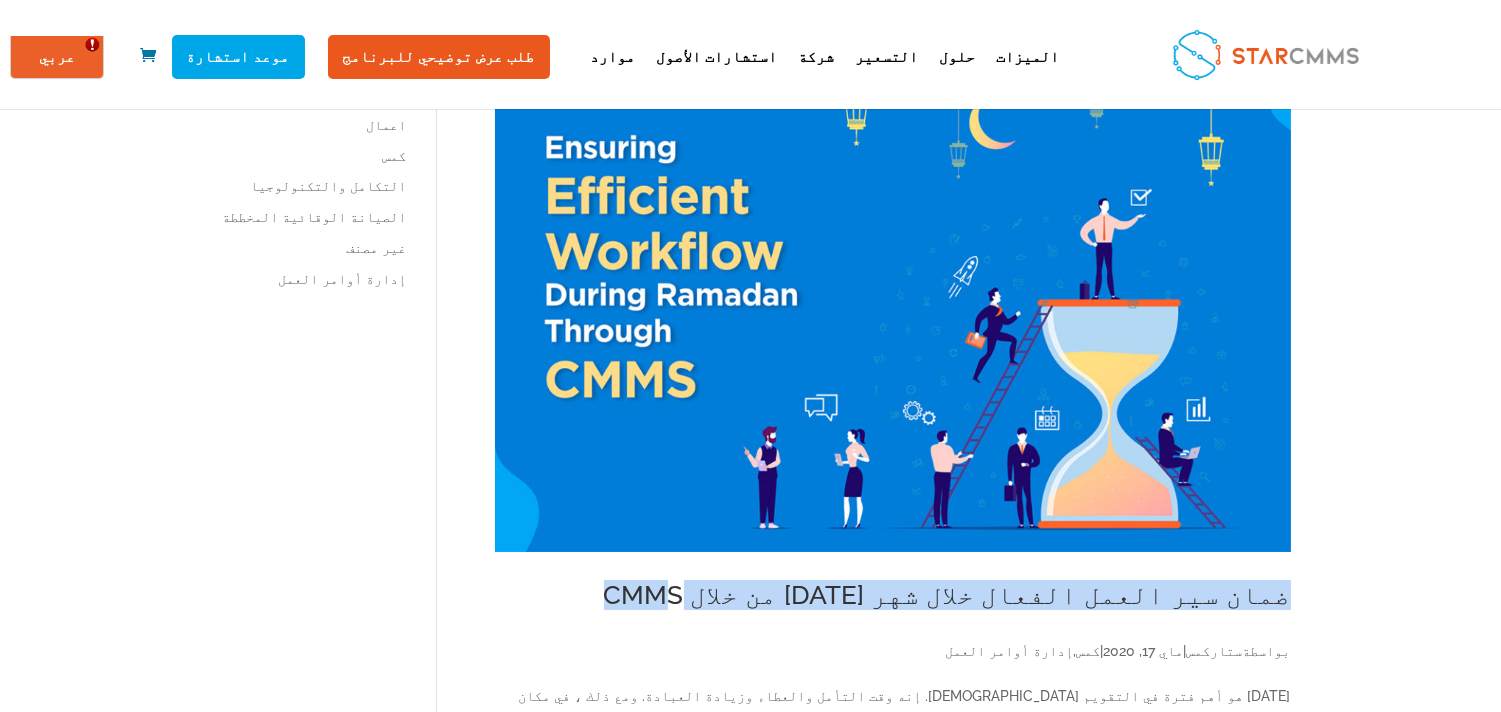 drag, startPoint x: 173, startPoint y: 548, endPoint x: 764, endPoint y: 534, distance: 591.1658 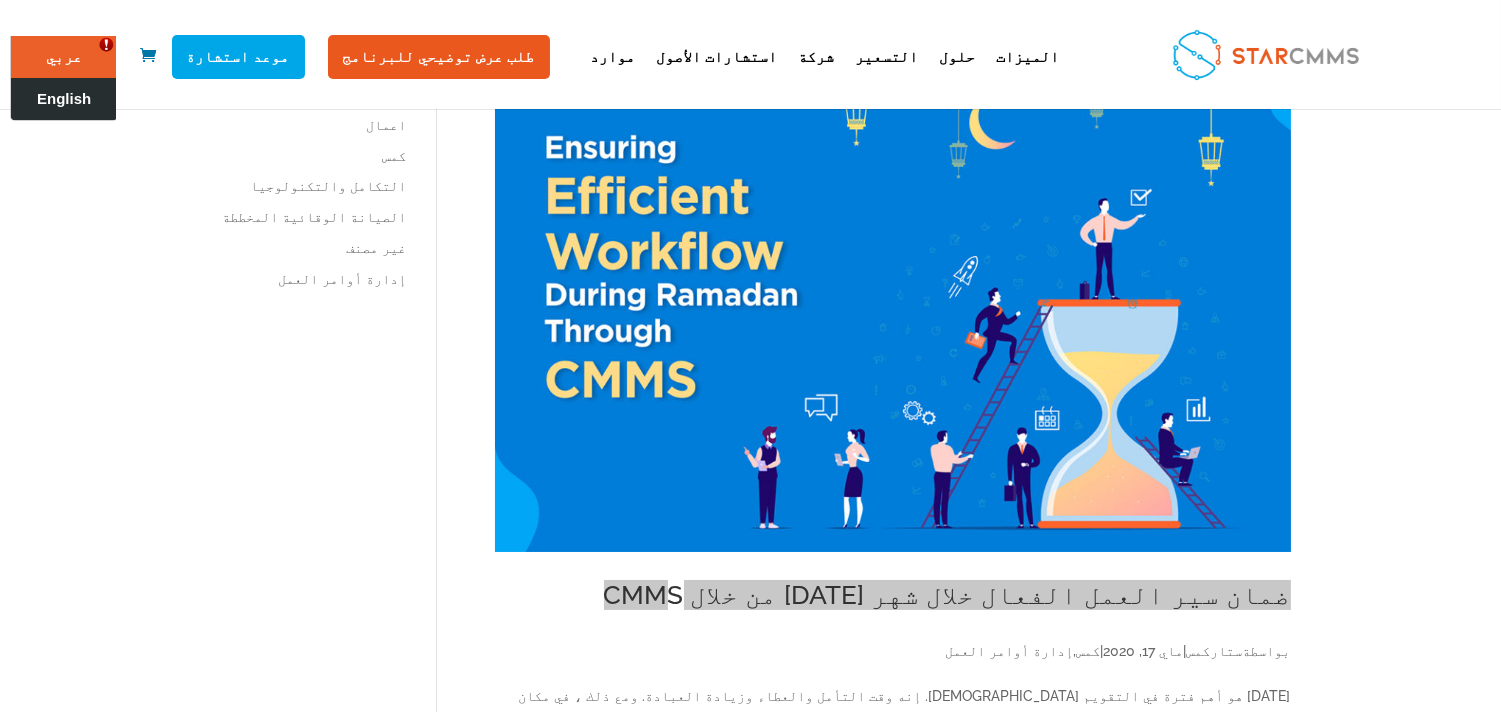 click on "English" at bounding box center (64, 99) 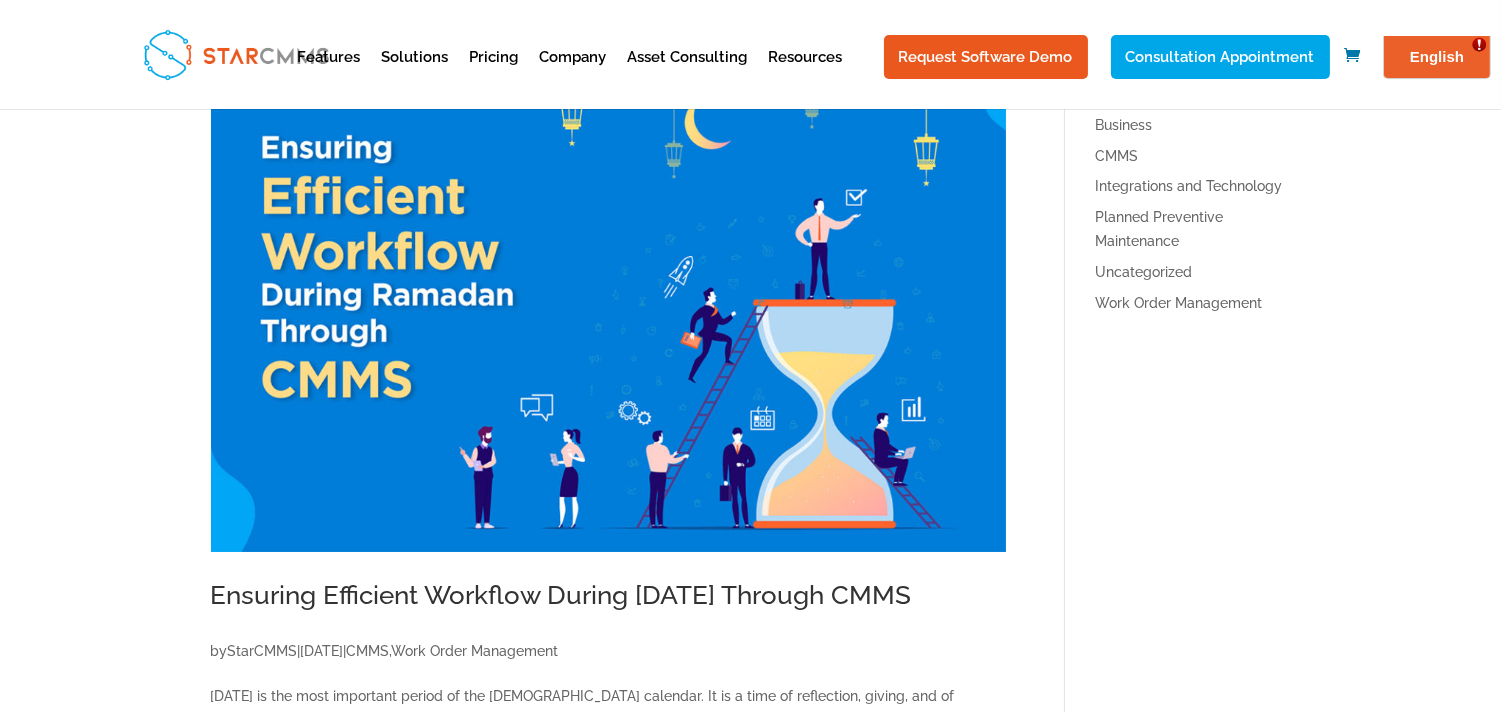 scroll, scrollTop: 0, scrollLeft: 0, axis: both 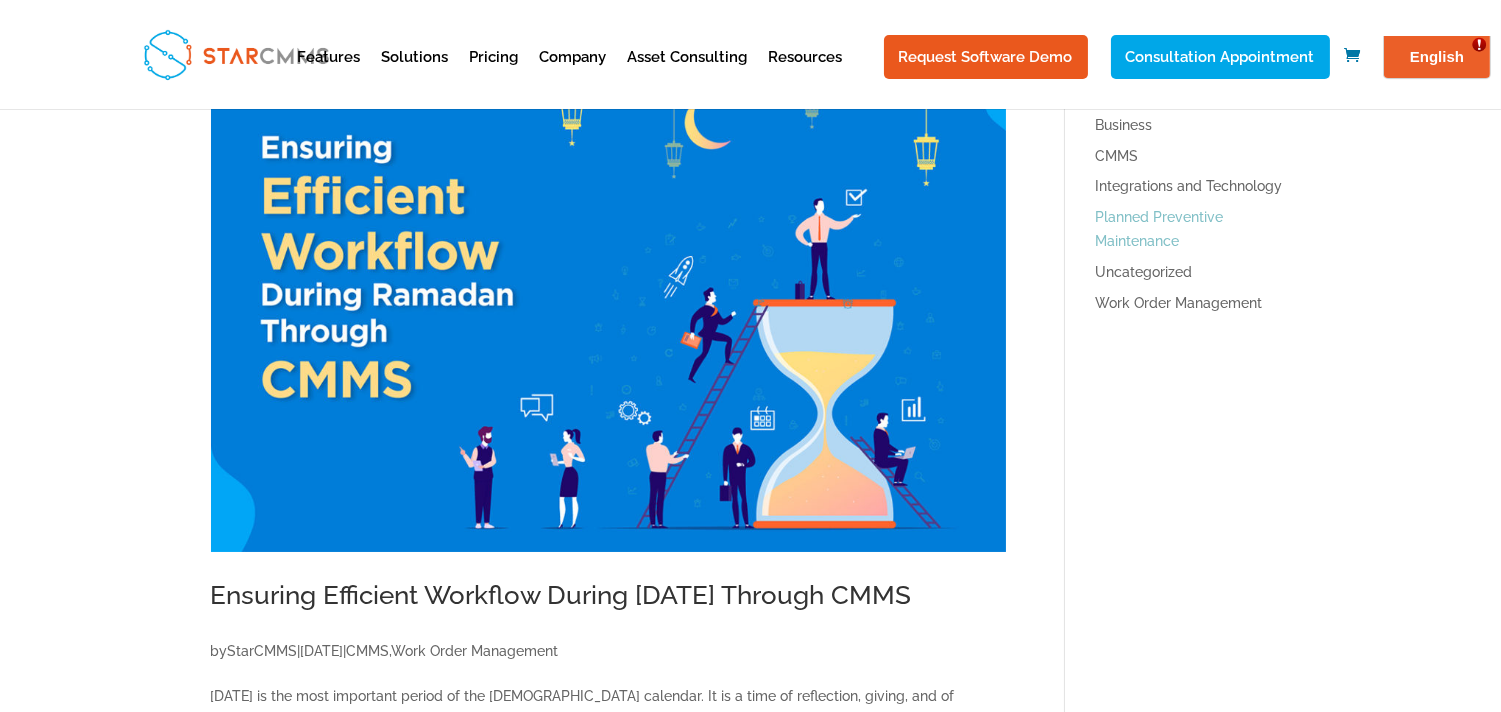 click on "Planned Preventive Maintenance" at bounding box center [1159, 229] 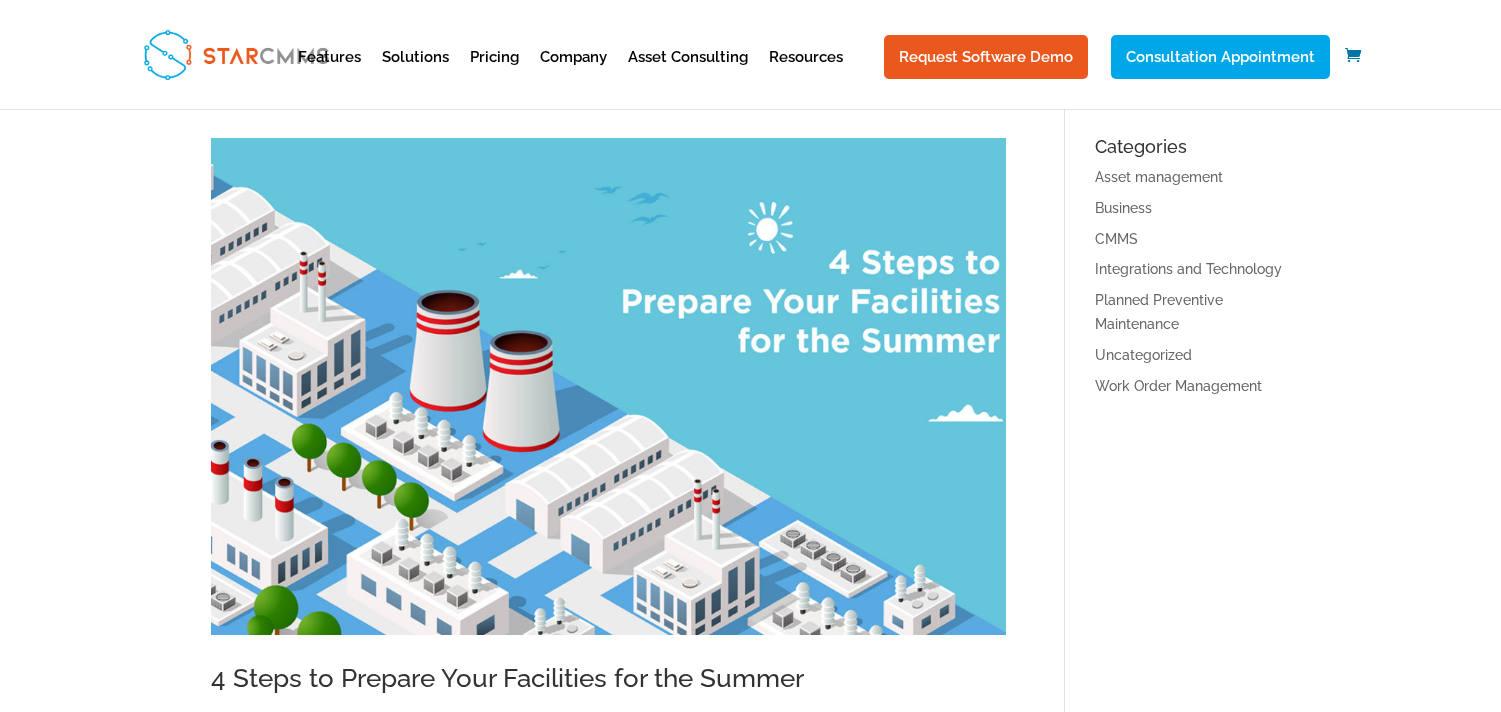 scroll, scrollTop: 0, scrollLeft: 0, axis: both 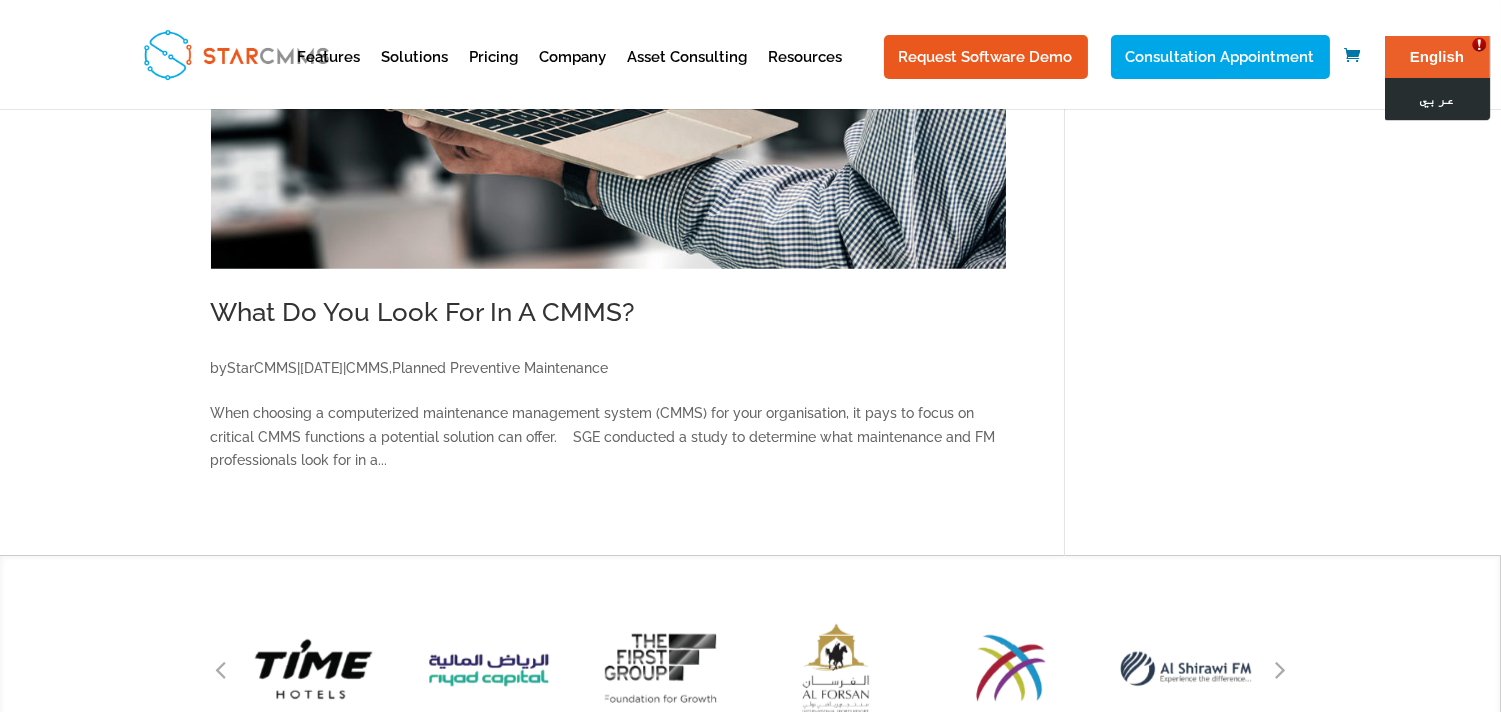 click on "عربي" at bounding box center (1436, 99) 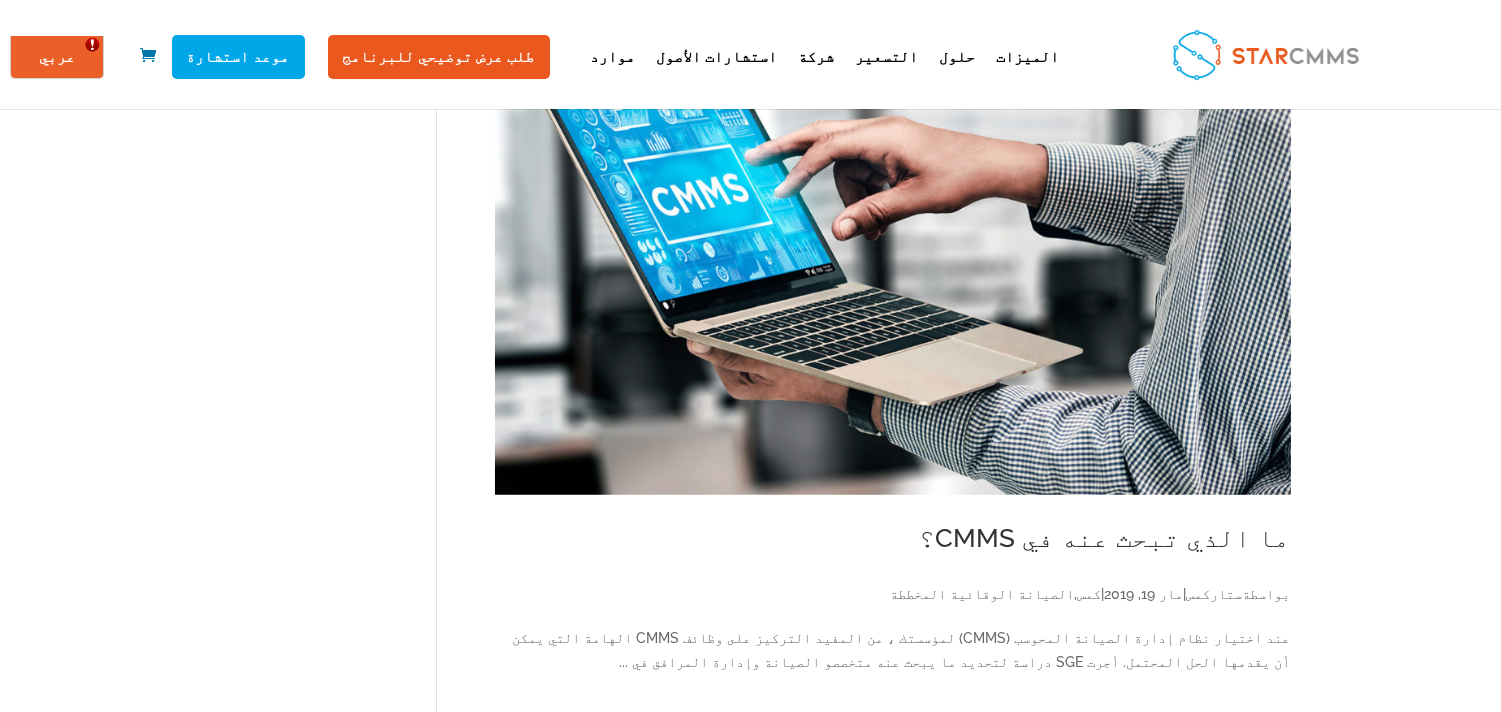 scroll, scrollTop: 3000, scrollLeft: 0, axis: vertical 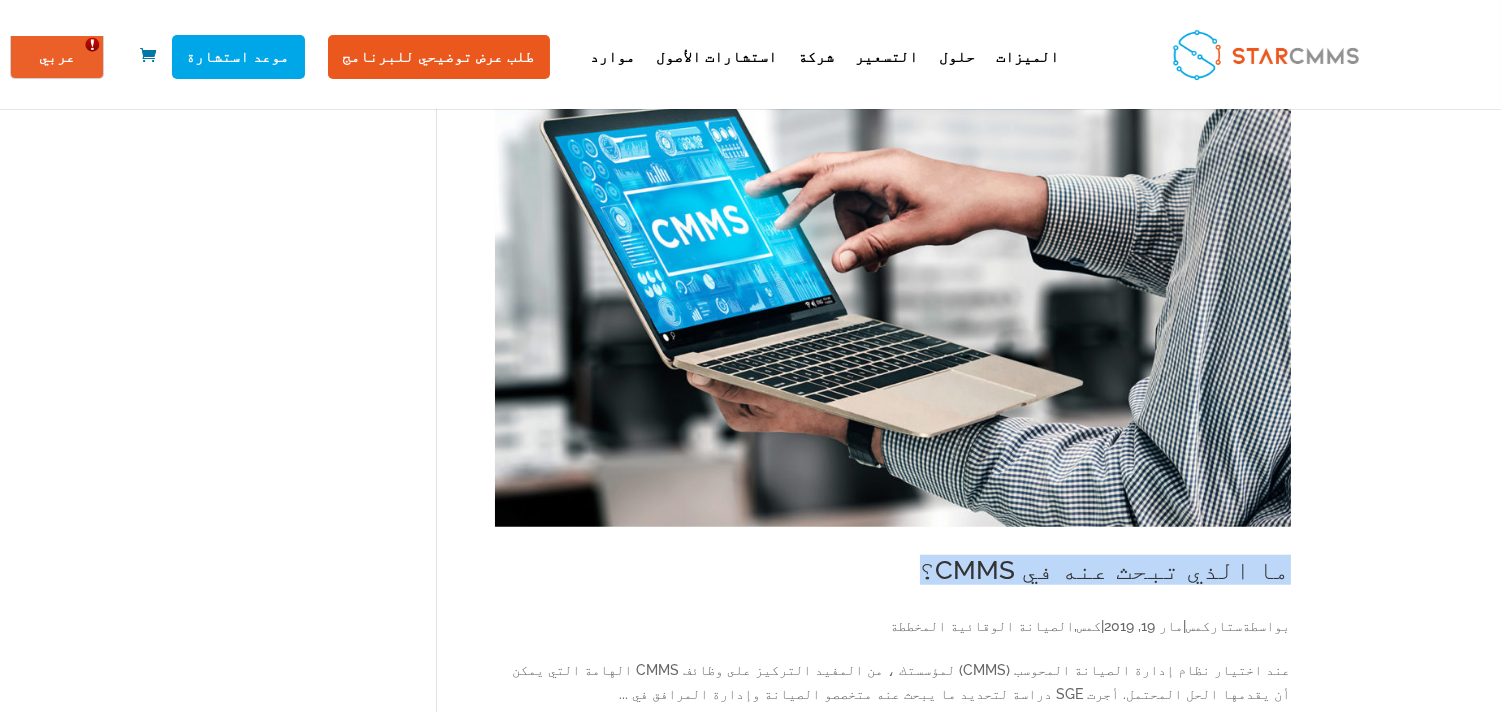 drag, startPoint x: 185, startPoint y: 497, endPoint x: 504, endPoint y: 500, distance: 319.0141 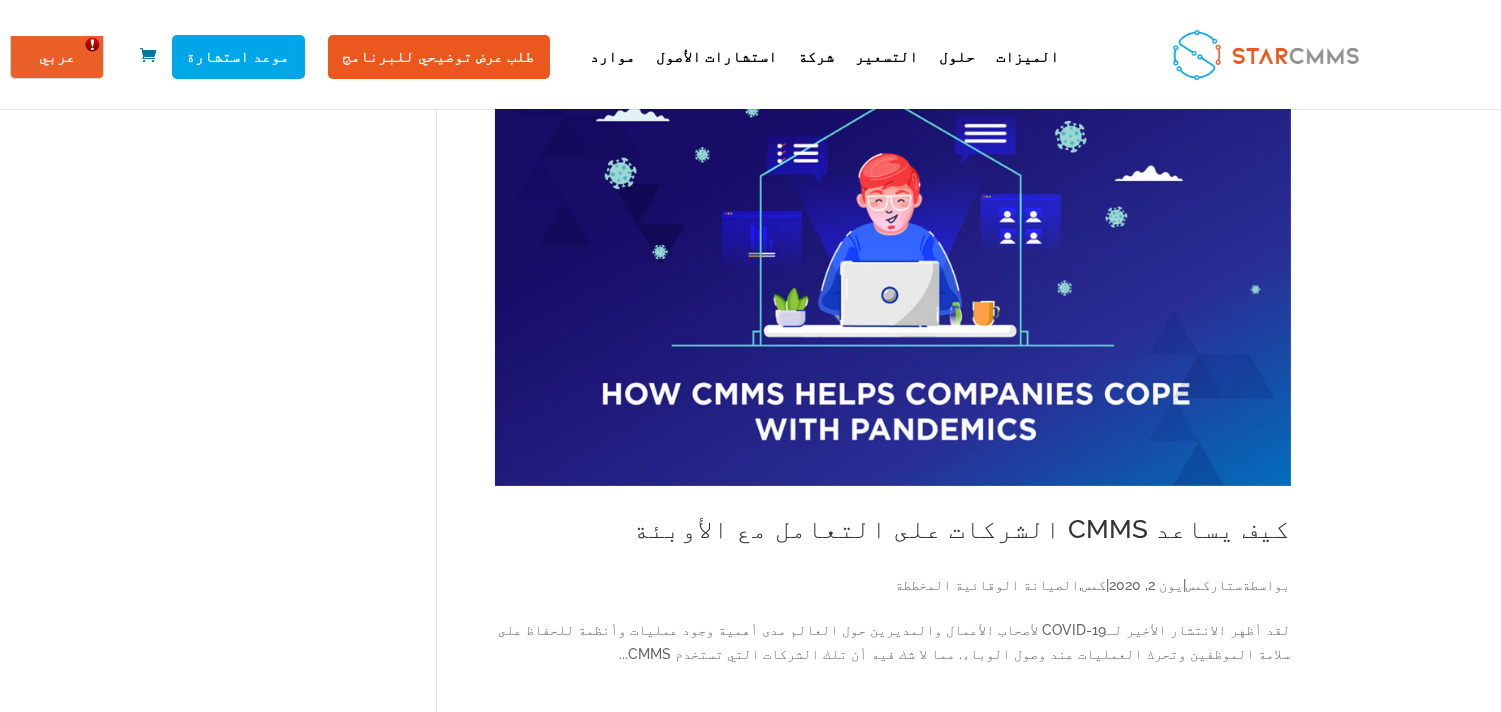 scroll, scrollTop: 888, scrollLeft: 0, axis: vertical 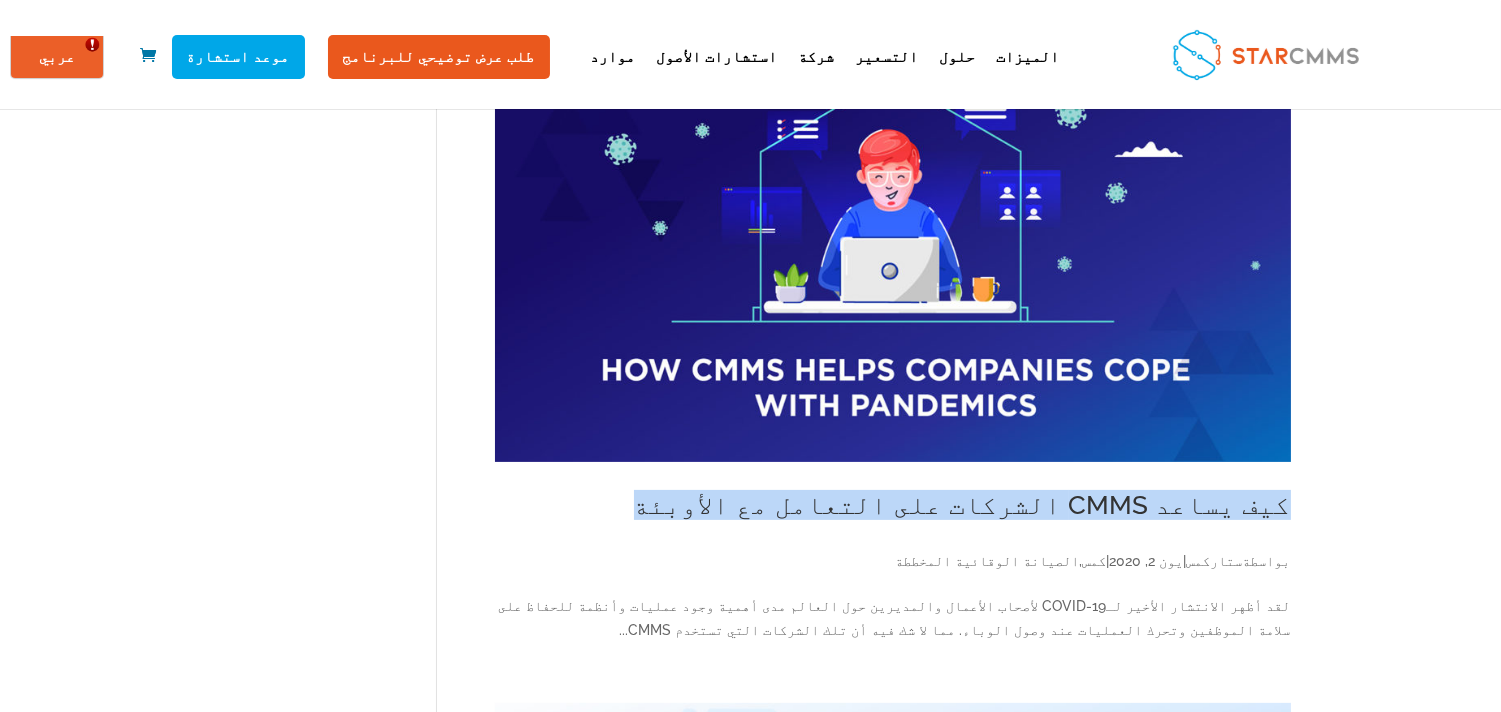 drag, startPoint x: 196, startPoint y: 451, endPoint x: 719, endPoint y: 437, distance: 523.1873 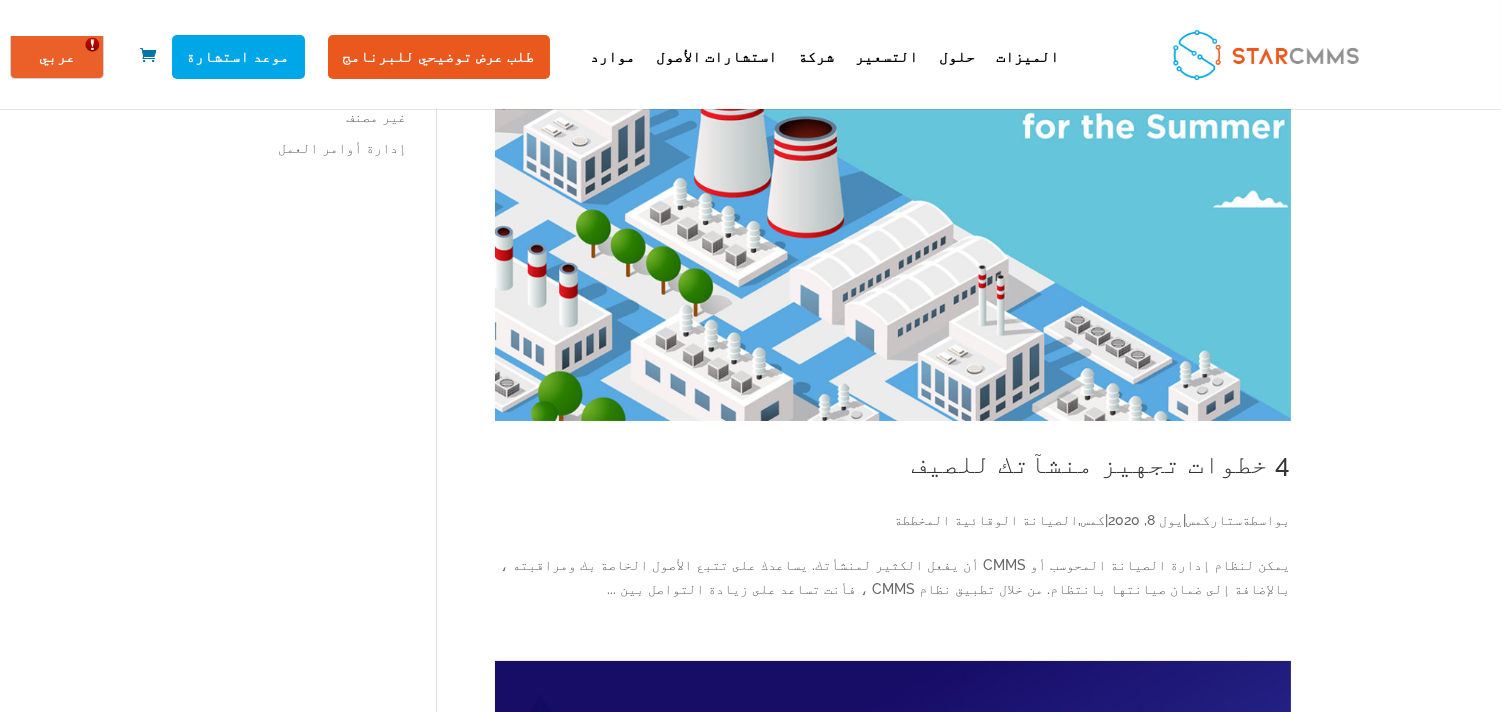scroll, scrollTop: 222, scrollLeft: 0, axis: vertical 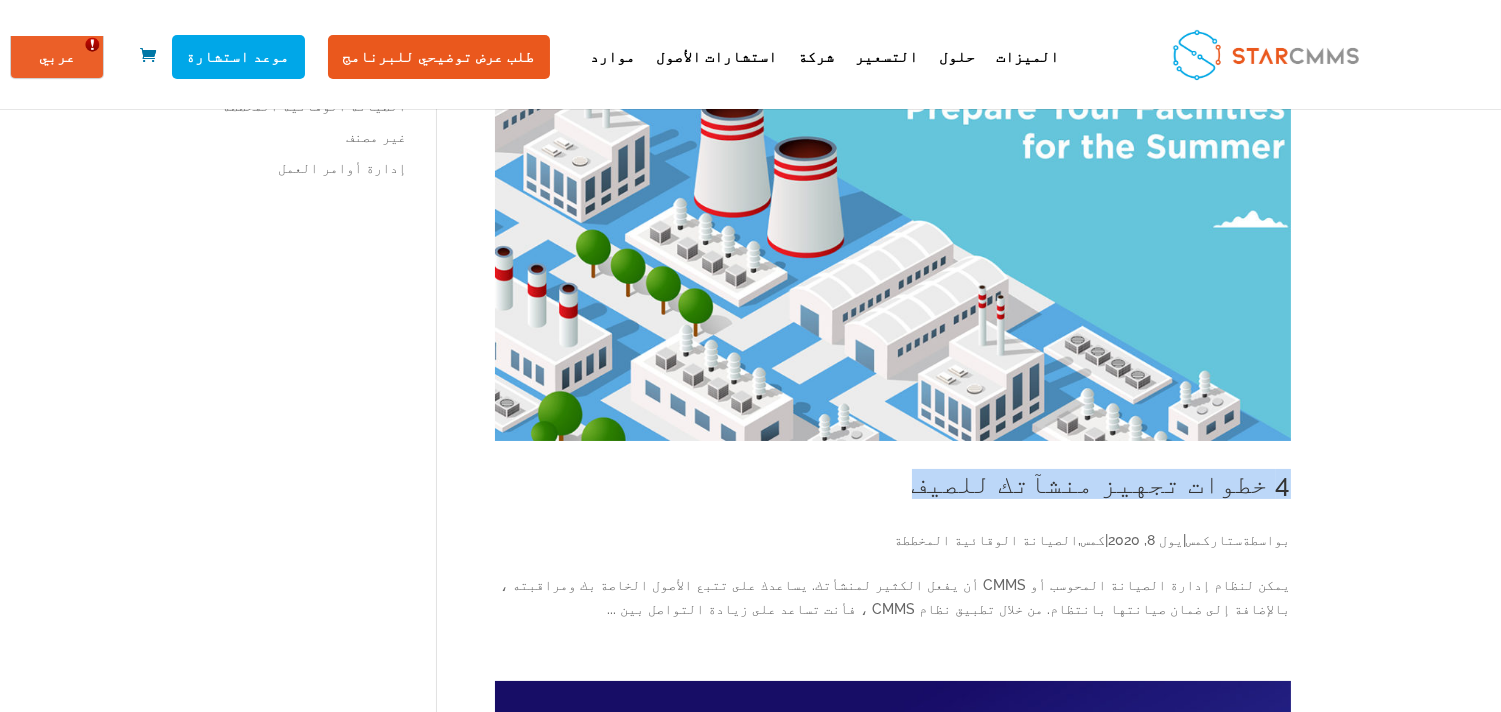 drag, startPoint x: 197, startPoint y: 428, endPoint x: 523, endPoint y: 428, distance: 326 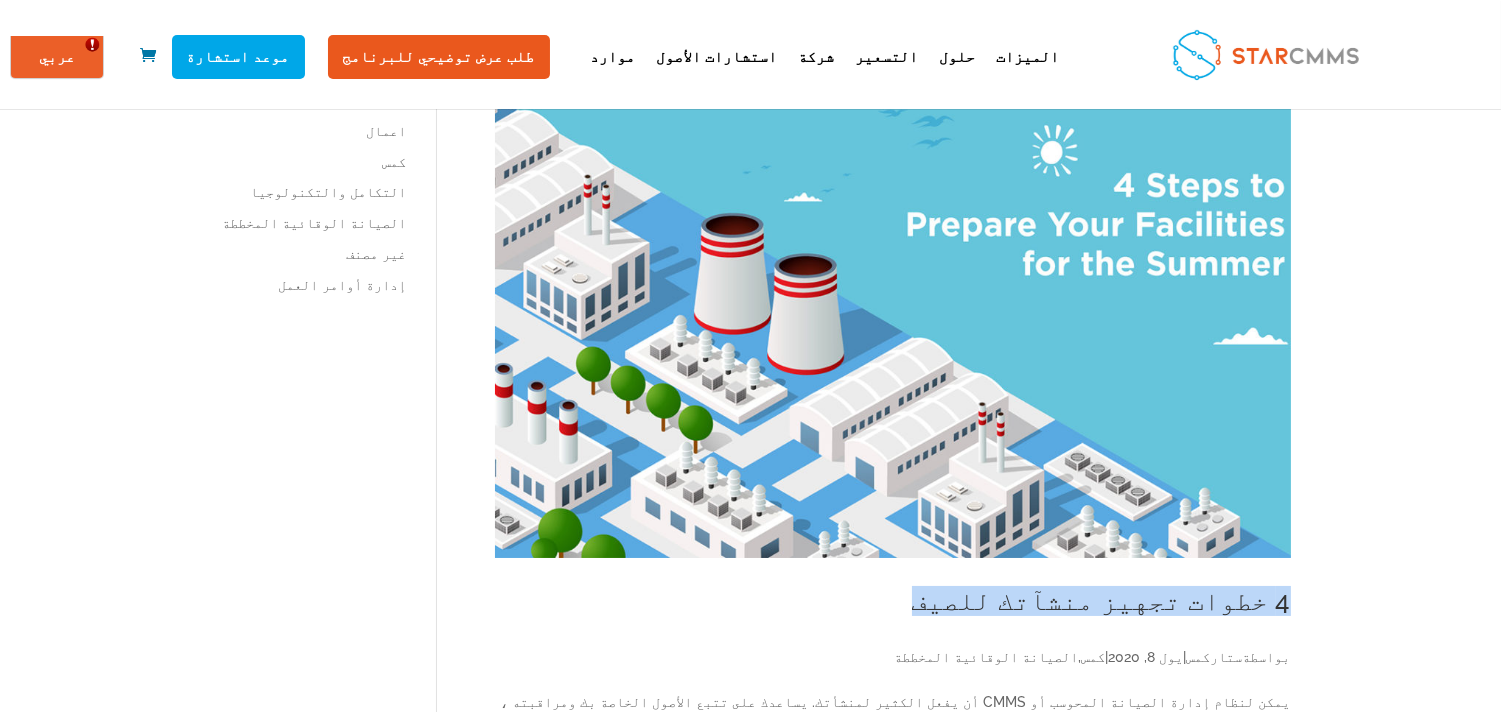 scroll, scrollTop: 0, scrollLeft: 0, axis: both 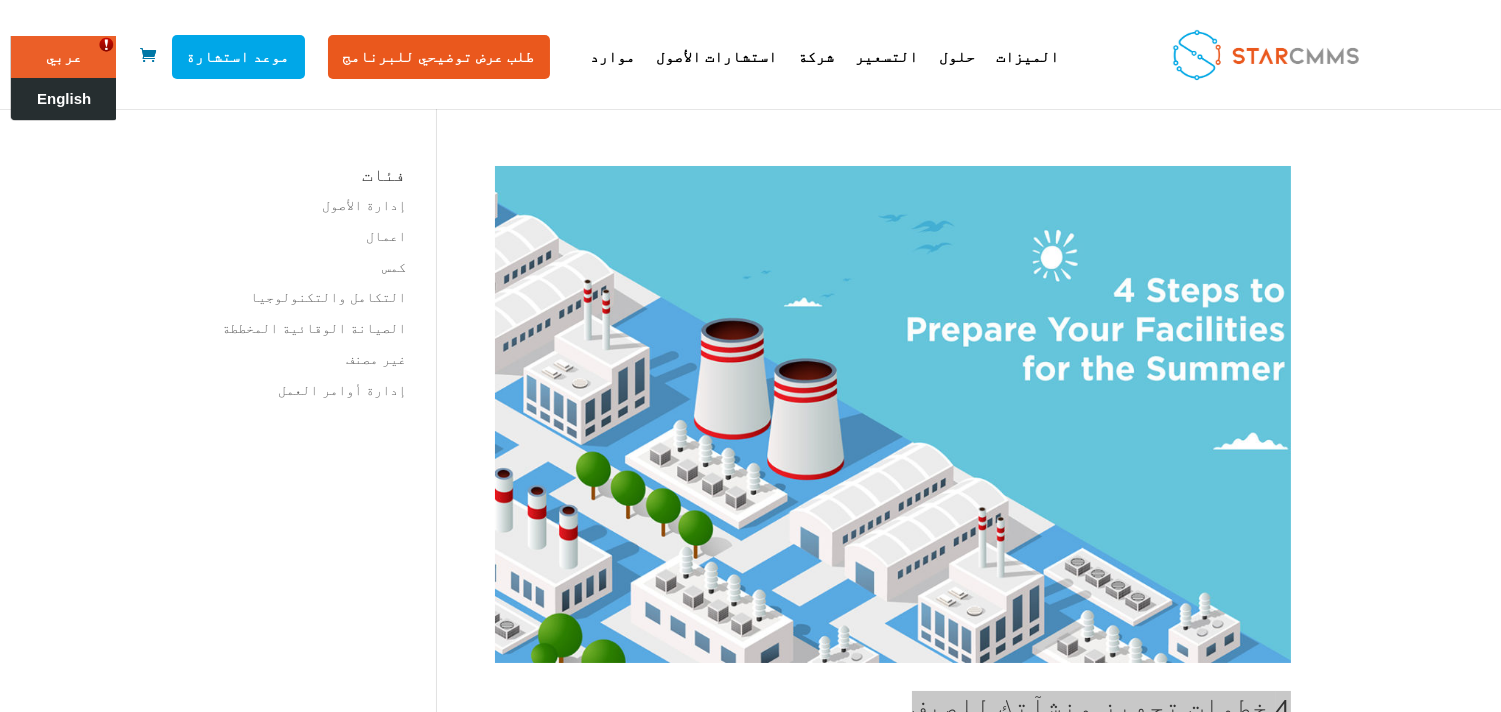 click on "English" at bounding box center [64, 99] 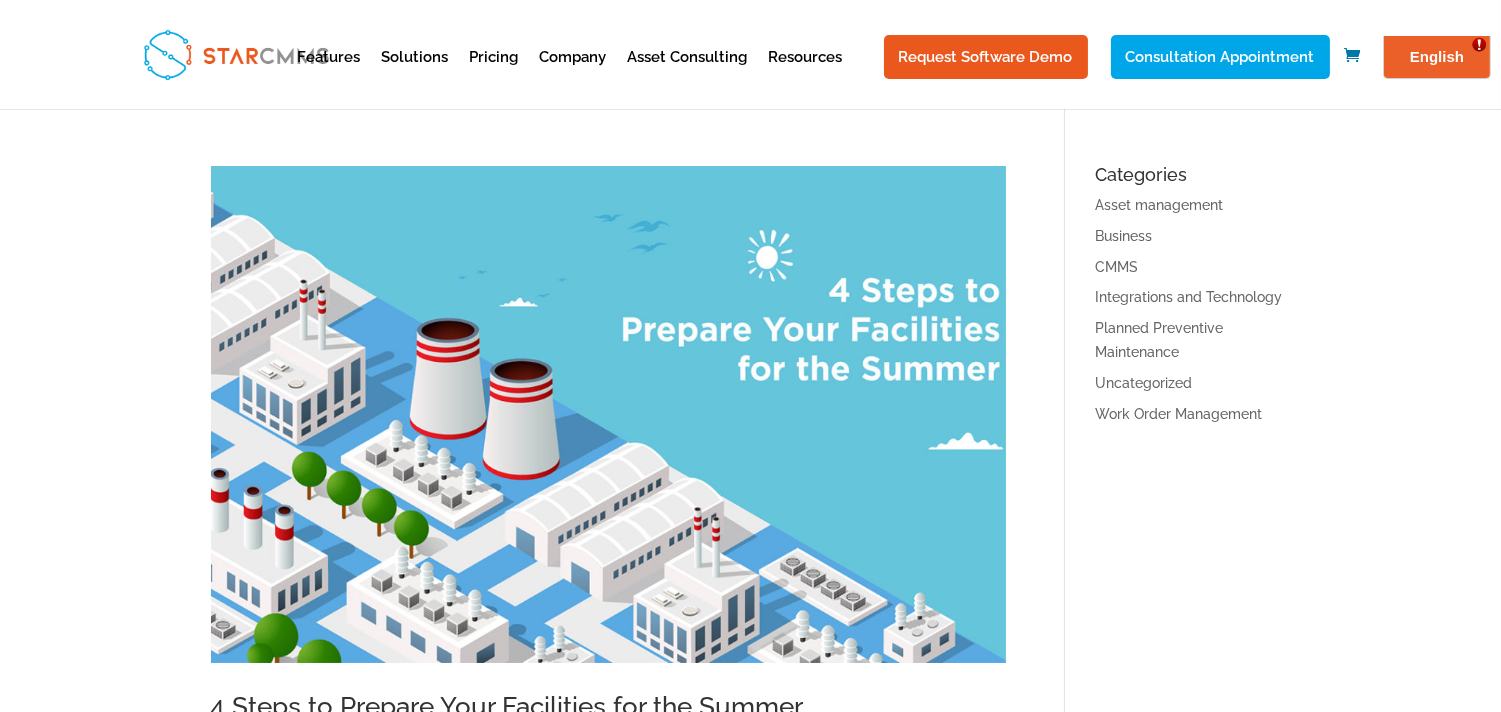 scroll, scrollTop: 0, scrollLeft: 0, axis: both 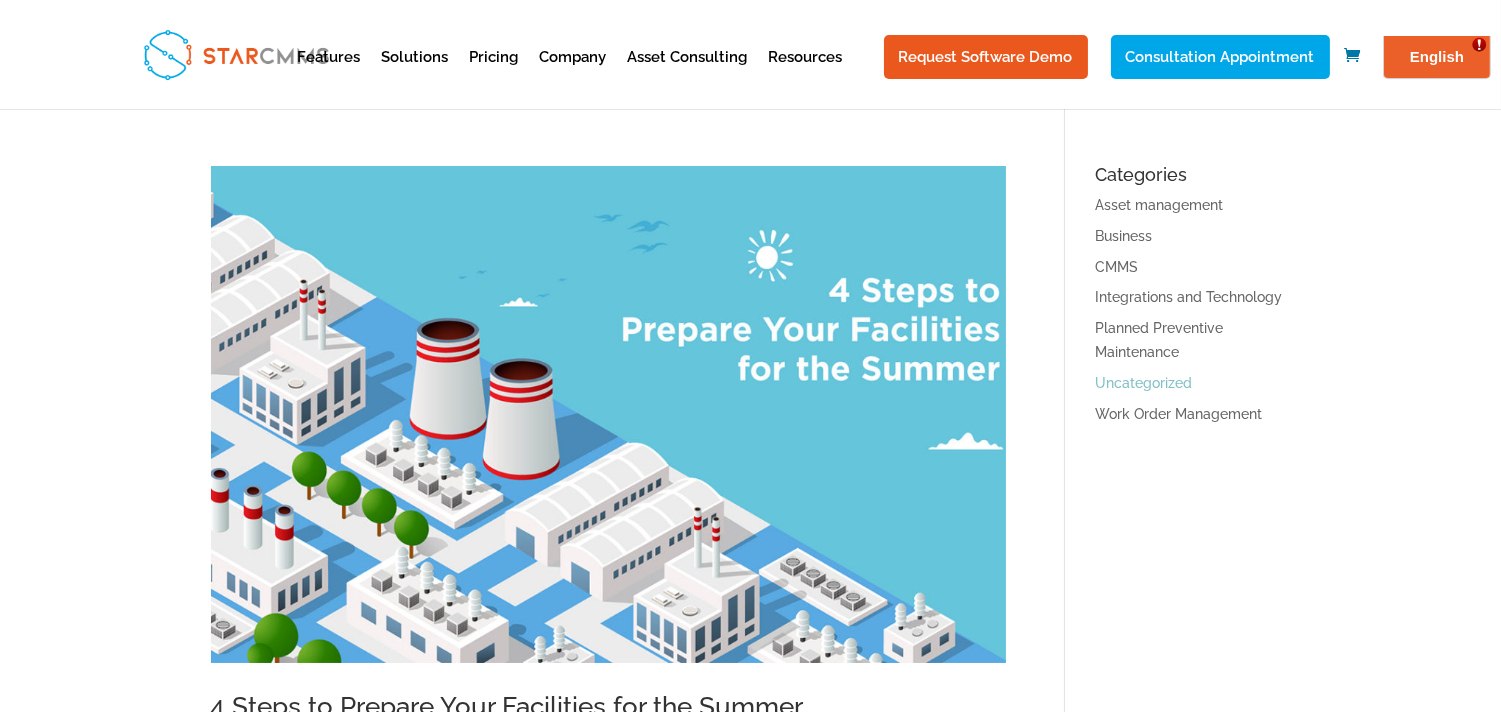 click on "Uncategorized" at bounding box center (1143, 383) 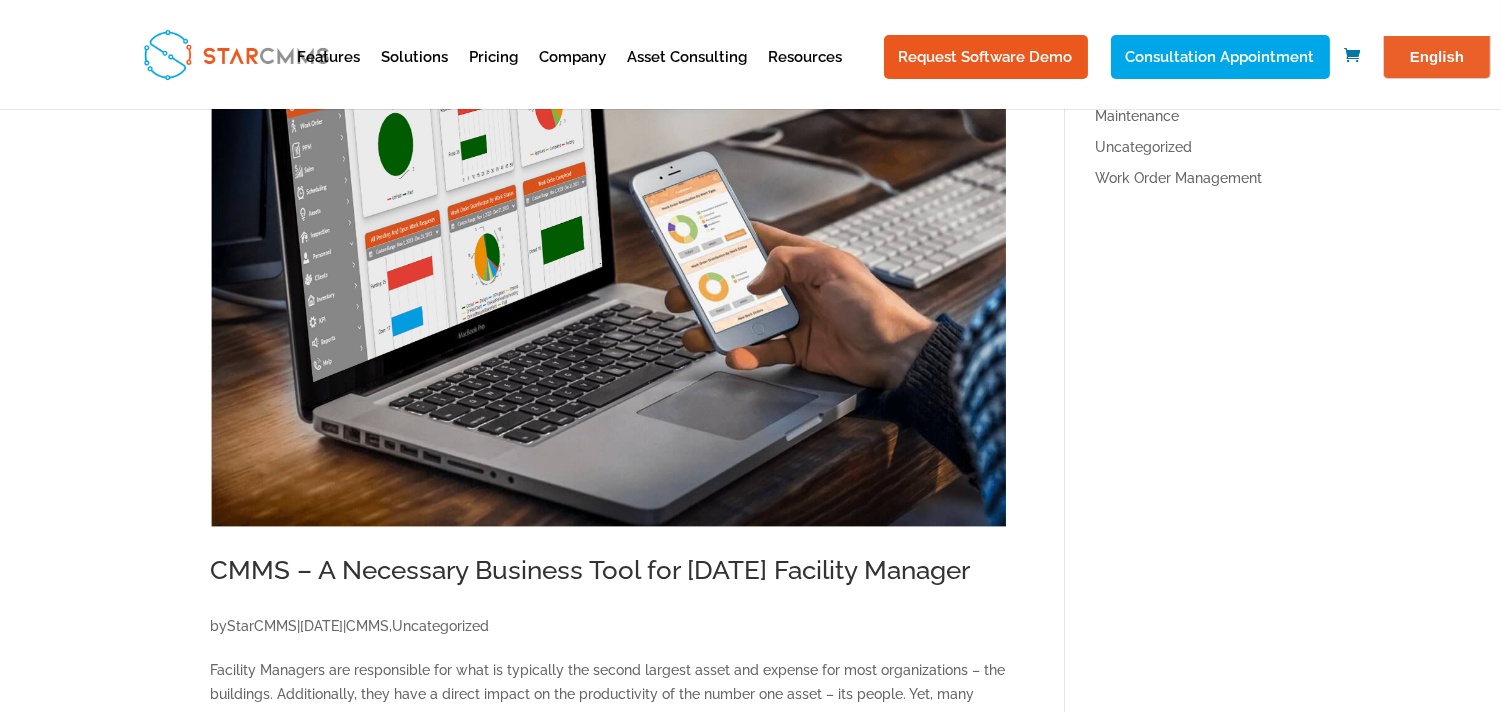 scroll, scrollTop: 0, scrollLeft: 0, axis: both 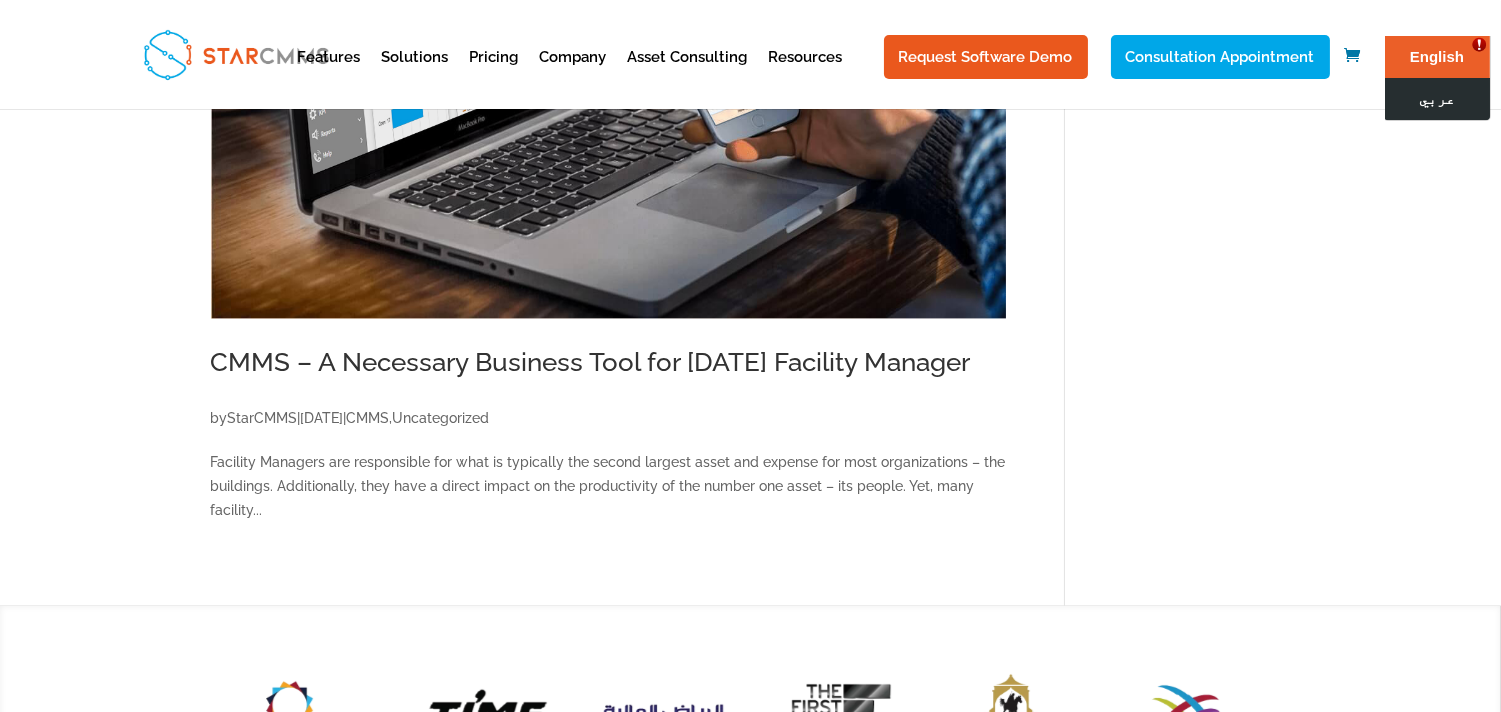 click on "عربي" at bounding box center [1436, 99] 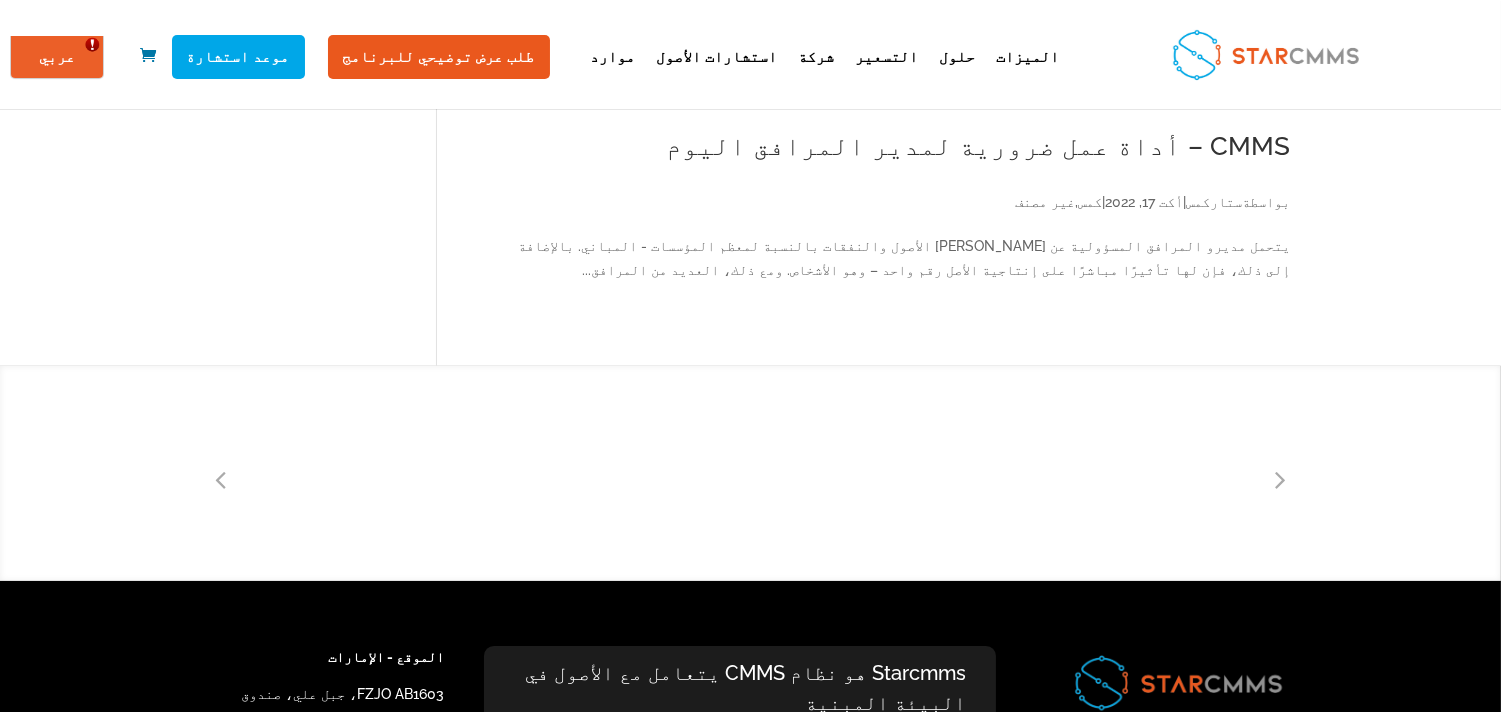 scroll, scrollTop: 444, scrollLeft: 0, axis: vertical 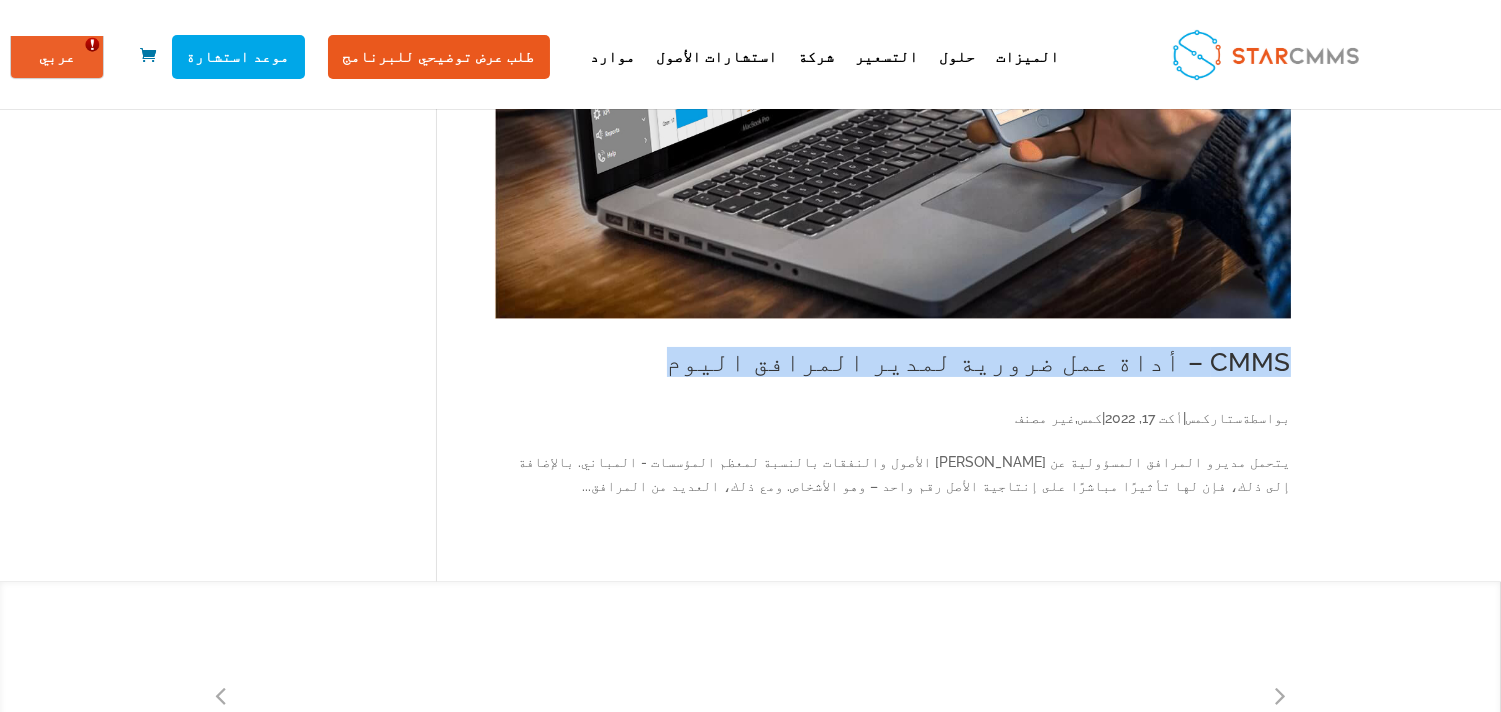drag, startPoint x: 178, startPoint y: 361, endPoint x: 711, endPoint y: 345, distance: 533.2401 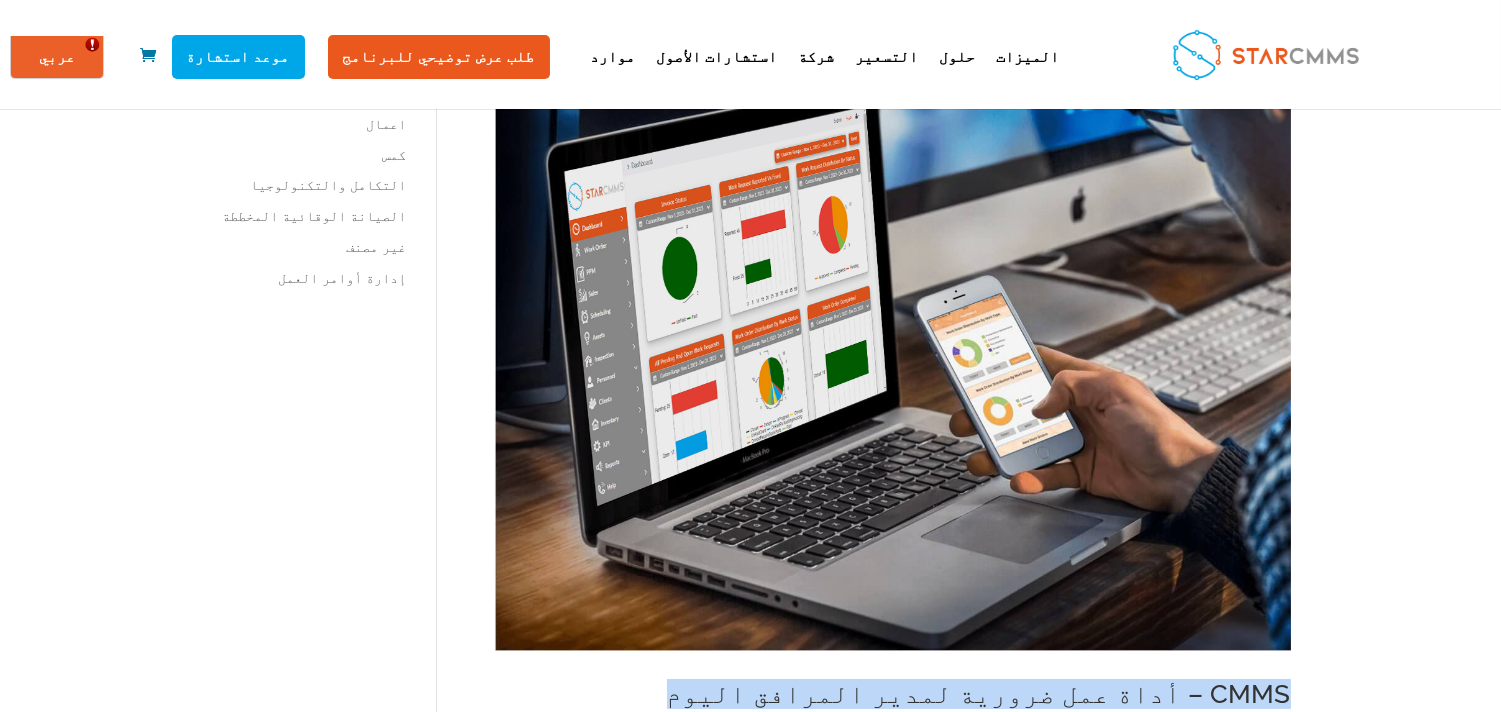 scroll, scrollTop: 111, scrollLeft: 0, axis: vertical 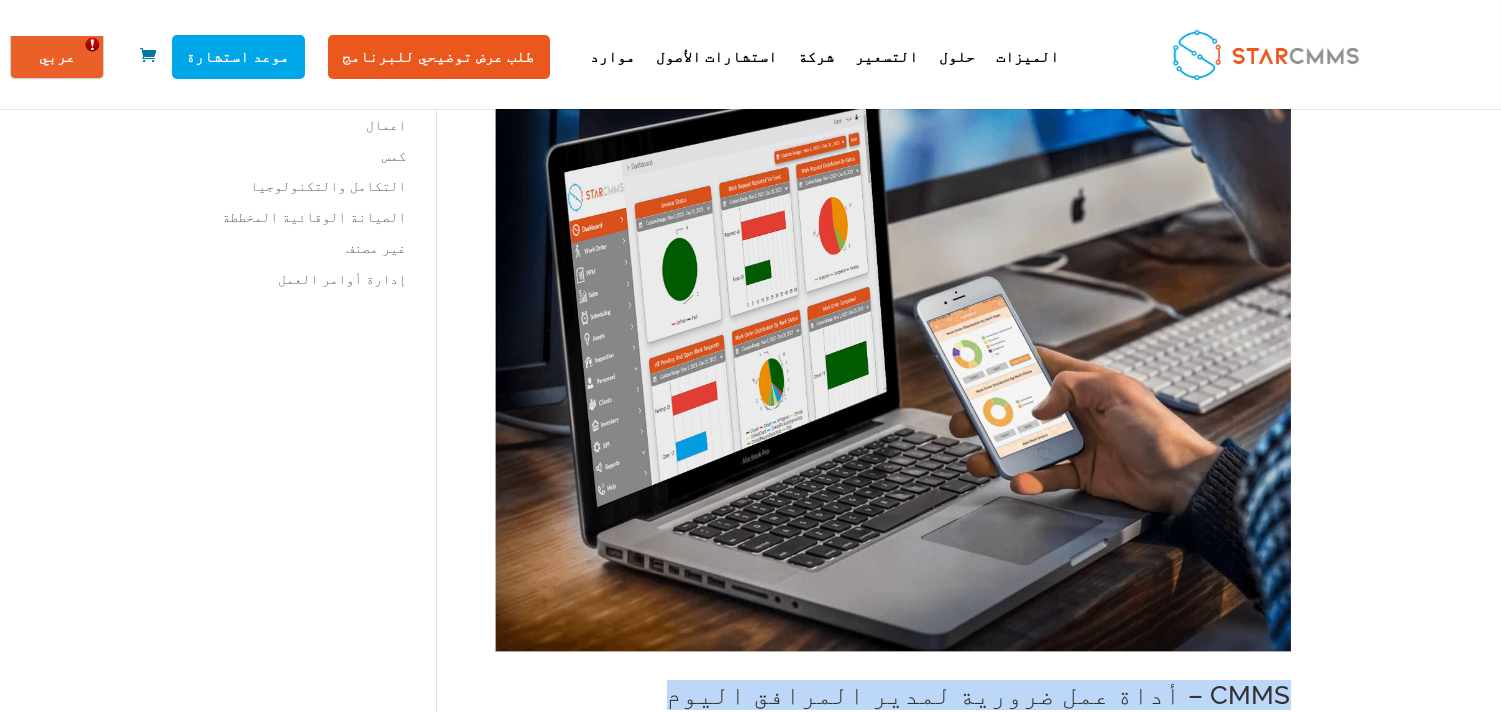 copy on "CMMS – أداة عمل ضرورية لمدير المرافق اليوم" 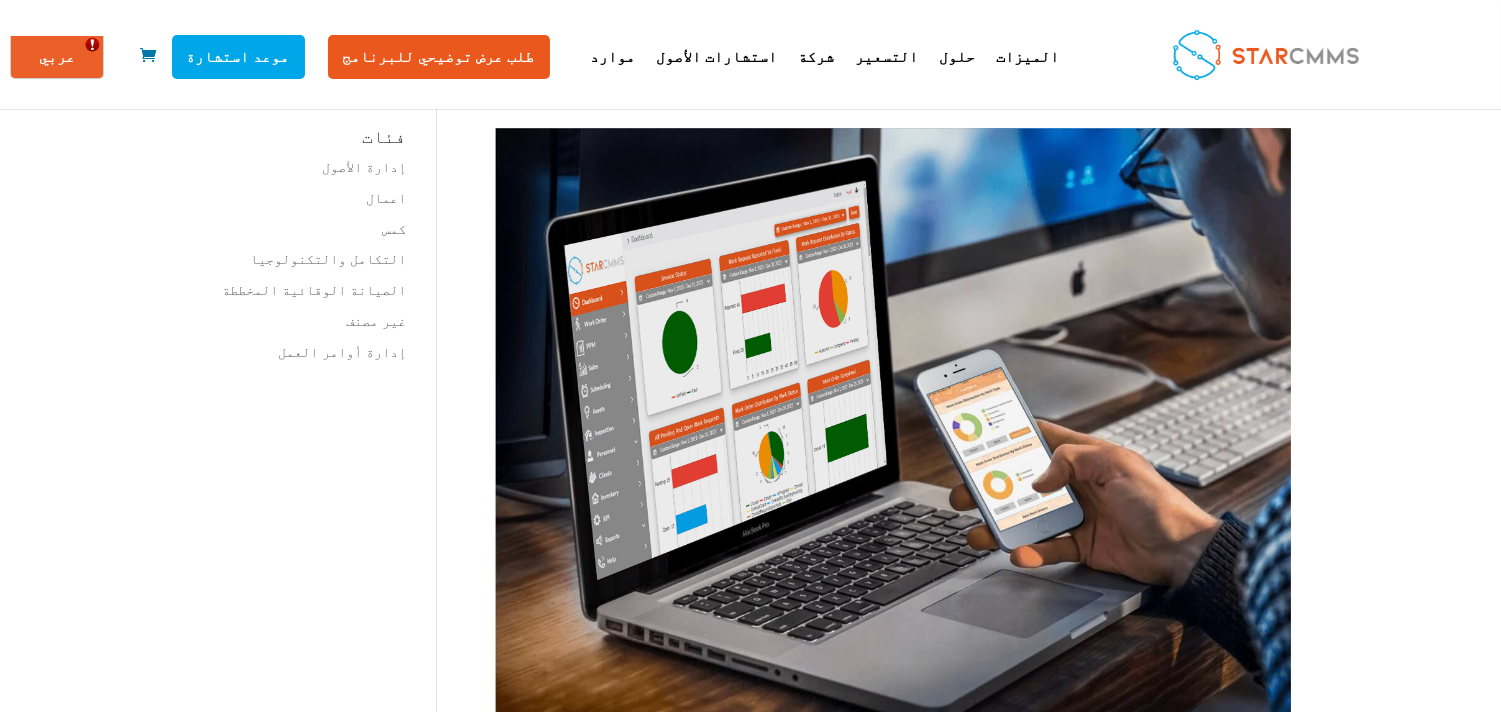 scroll, scrollTop: 0, scrollLeft: 0, axis: both 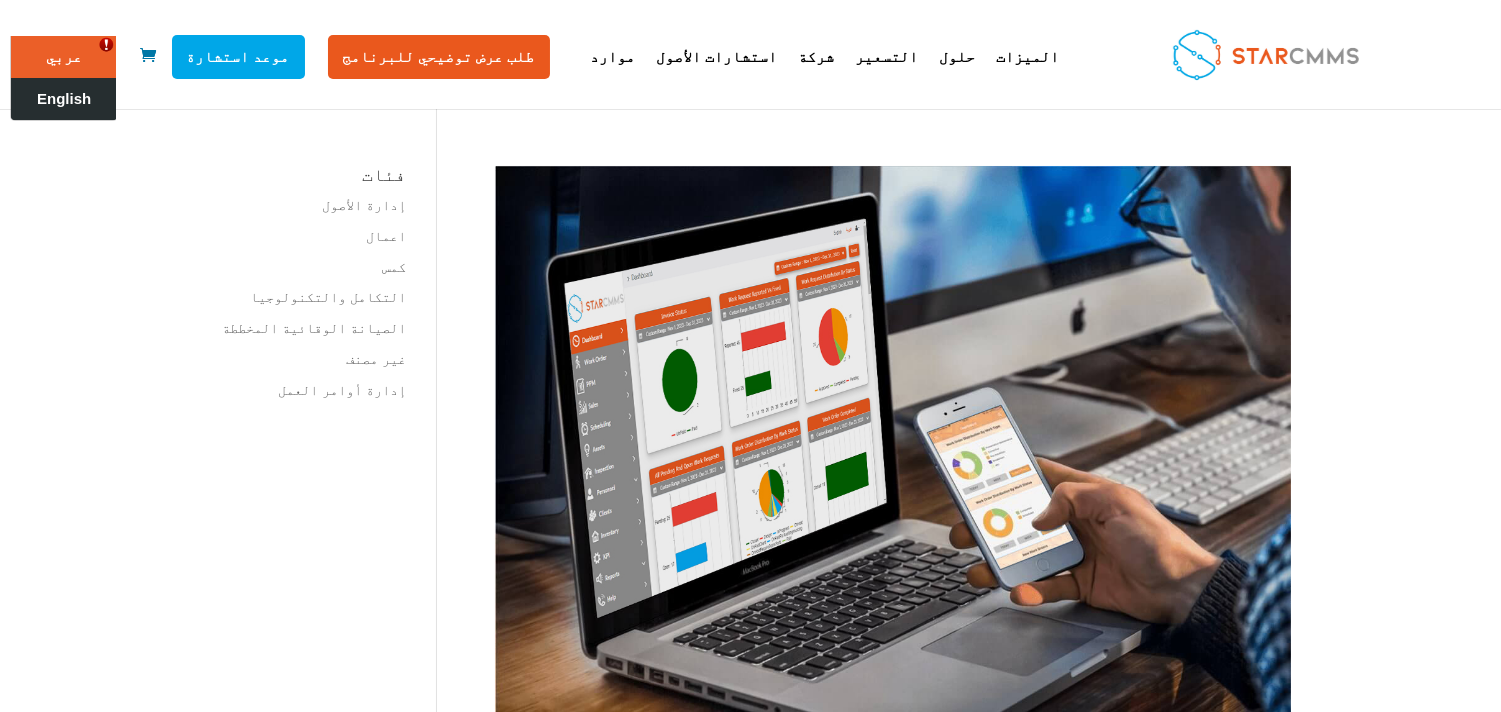 click on "English" at bounding box center (64, 99) 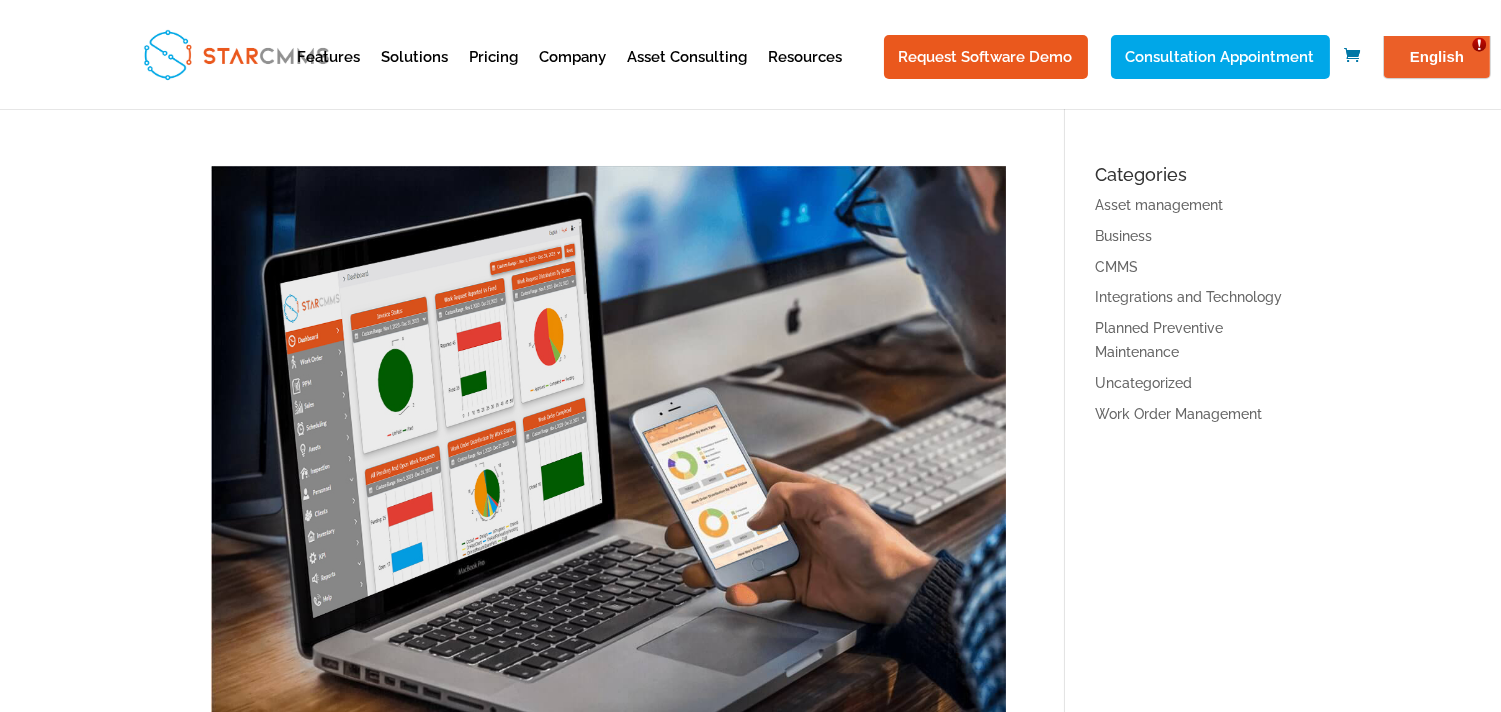 scroll, scrollTop: 0, scrollLeft: 0, axis: both 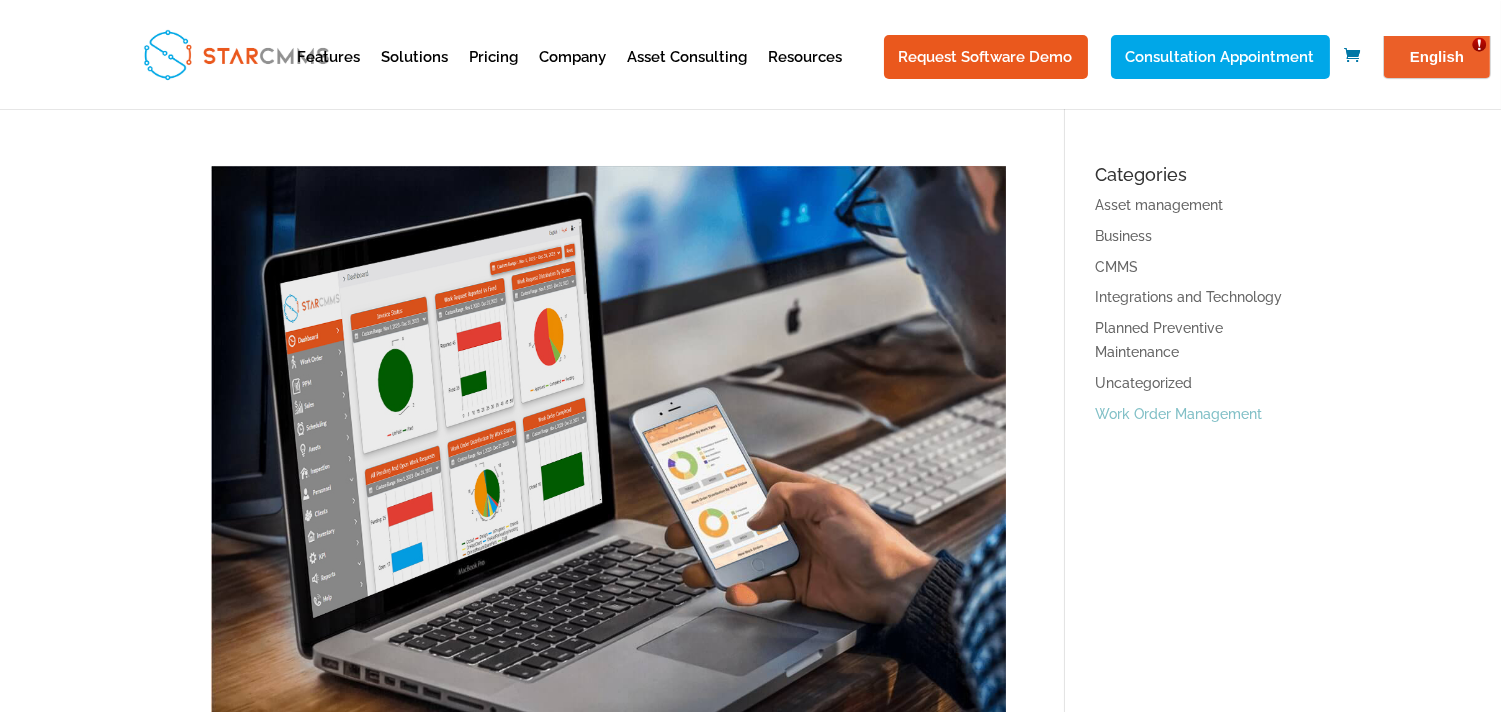 click on "Work Order Management" at bounding box center [1178, 414] 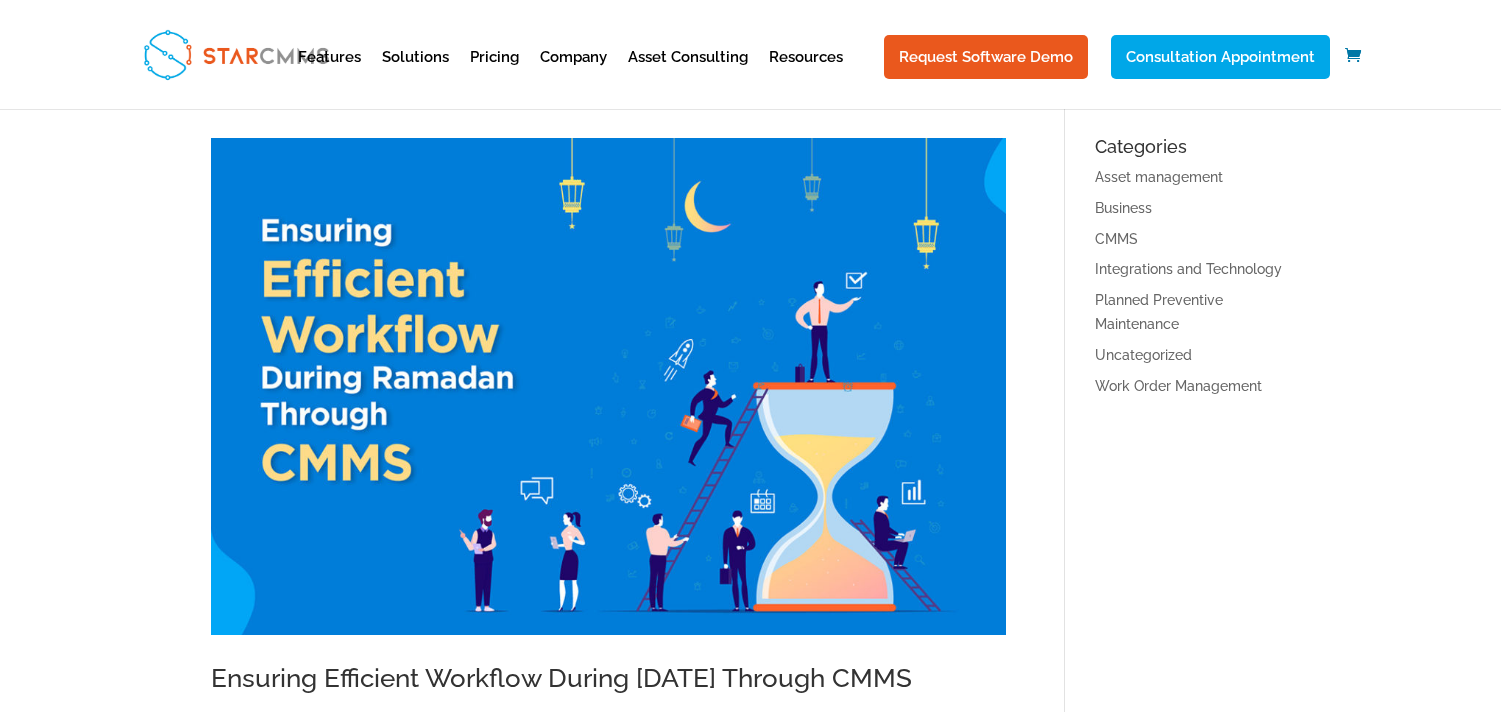 scroll, scrollTop: 0, scrollLeft: 0, axis: both 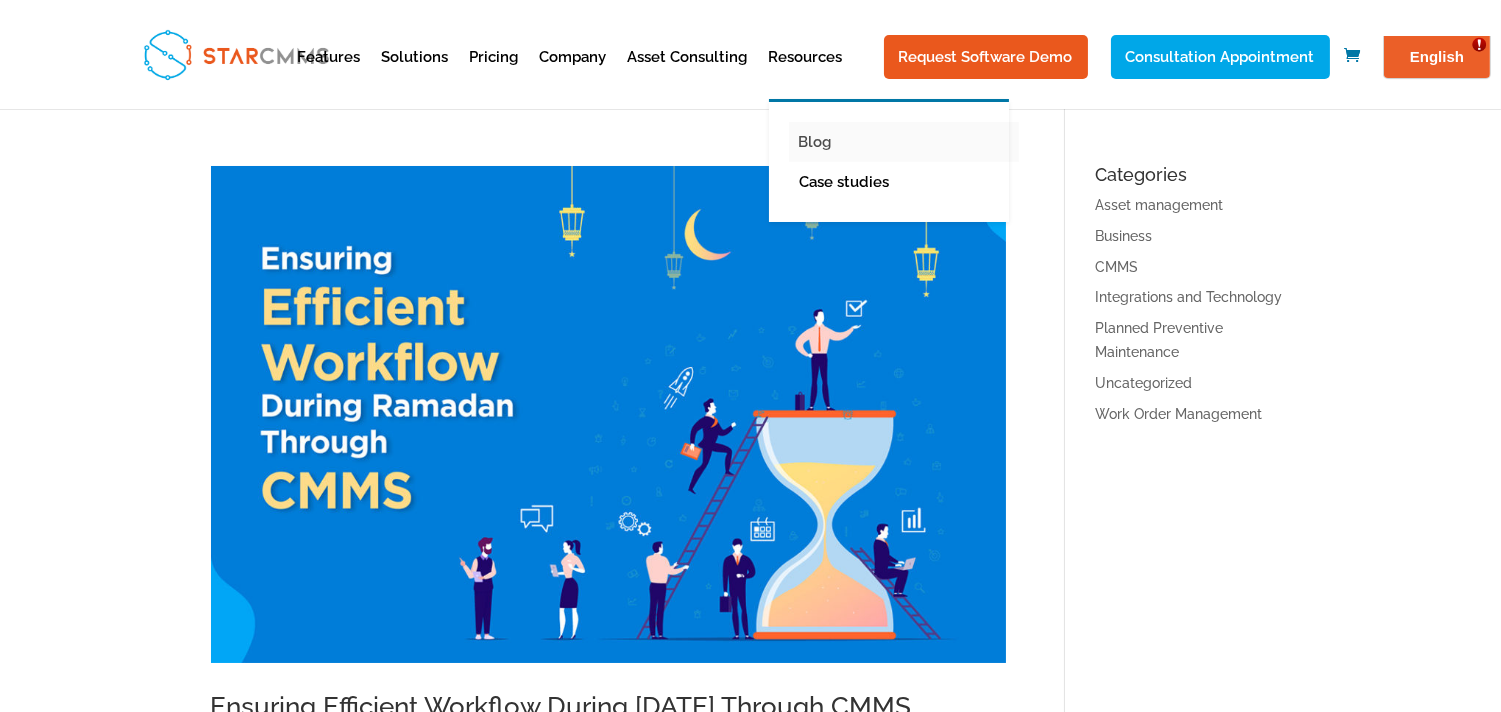 click on "Blog" at bounding box center (904, 142) 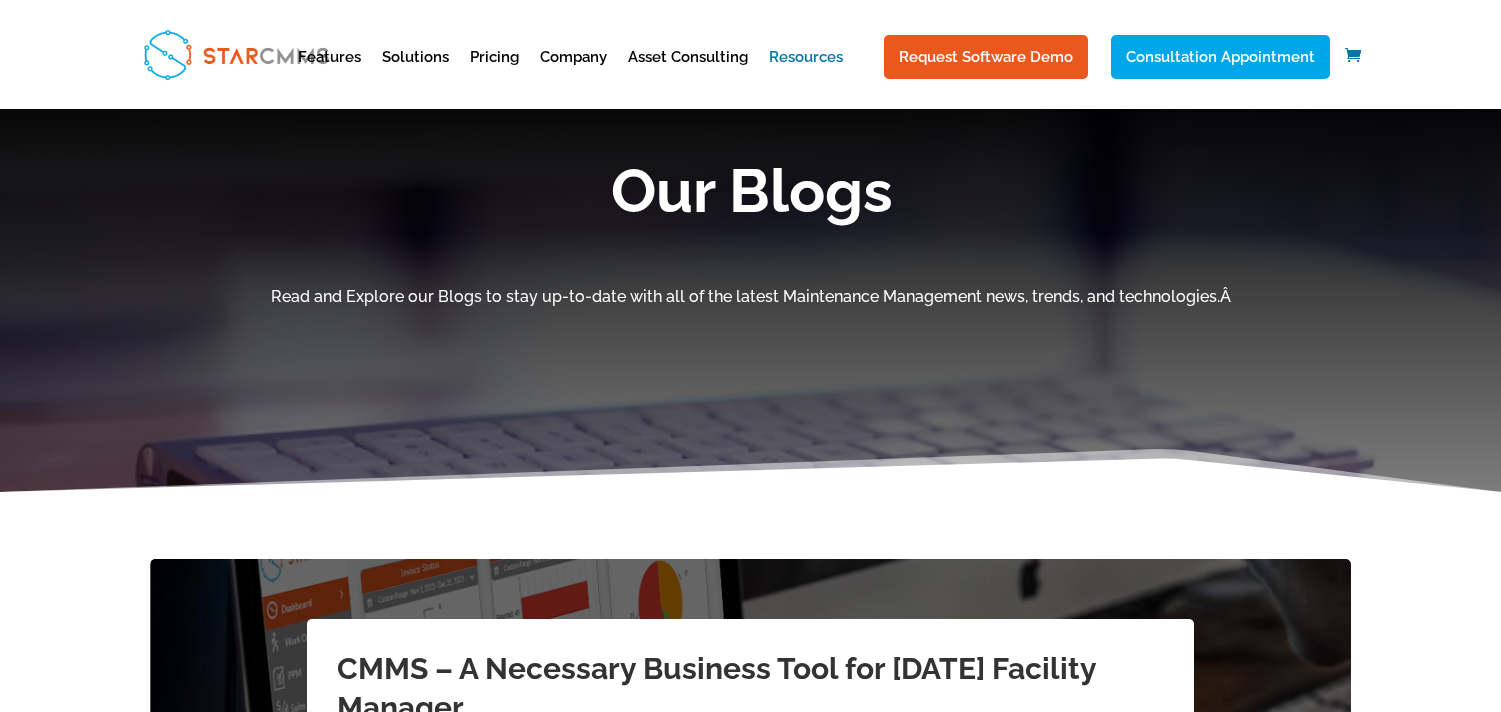 scroll, scrollTop: 0, scrollLeft: 0, axis: both 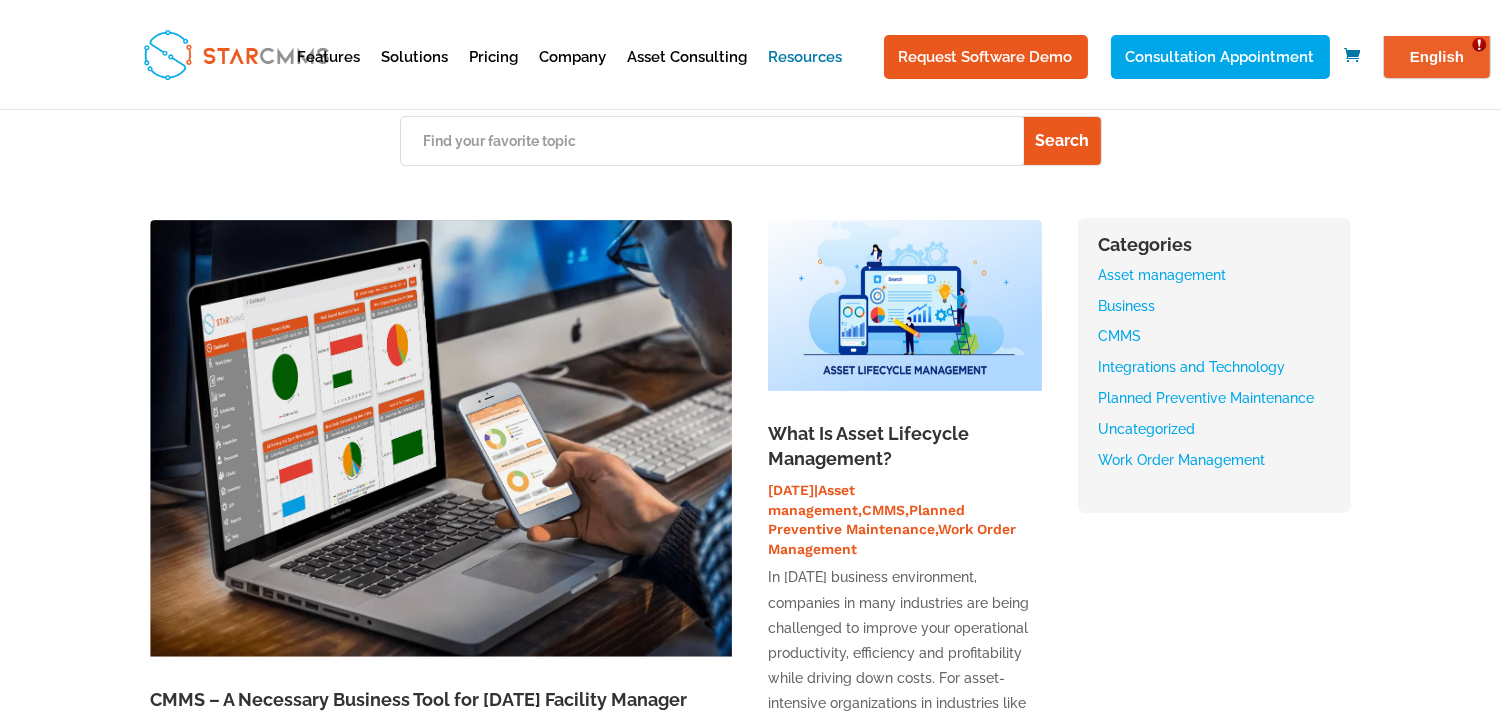 click on "Asset management" at bounding box center [1162, 275] 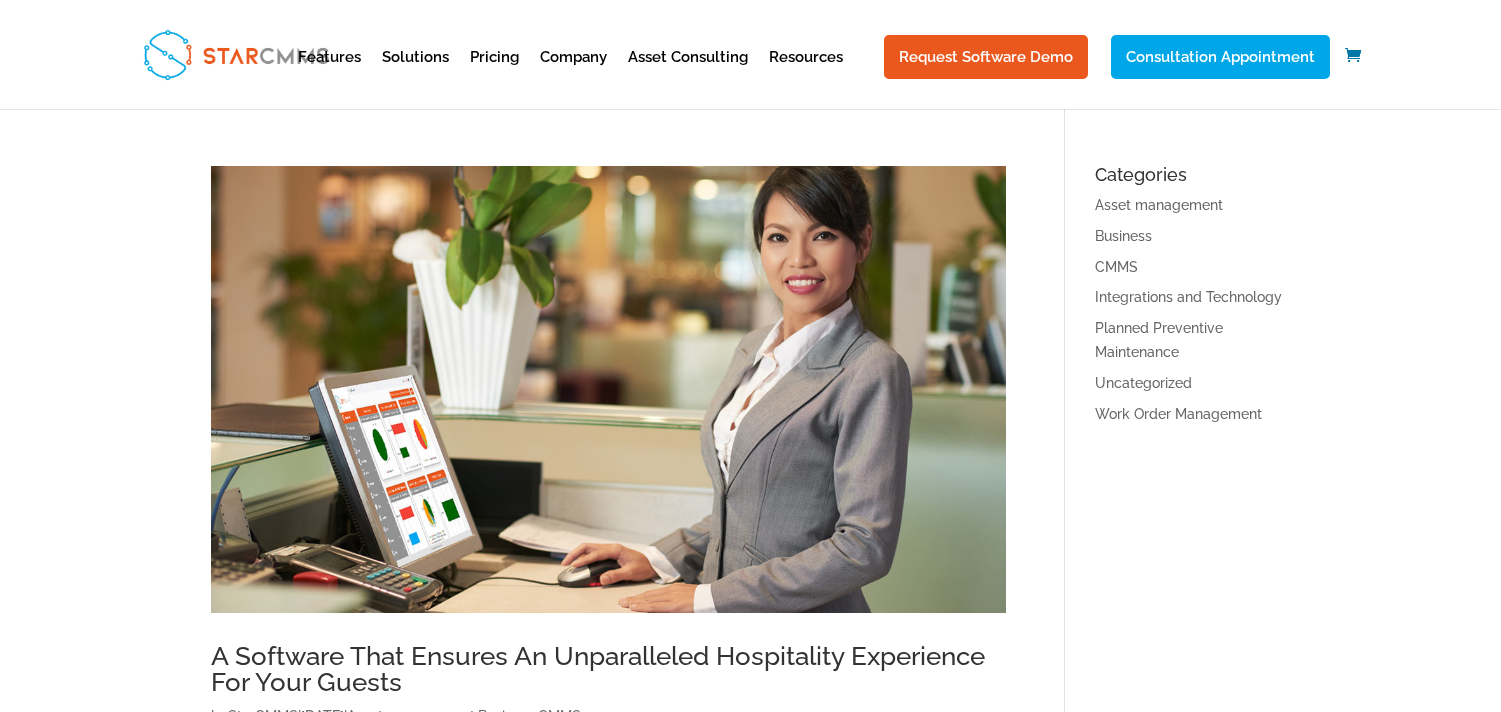 scroll, scrollTop: 655, scrollLeft: 0, axis: vertical 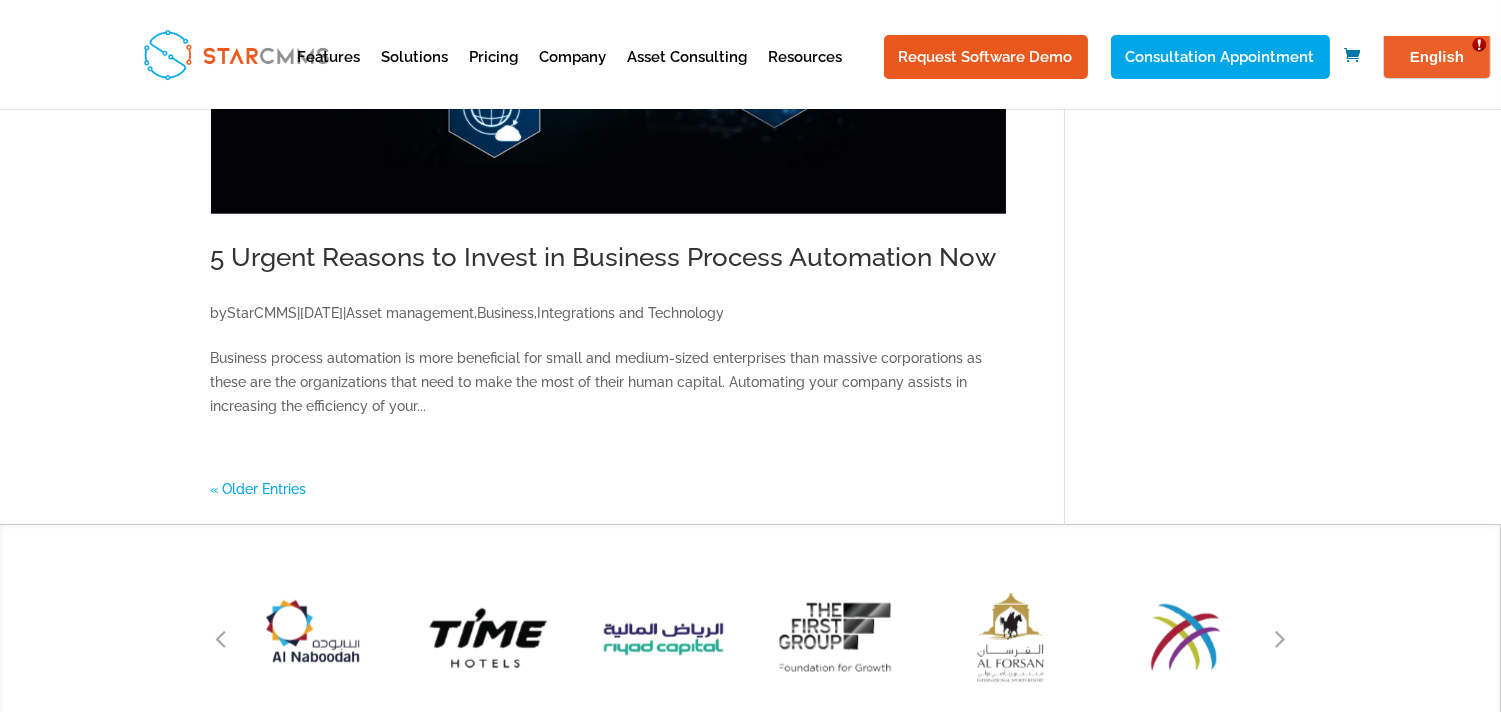click on "« Older Entries" at bounding box center (259, 489) 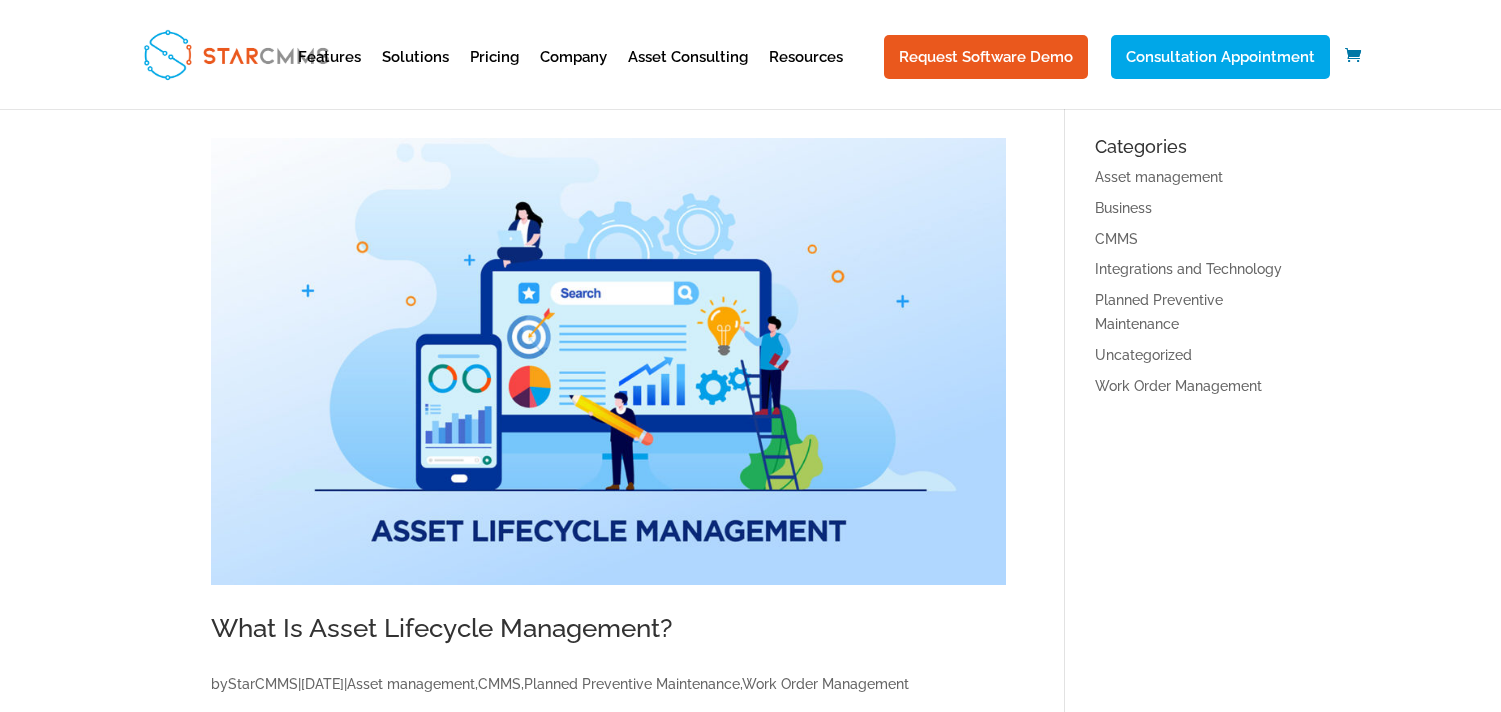 scroll, scrollTop: 0, scrollLeft: 0, axis: both 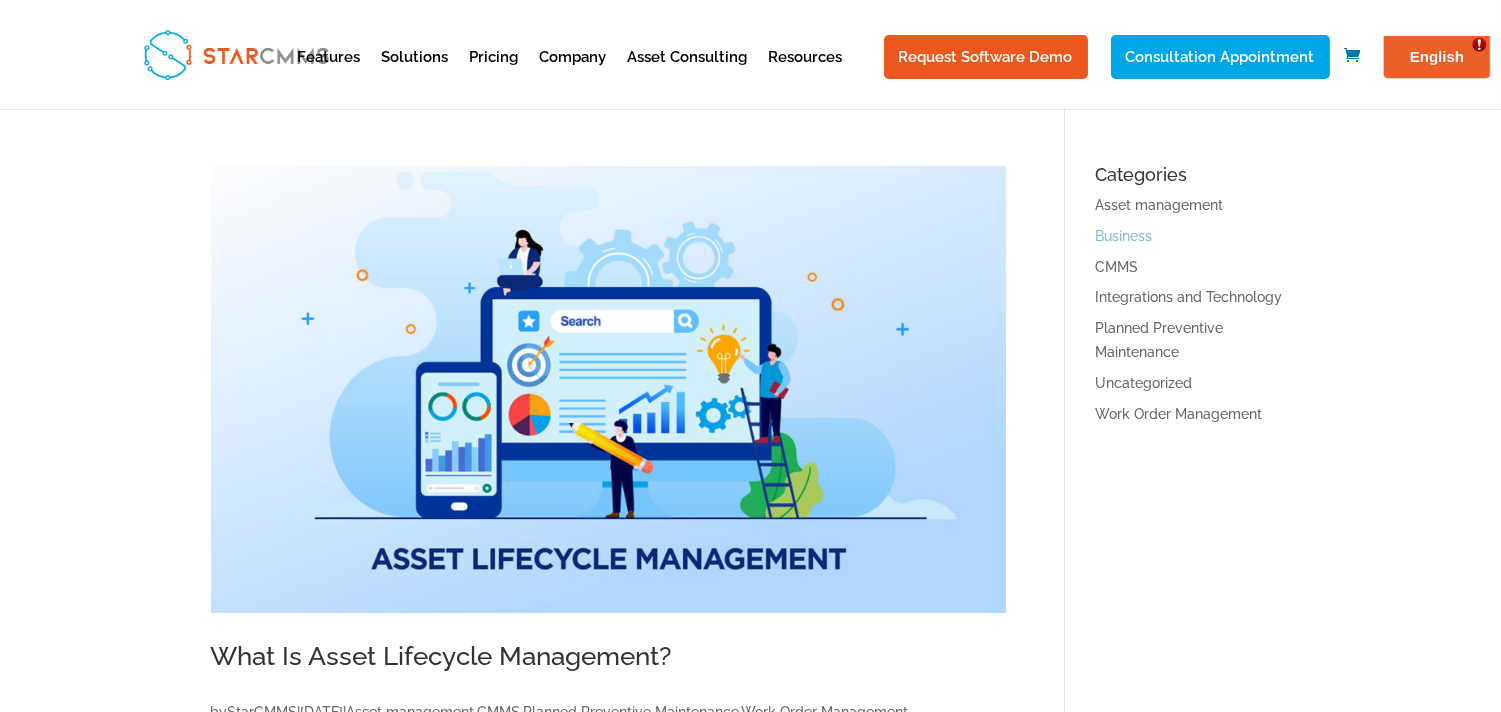 click on "Business" at bounding box center (1123, 236) 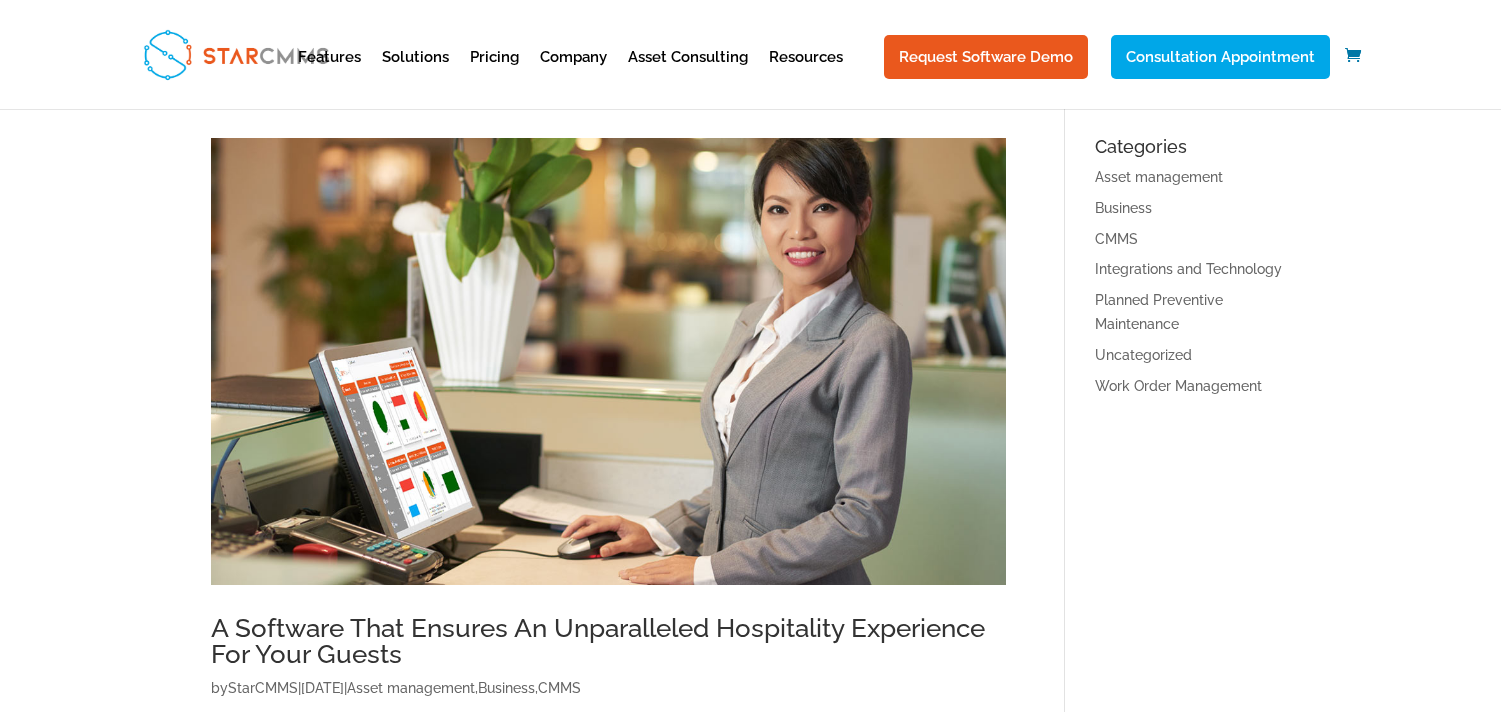 scroll, scrollTop: 0, scrollLeft: 0, axis: both 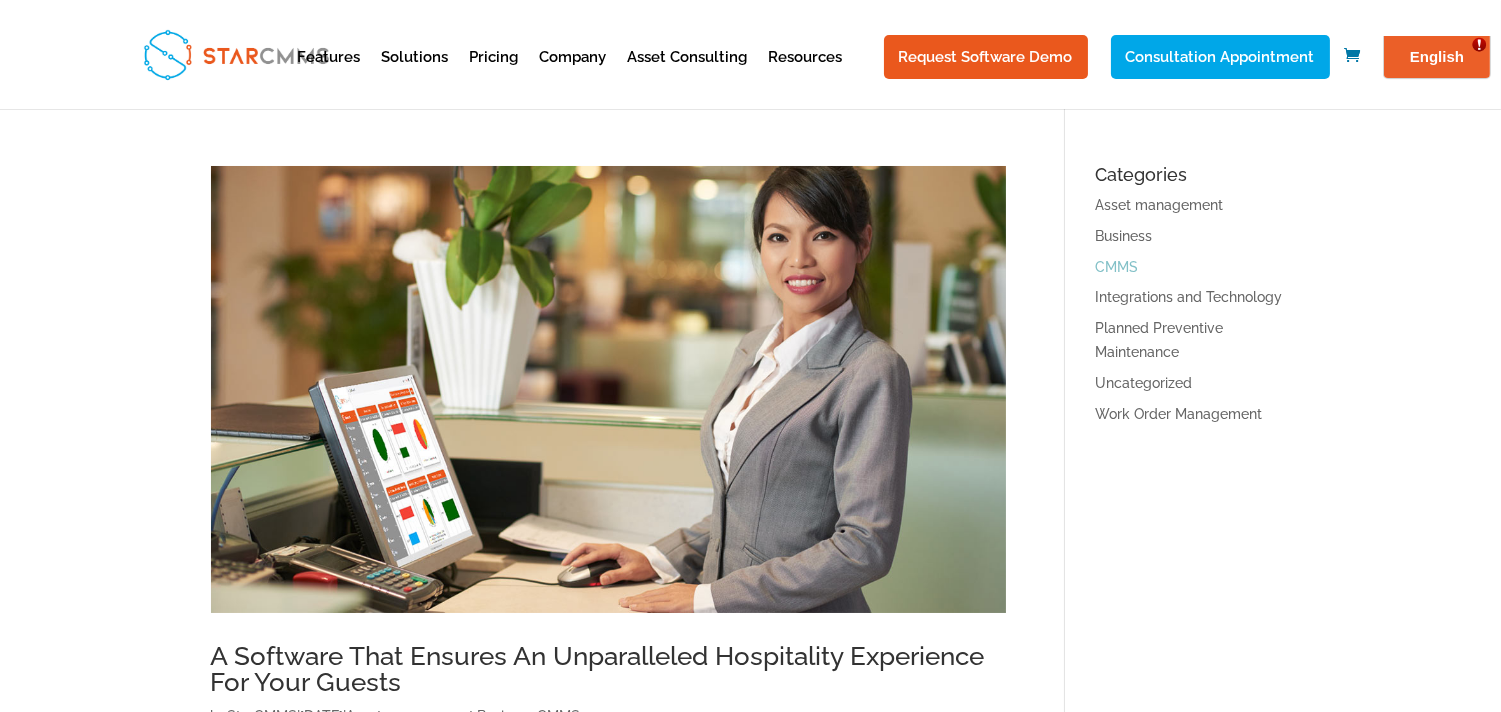 click on "CMMS" at bounding box center (1116, 267) 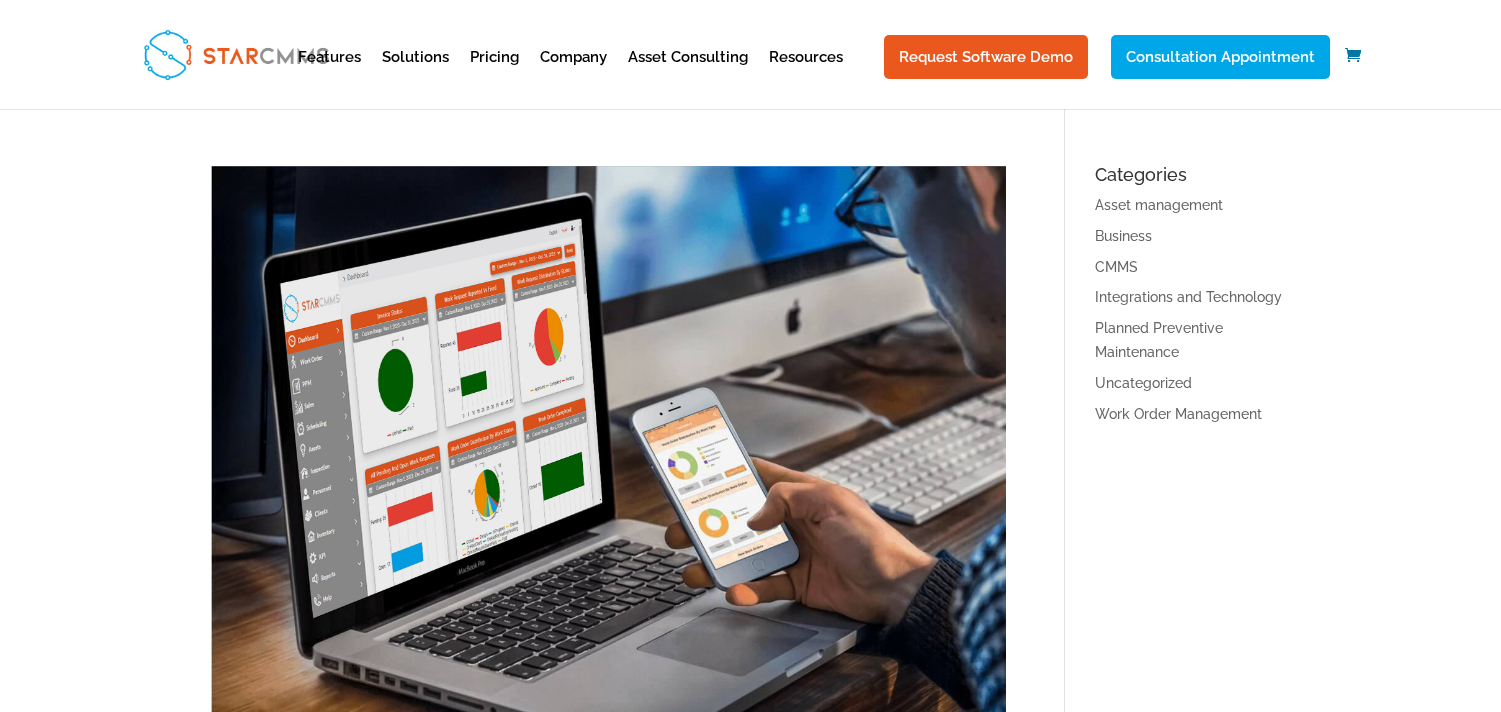scroll, scrollTop: 0, scrollLeft: 0, axis: both 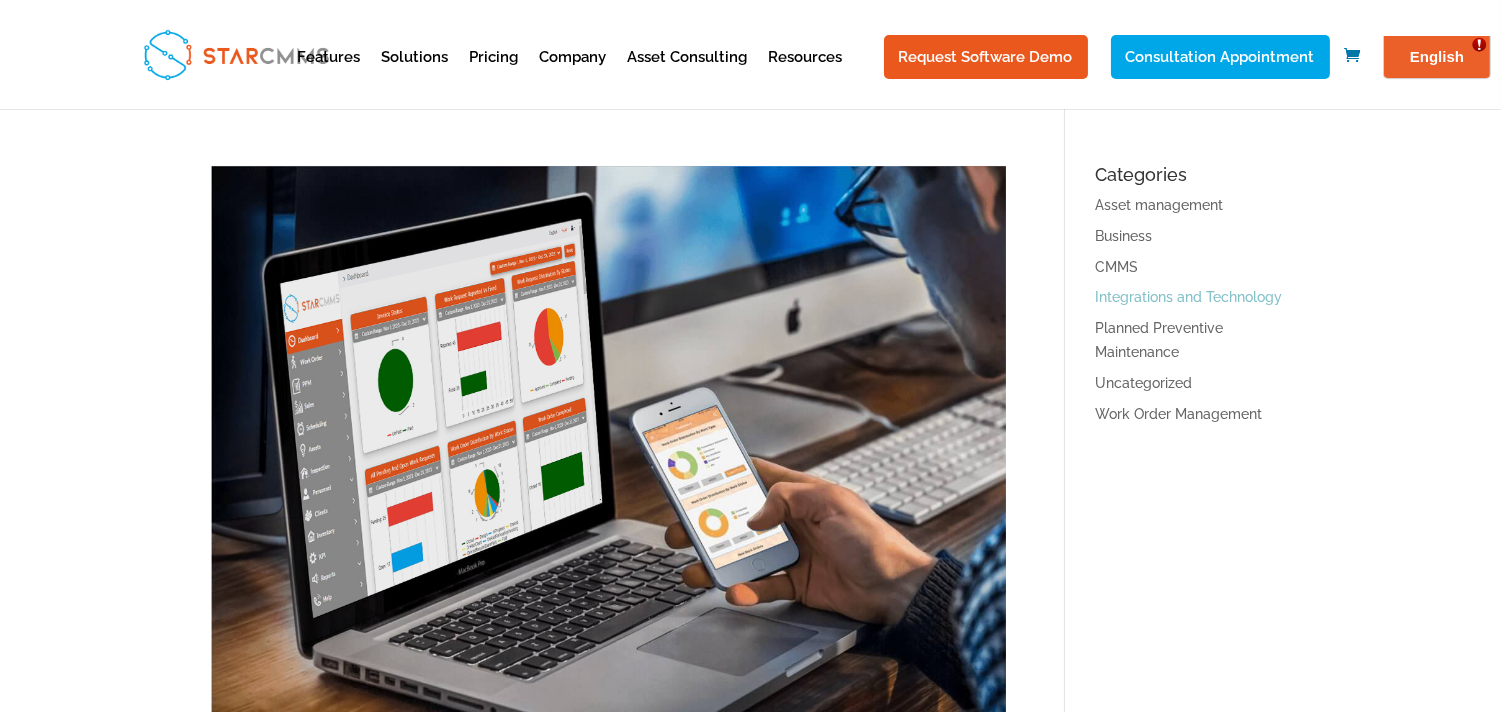 click on "Integrations and Technology" at bounding box center (1188, 297) 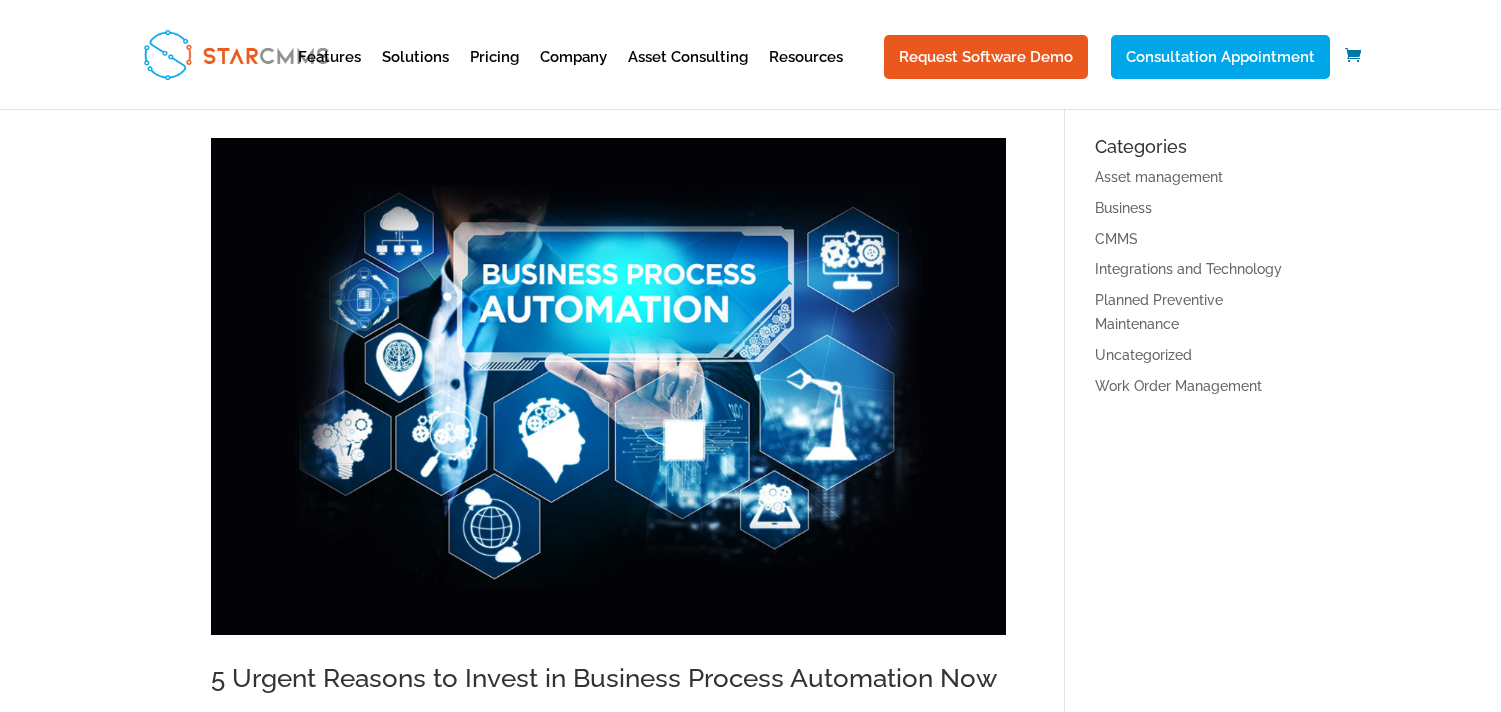 scroll, scrollTop: 0, scrollLeft: 0, axis: both 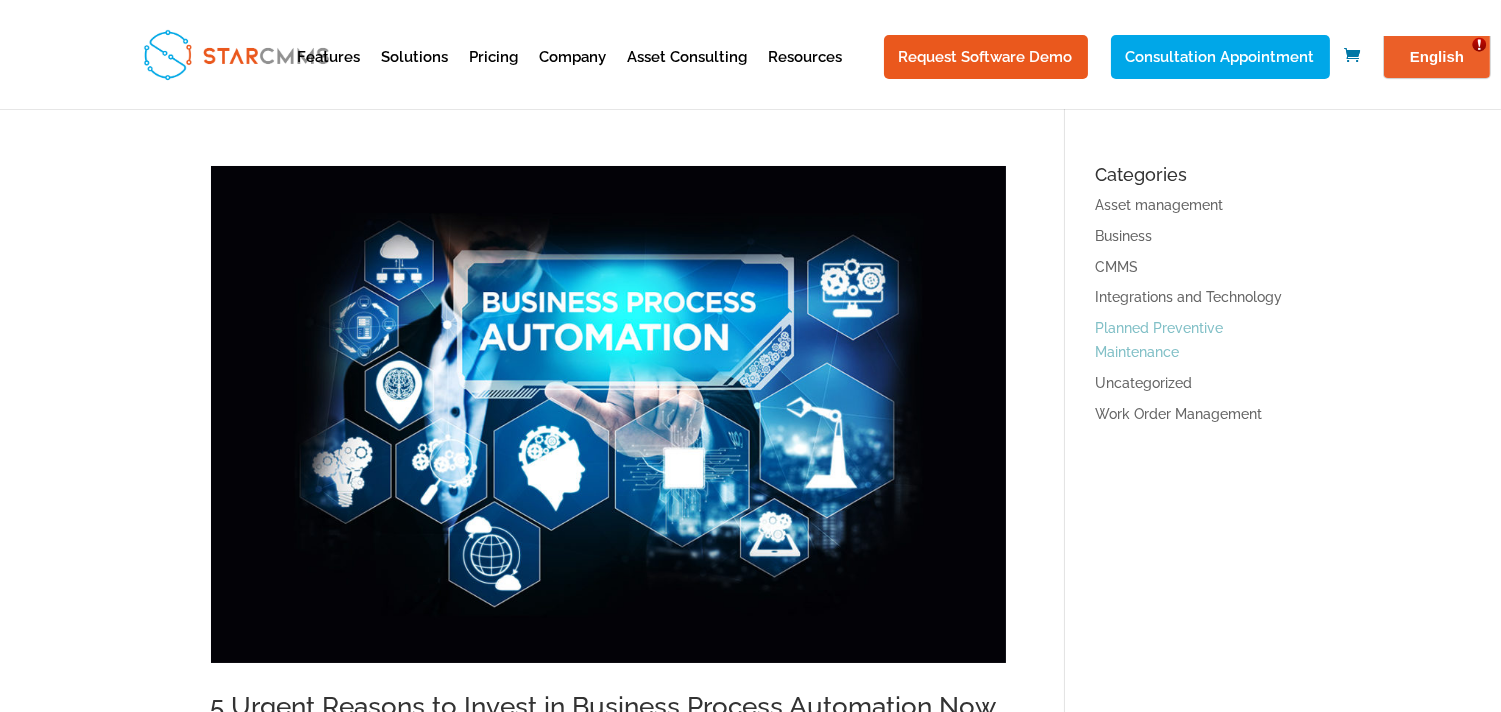 click on "Planned Preventive Maintenance" at bounding box center [1159, 340] 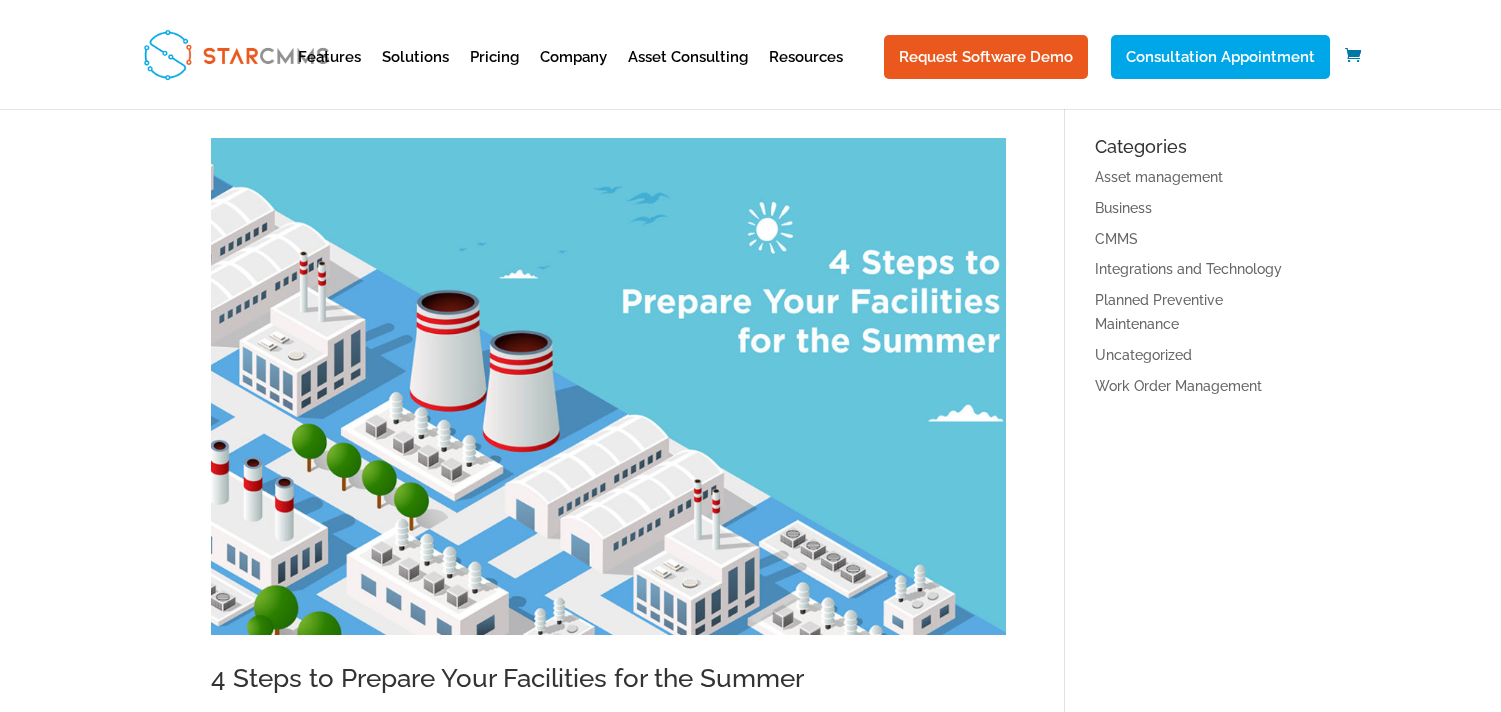 scroll, scrollTop: 0, scrollLeft: 0, axis: both 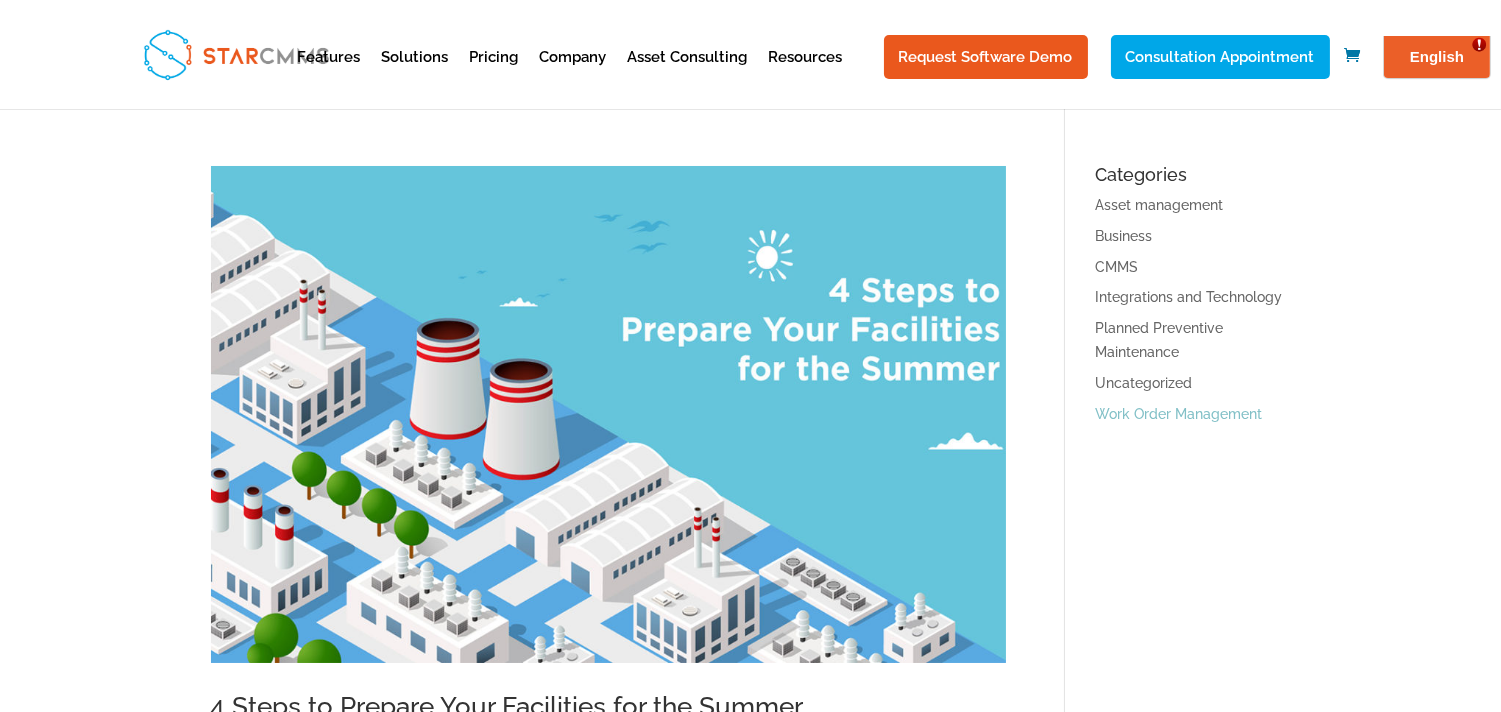 click on "Work Order Management" at bounding box center (1178, 414) 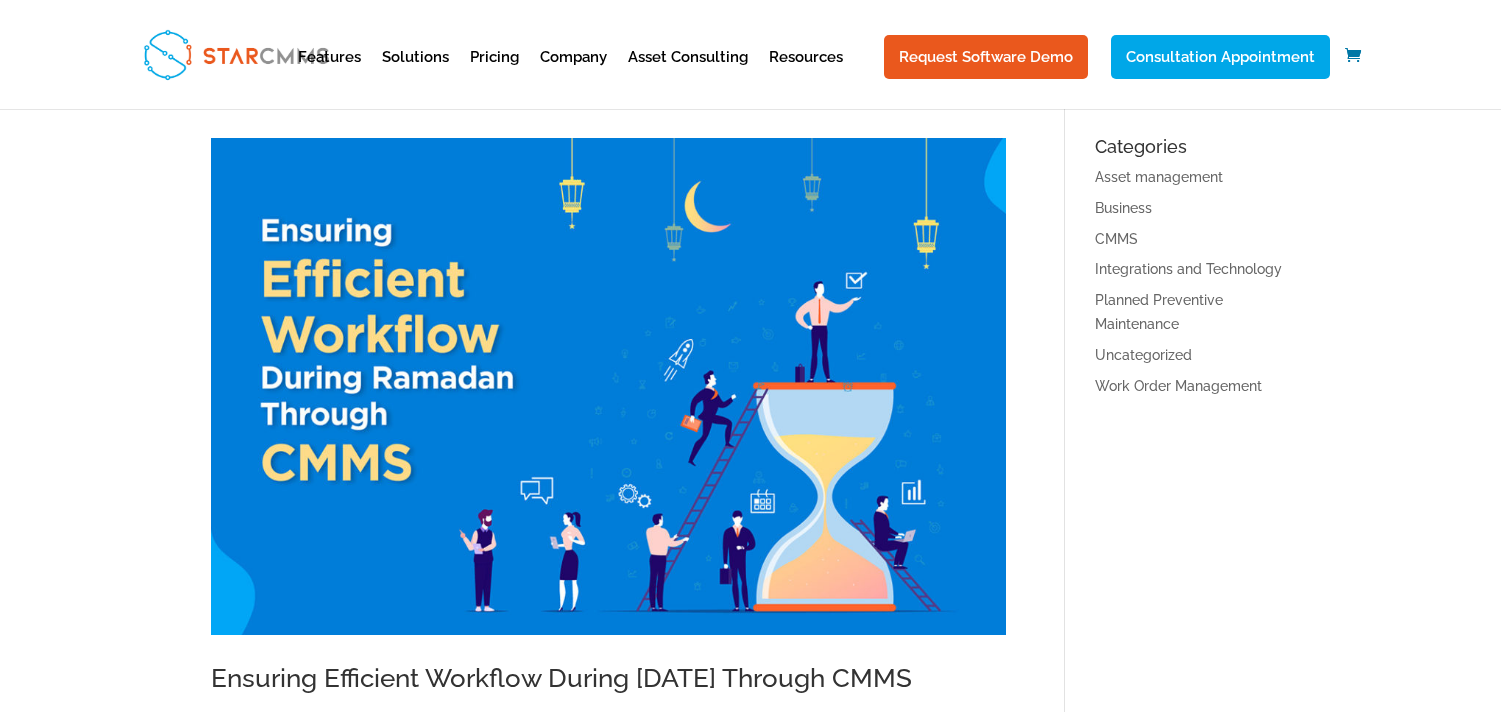 scroll, scrollTop: 0, scrollLeft: 0, axis: both 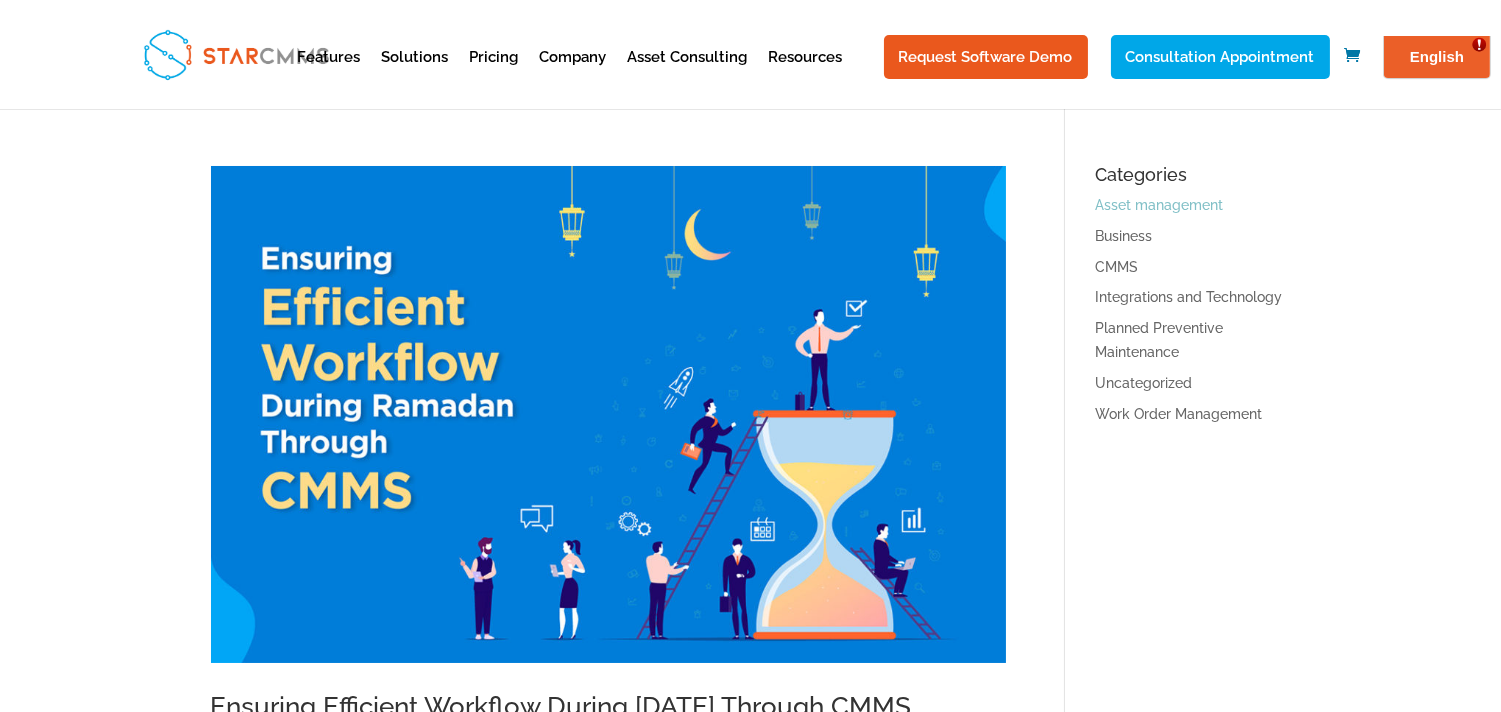 click on "Asset management" at bounding box center (1159, 205) 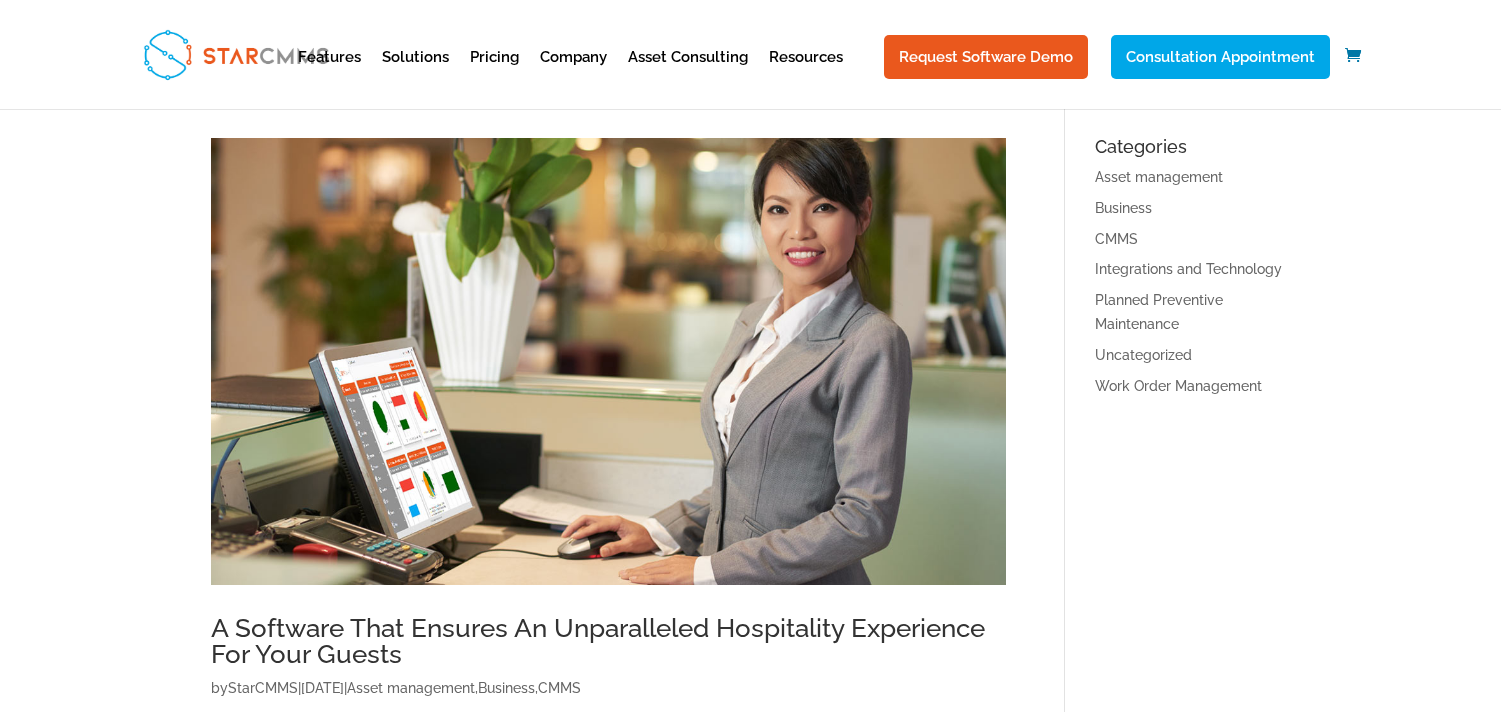 scroll, scrollTop: 0, scrollLeft: 0, axis: both 